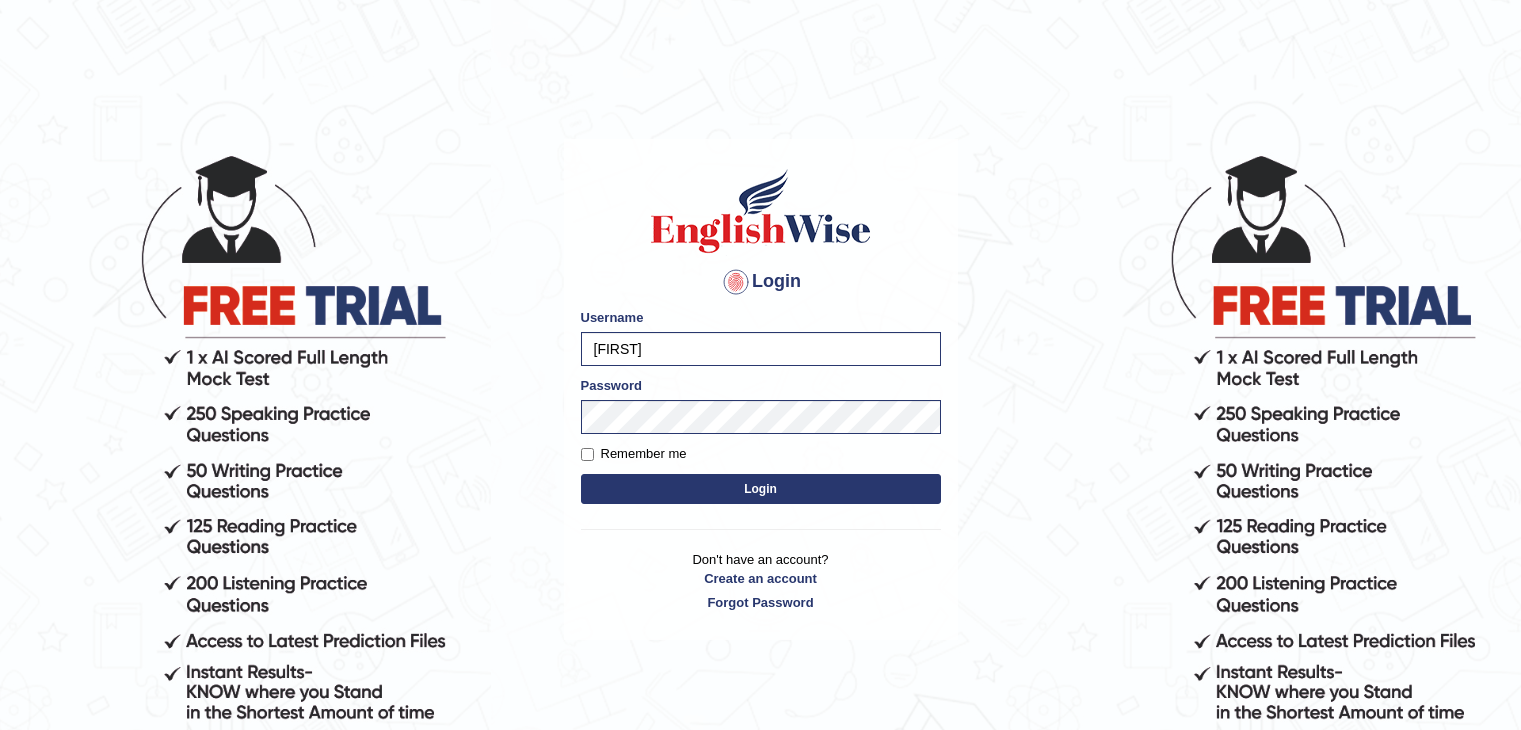 scroll, scrollTop: 0, scrollLeft: 0, axis: both 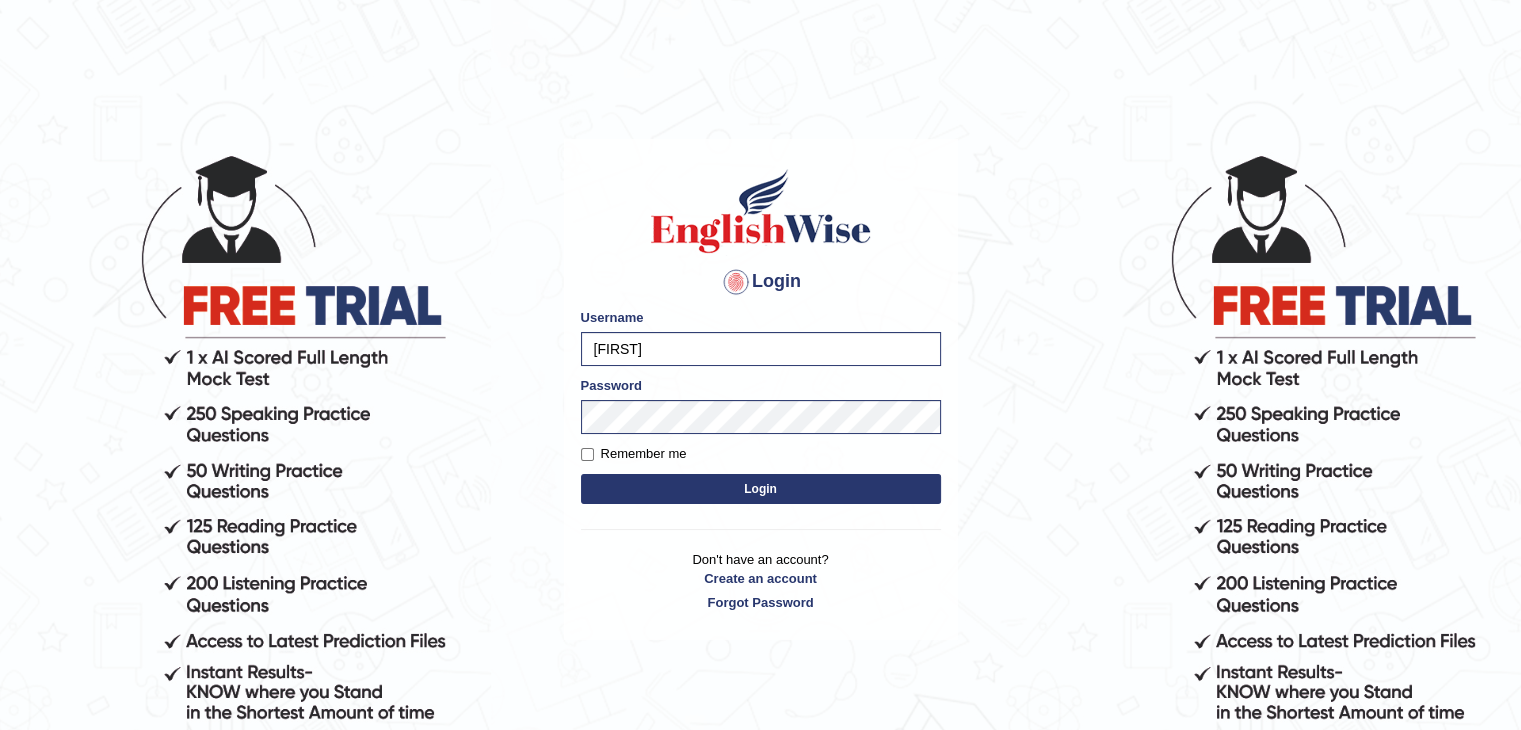 drag, startPoint x: 0, startPoint y: 0, endPoint x: 697, endPoint y: 489, distance: 851.4282 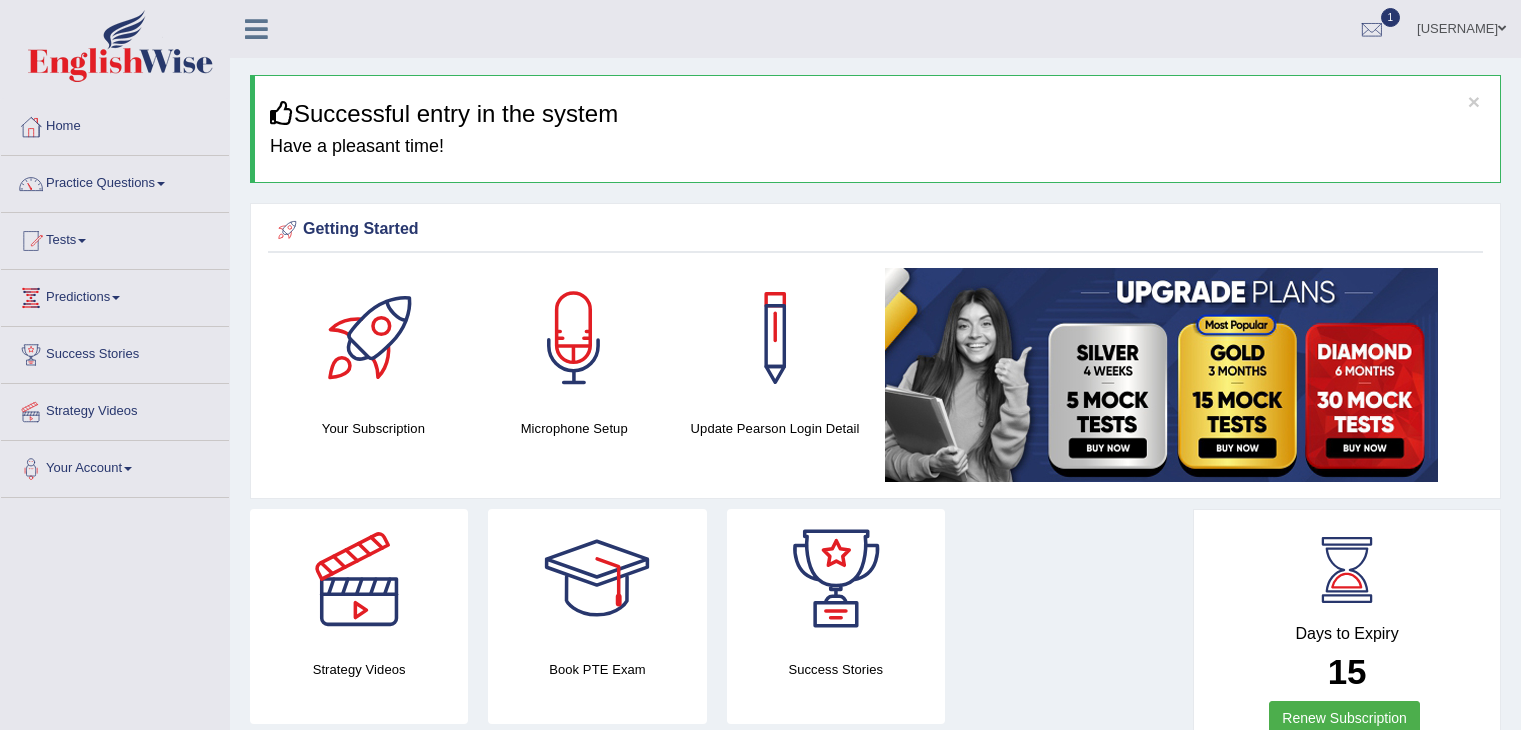 scroll, scrollTop: 0, scrollLeft: 0, axis: both 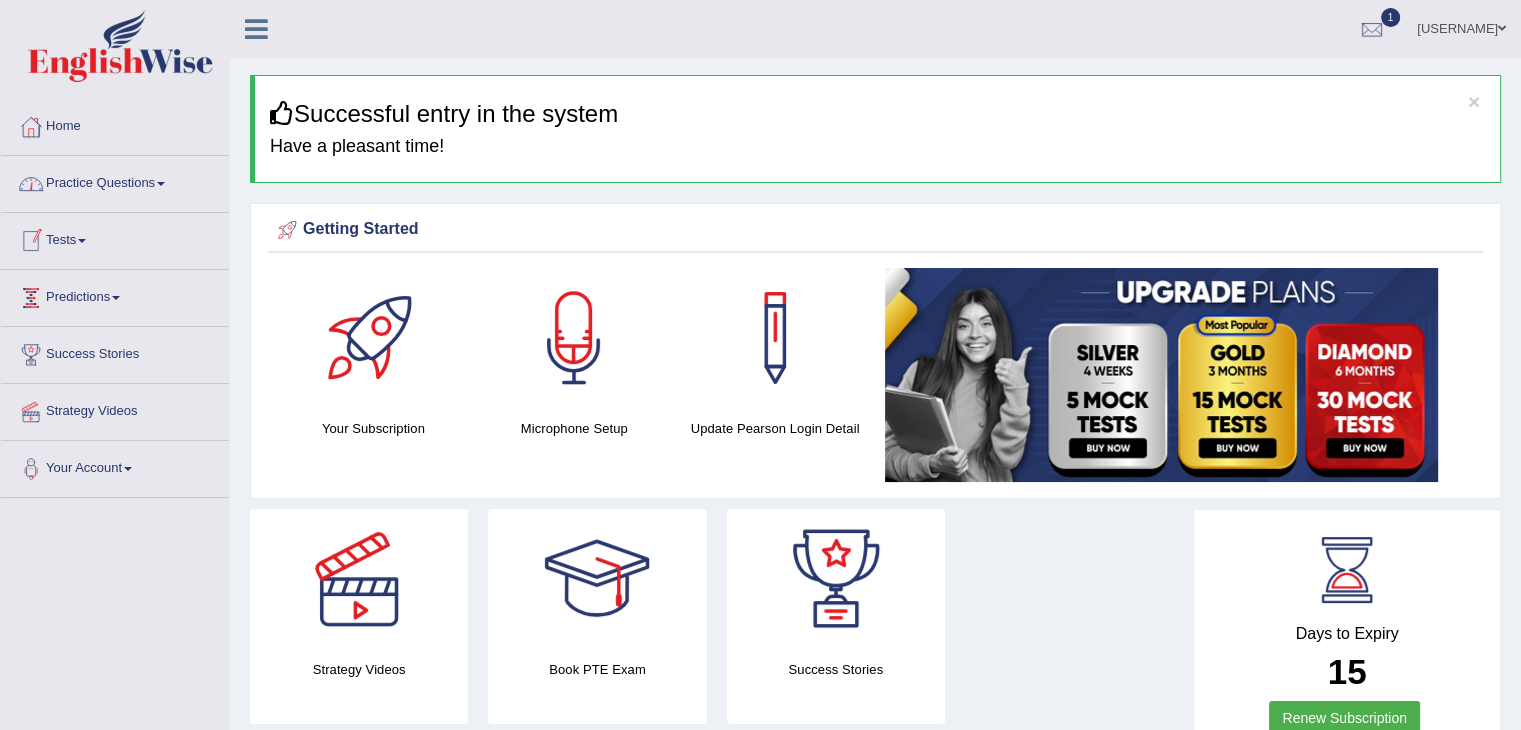 click on "Tests" at bounding box center (115, 238) 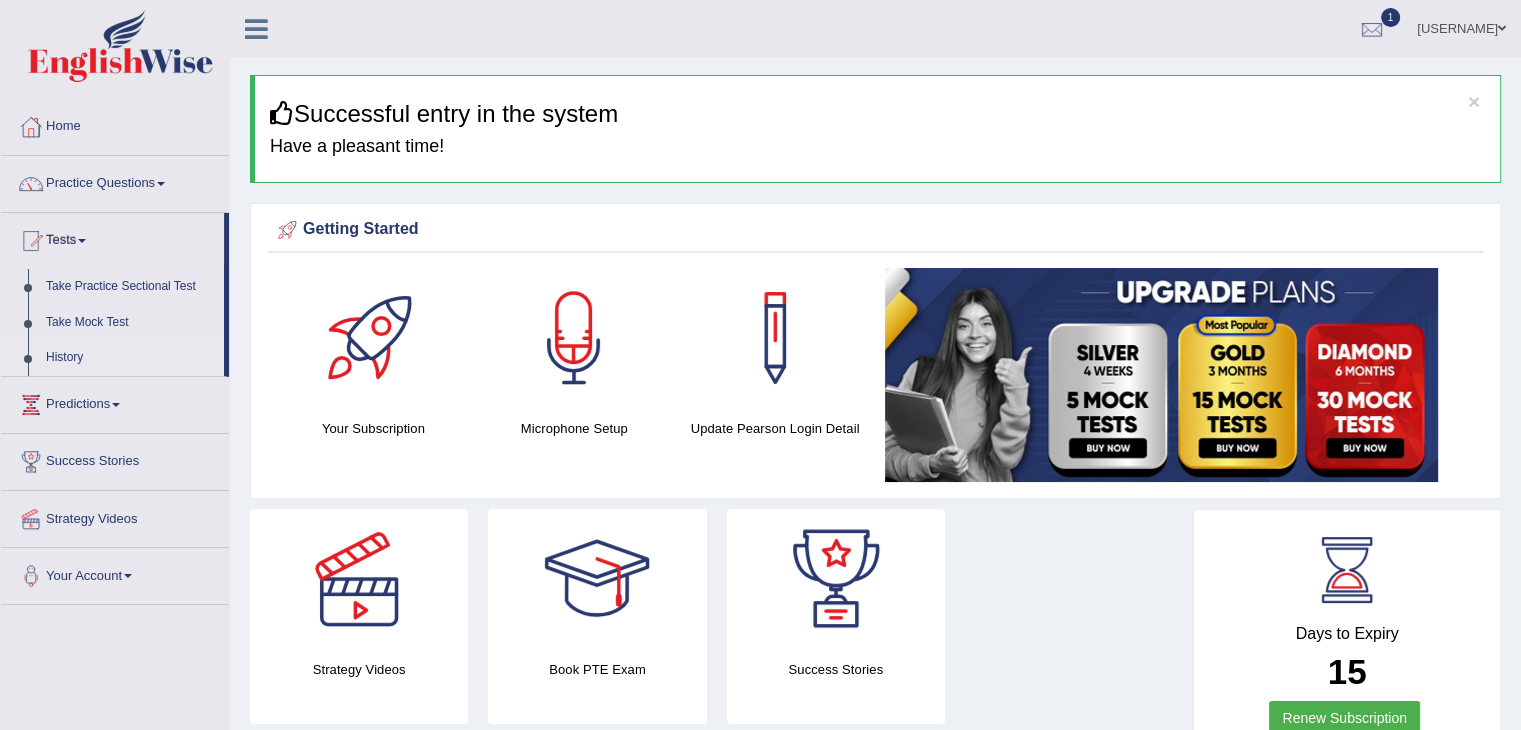 click on "History" at bounding box center (130, 358) 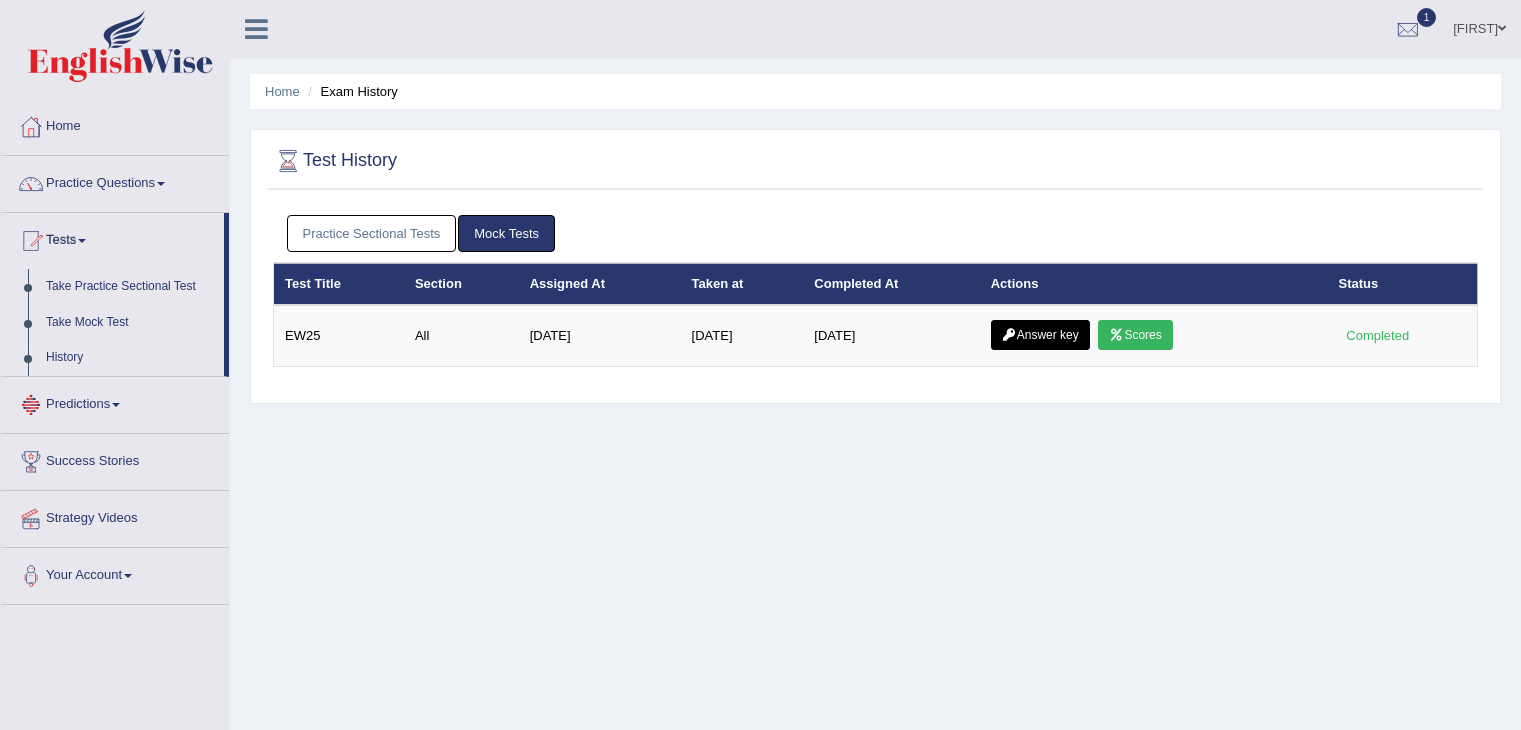 scroll, scrollTop: 0, scrollLeft: 0, axis: both 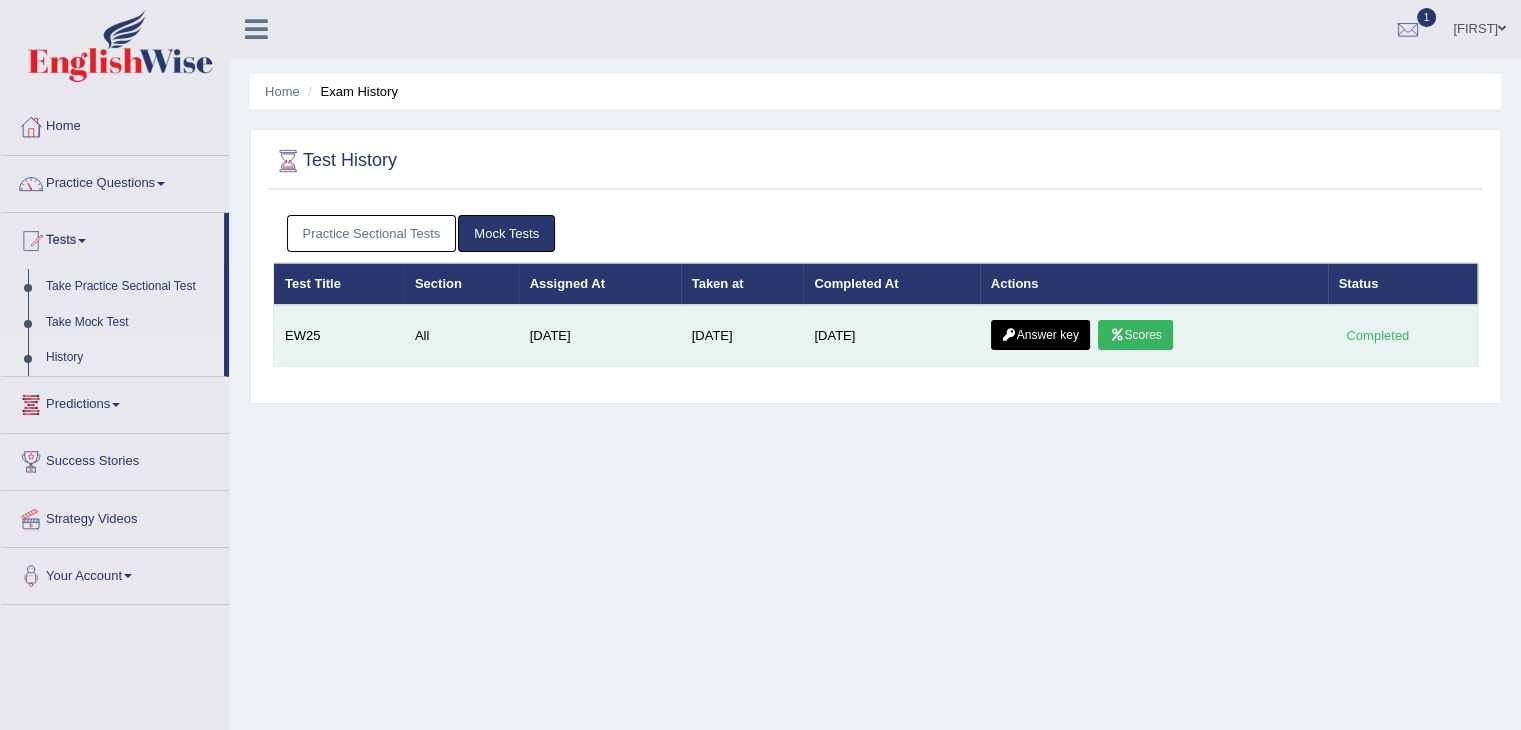 click on "Scores" at bounding box center [1135, 335] 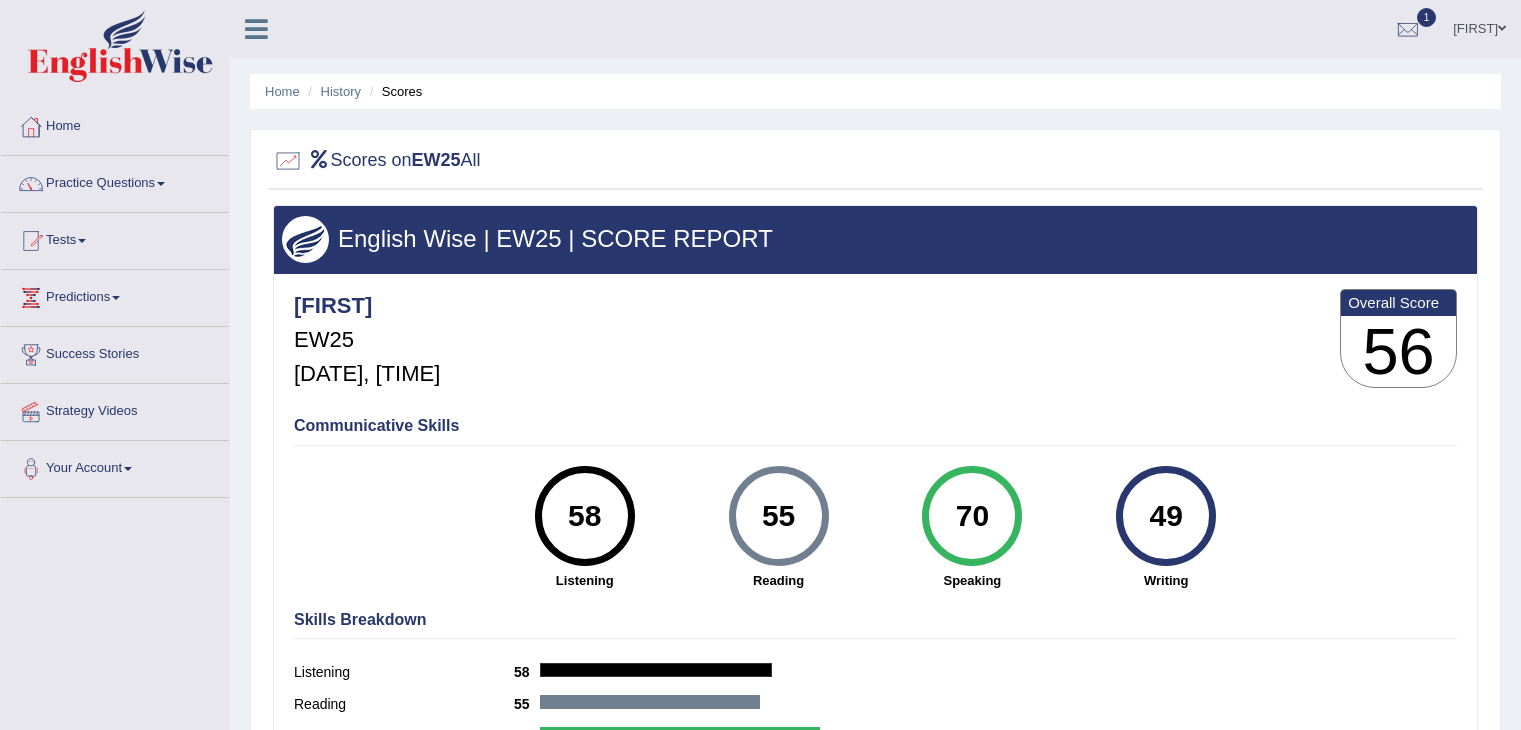 scroll, scrollTop: 0, scrollLeft: 0, axis: both 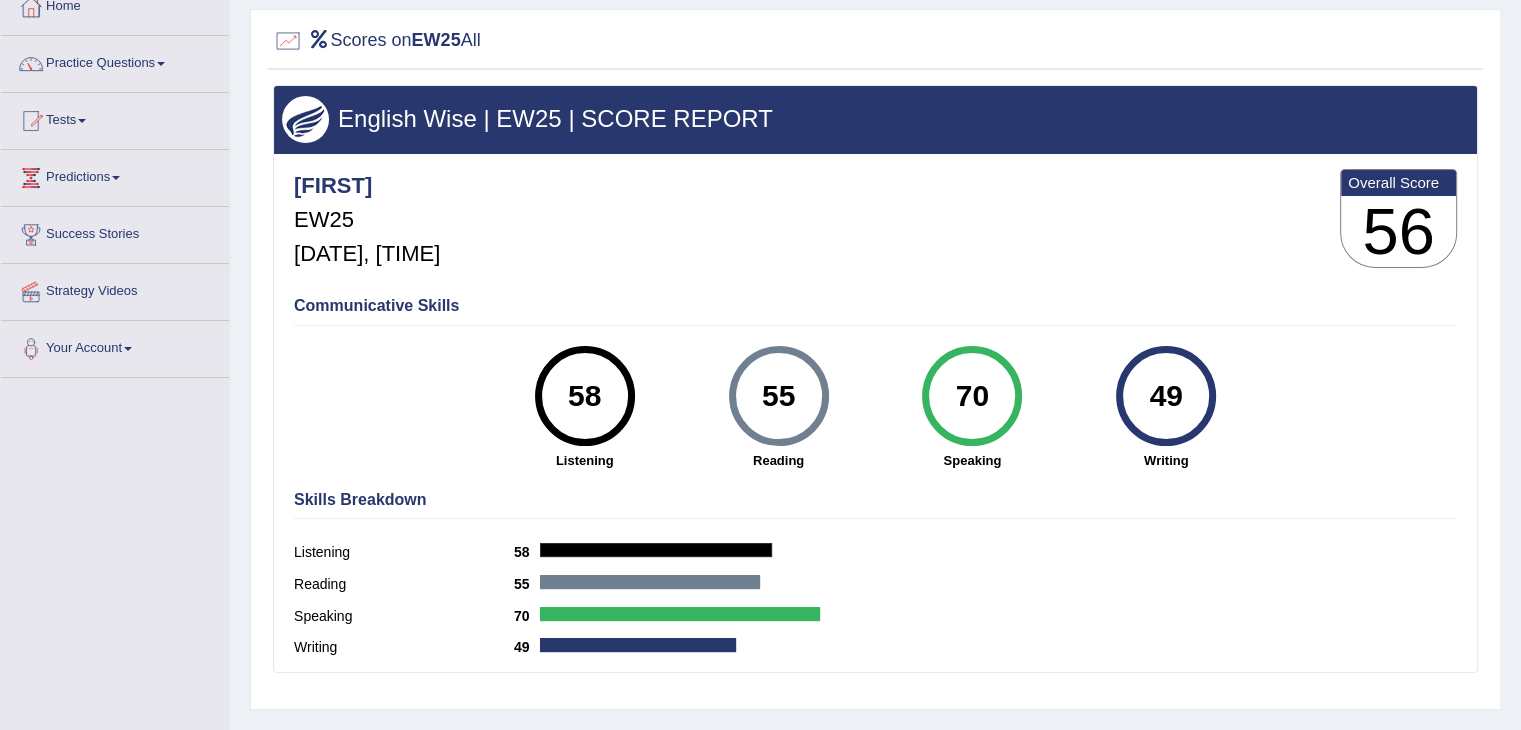 click on "Communicative Skills
58
Listening
55
Reading
70
Speaking
49
Writing" at bounding box center (875, 381) 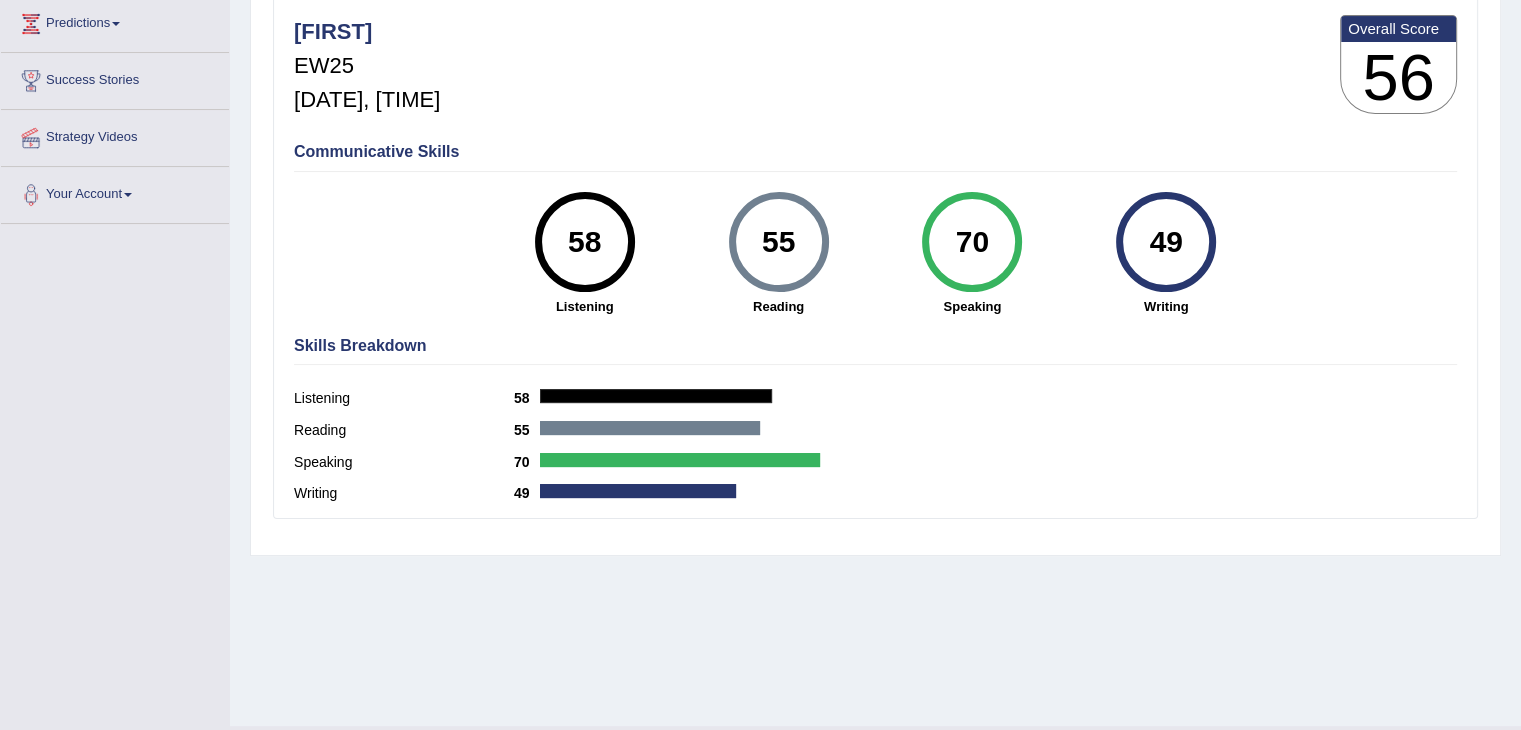 scroll, scrollTop: 320, scrollLeft: 0, axis: vertical 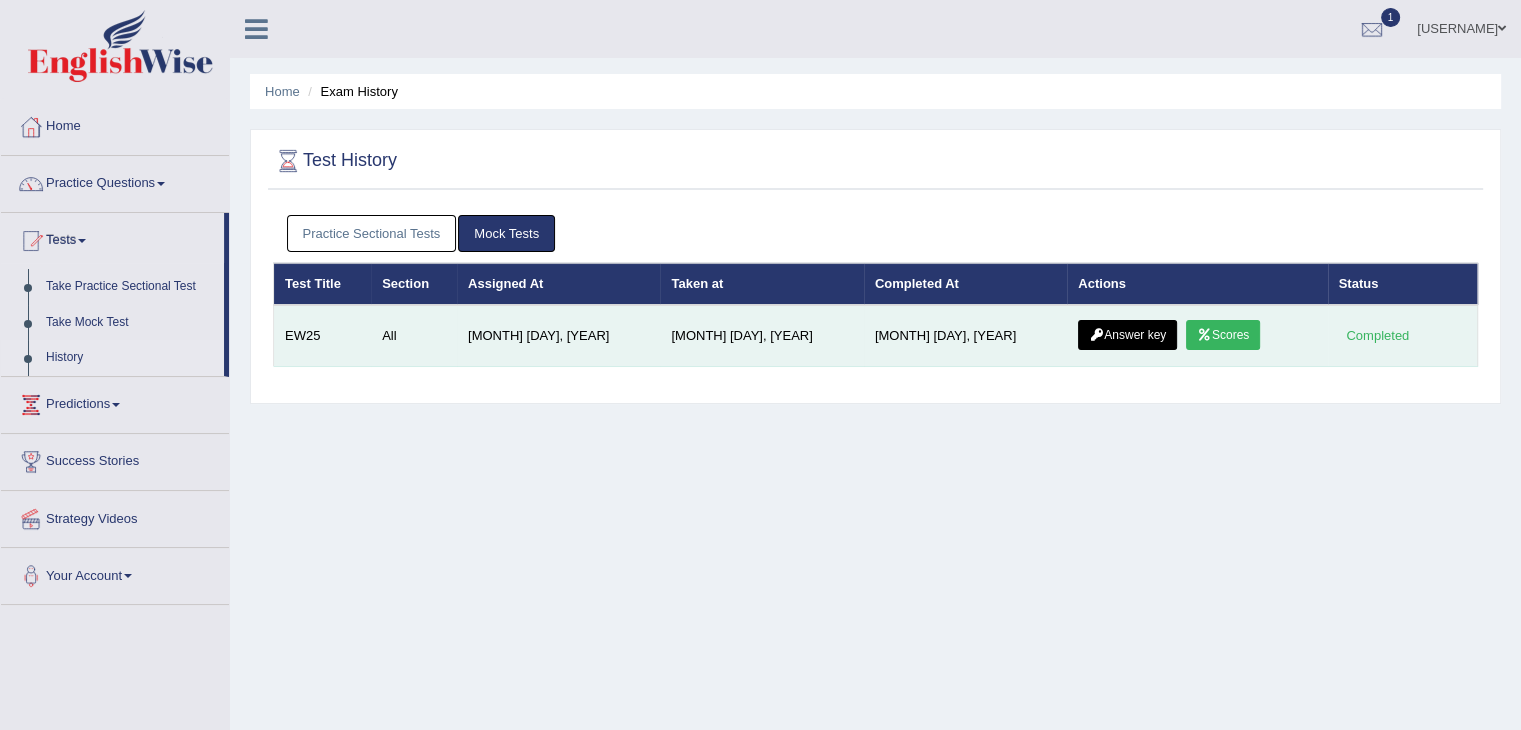 click on "Answer key" at bounding box center (1127, 335) 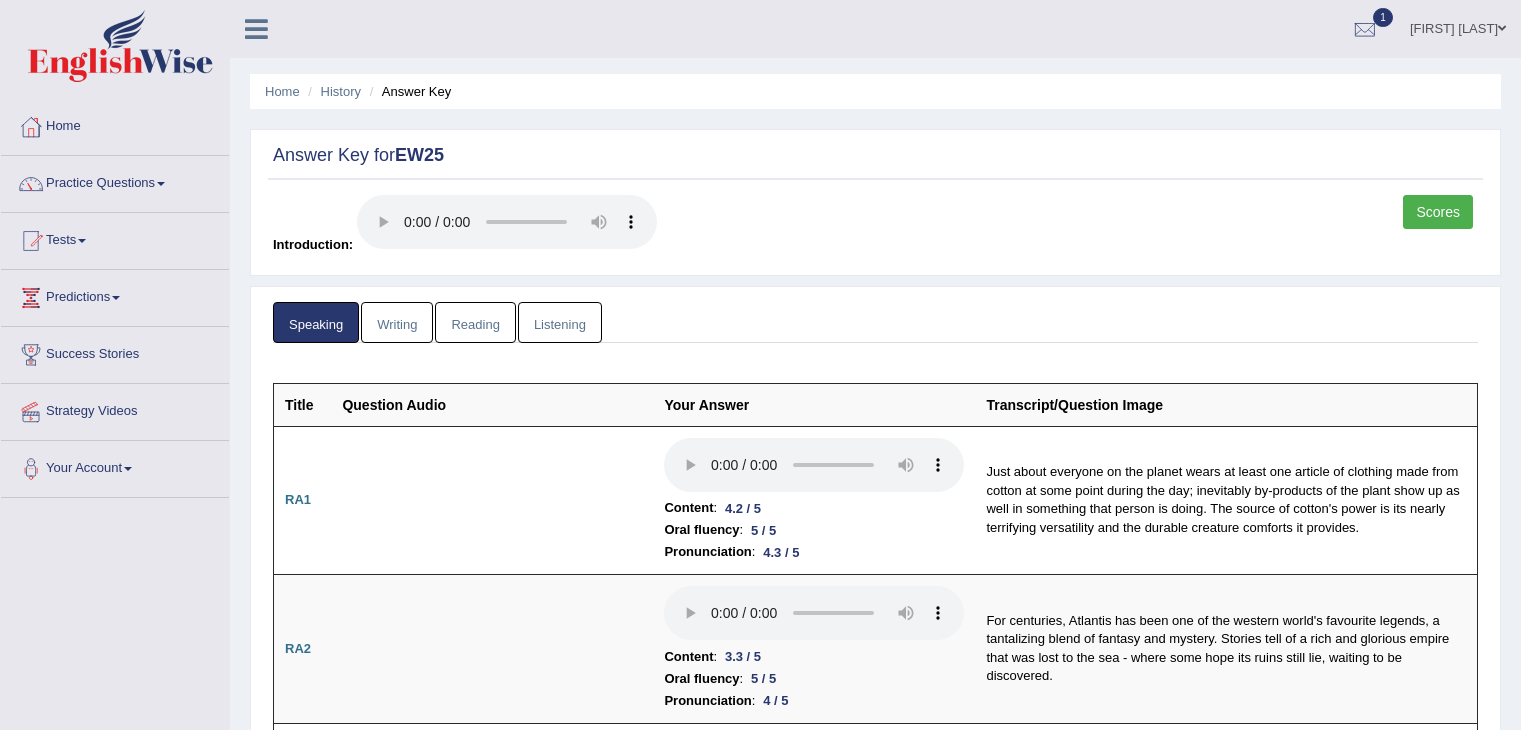 scroll, scrollTop: 0, scrollLeft: 0, axis: both 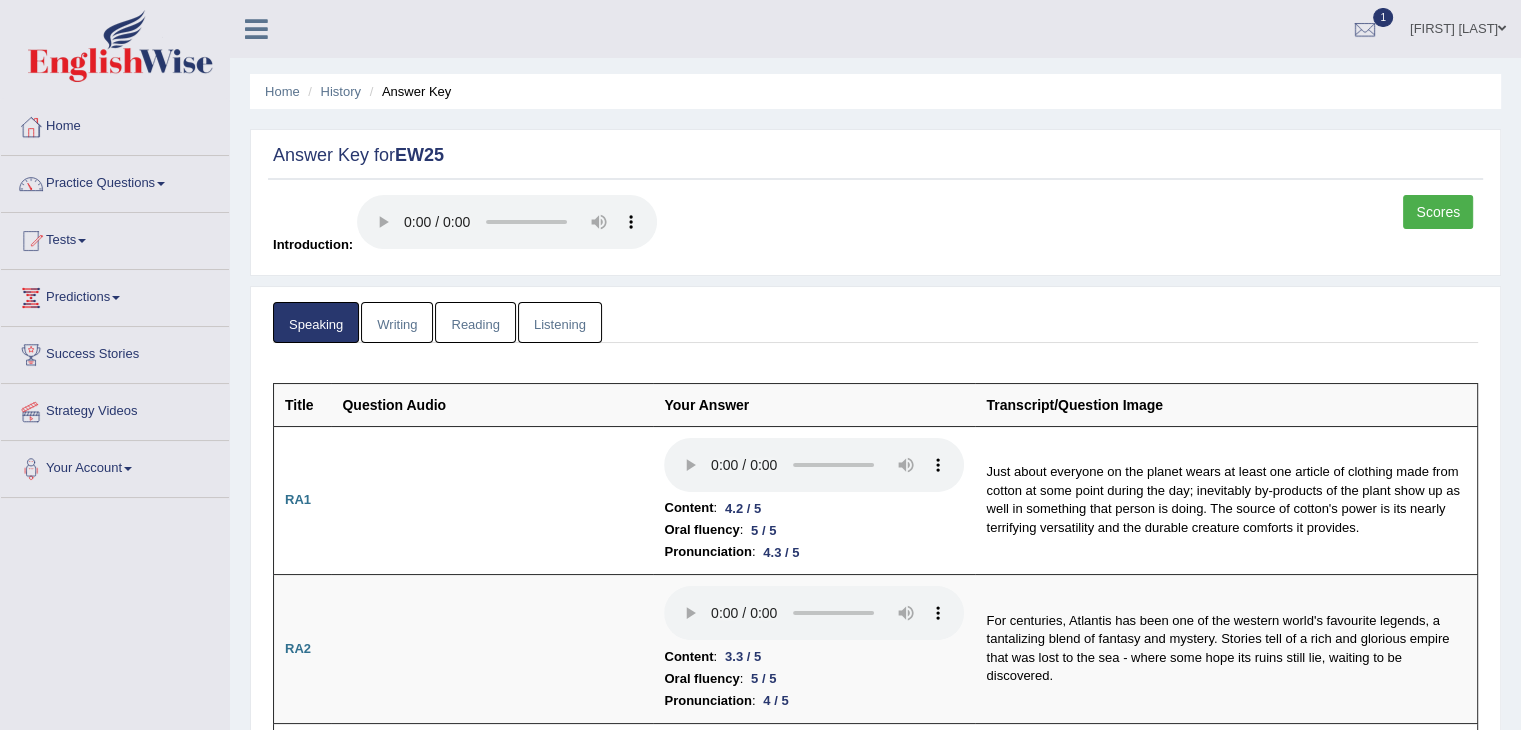 click on "Home
History
Answer Key
Answer Key for  EW25
Scores
Introduction:
Speaking
Writing
Reading
Listening
Title Question Audio Your Answer Transcript/Question Image RA1
Content  :  4.2 / 5
Oral fluency  :  5 / 5
Pronunciation  :  4.3 / 5
Just about everyone on the planet wears at least one article of clothing made from cotton at some point during the day; inevitably by-products of the plant show up as well in something that person is doing. The source of cotton's power is its nearly terrifying versatility and the durable creature comforts it provides. RA2
:  2" at bounding box center (875, 2326) 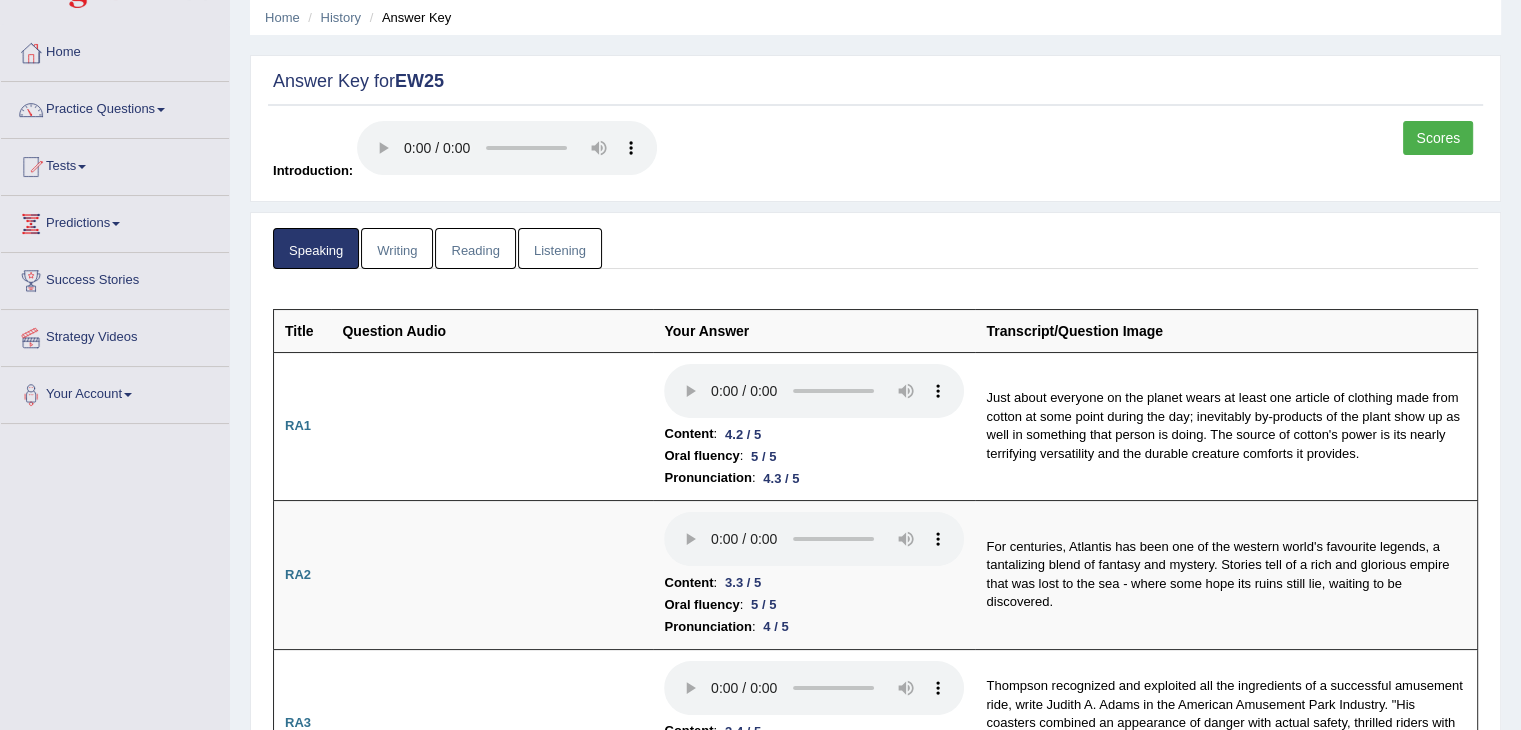 scroll, scrollTop: 80, scrollLeft: 0, axis: vertical 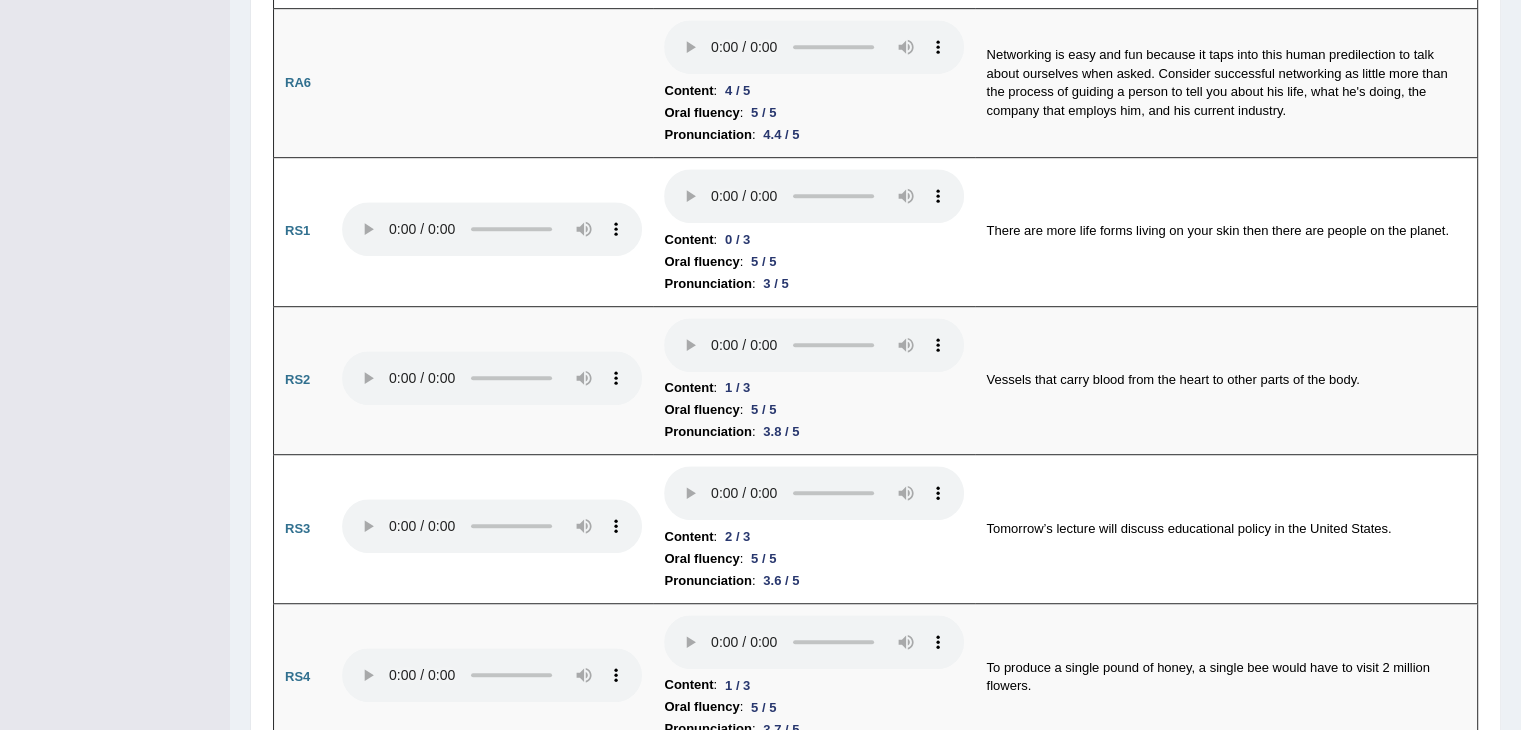 click on "Toggle navigation
Home
Practice Questions   Speaking Practice Read Aloud
Repeat Sentence
Describe Image
Re-tell Lecture
Answer Short Question
Summarize Group Discussion
Respond To A Situation
Writing Practice  Summarize Written Text
Write Essay
Reading Practice  Reading & Writing: Fill In The Blanks
Choose Multiple Answers
Re-order Paragraphs
Fill In The Blanks
Choose Single Answer
Listening Practice  Summarize Spoken Text
Highlight Incorrect Words
Highlight Correct Summary
Select Missing Word
Choose Single Answer
Choose Multiple Answers
Fill In The Blanks
Write From Dictation
Pronunciation
Tests  Take Practice Sectional Test
Take Mock Test" at bounding box center (760, 1186) 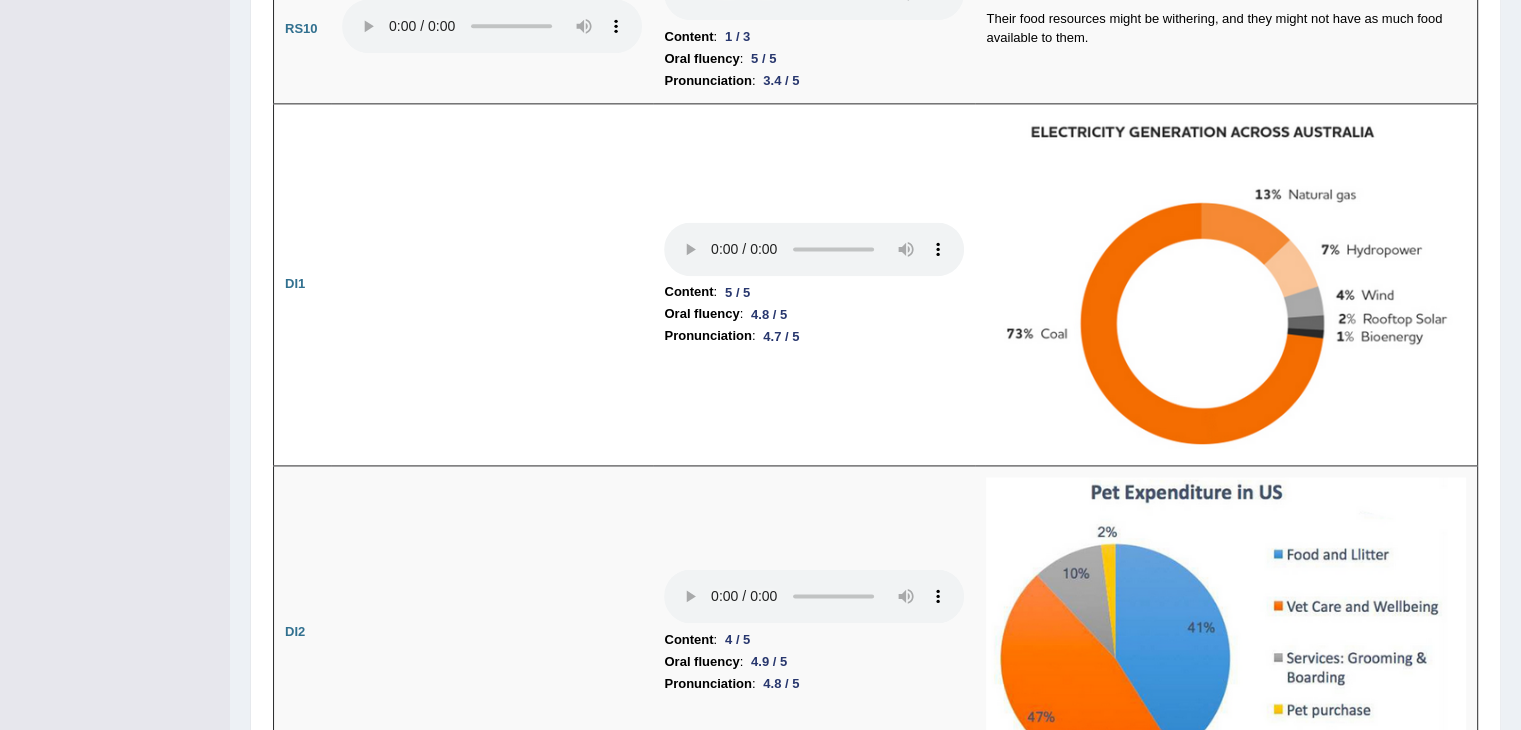 scroll, scrollTop: 2760, scrollLeft: 0, axis: vertical 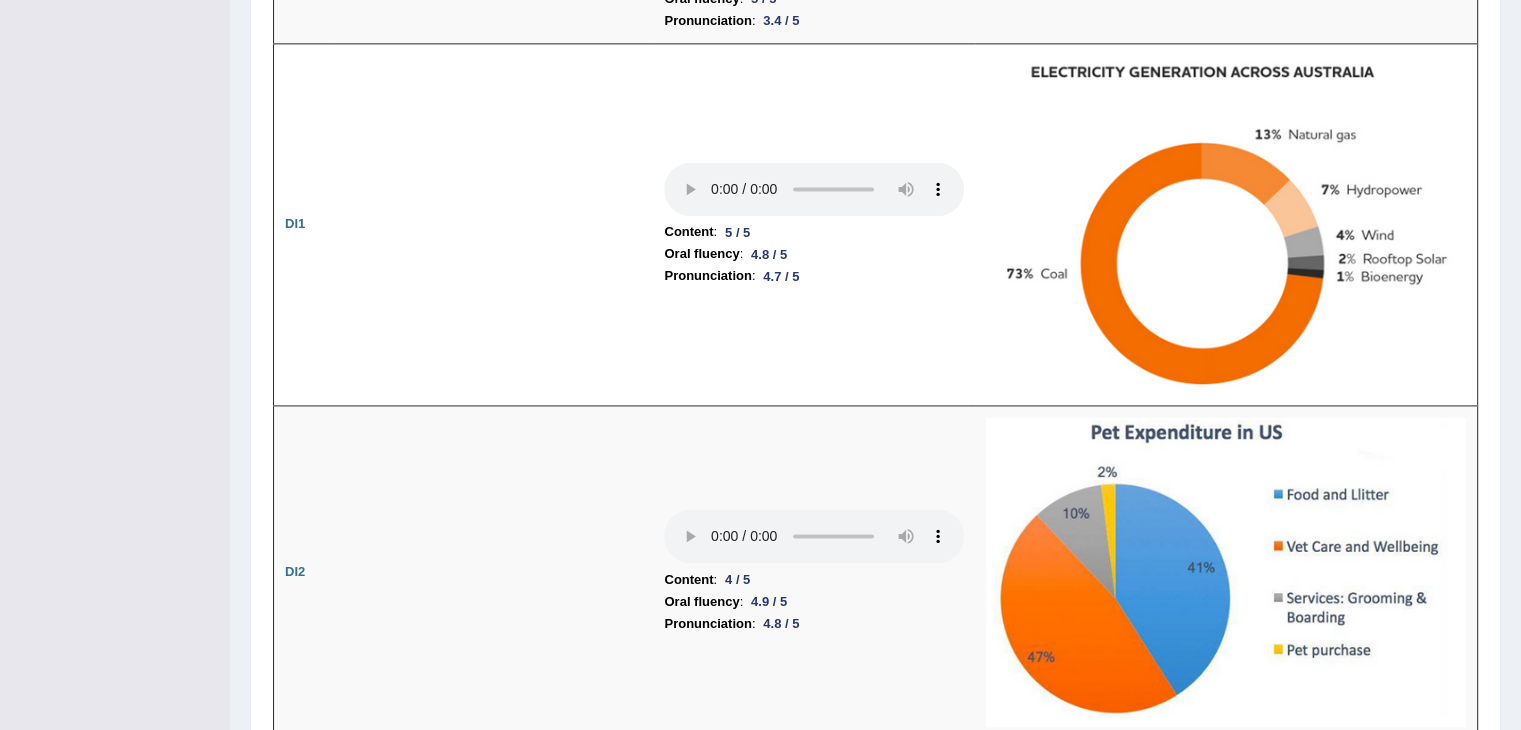 click on "Toggle navigation
Home
Practice Questions   Speaking Practice Read Aloud
Repeat Sentence
Describe Image
Re-tell Lecture
Answer Short Question
Summarize Group Discussion
Respond To A Situation
Writing Practice  Summarize Written Text
Write Essay
Reading Practice  Reading & Writing: Fill In The Blanks
Choose Multiple Answers
Re-order Paragraphs
Fill In The Blanks
Choose Single Answer
Listening Practice  Summarize Spoken Text
Highlight Incorrect Words
Highlight Correct Summary
Select Missing Word
Choose Single Answer
Choose Multiple Answers
Fill In The Blanks
Write From Dictation
Pronunciation
Tests  Take Practice Sectional Test
Take Mock Test" at bounding box center (760, -414) 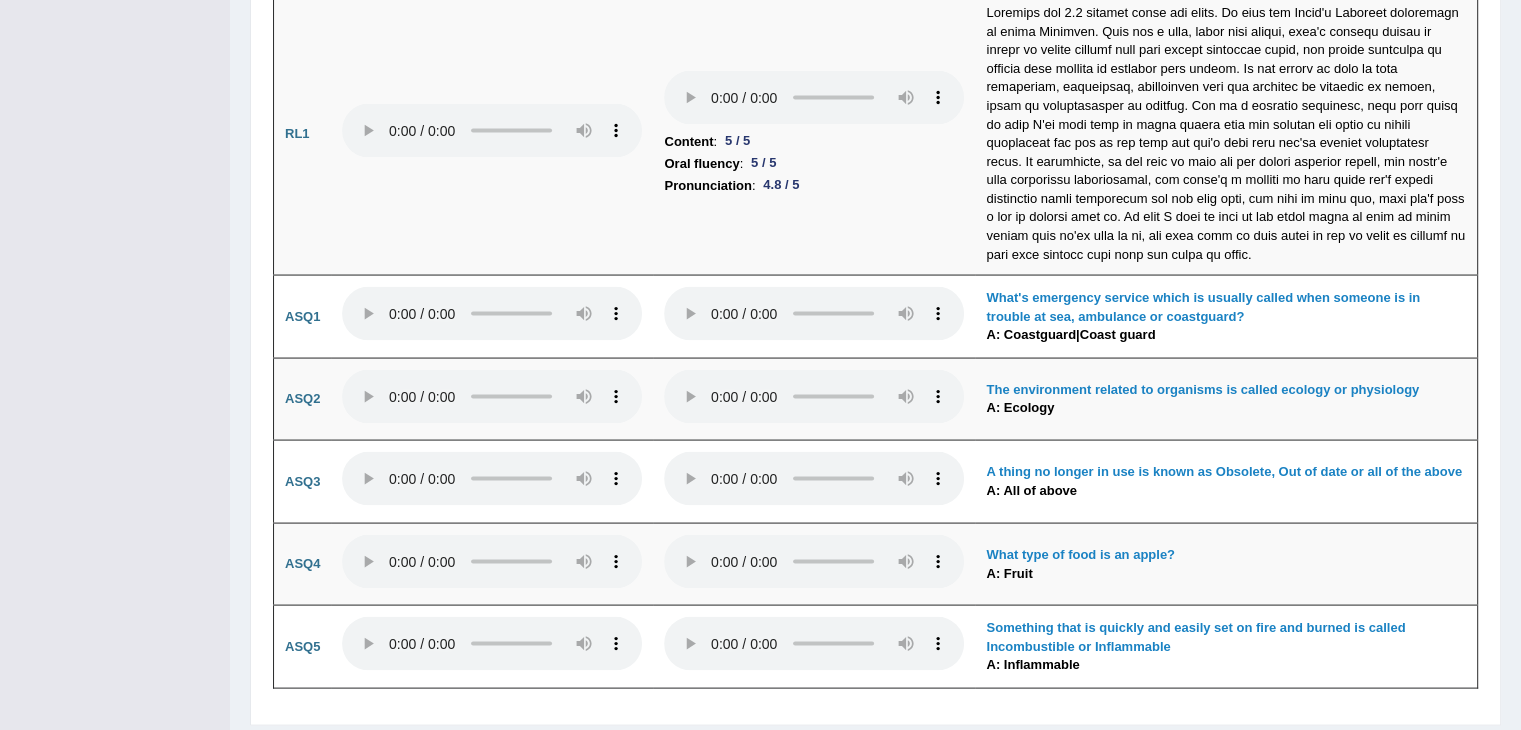 scroll, scrollTop: 3956, scrollLeft: 0, axis: vertical 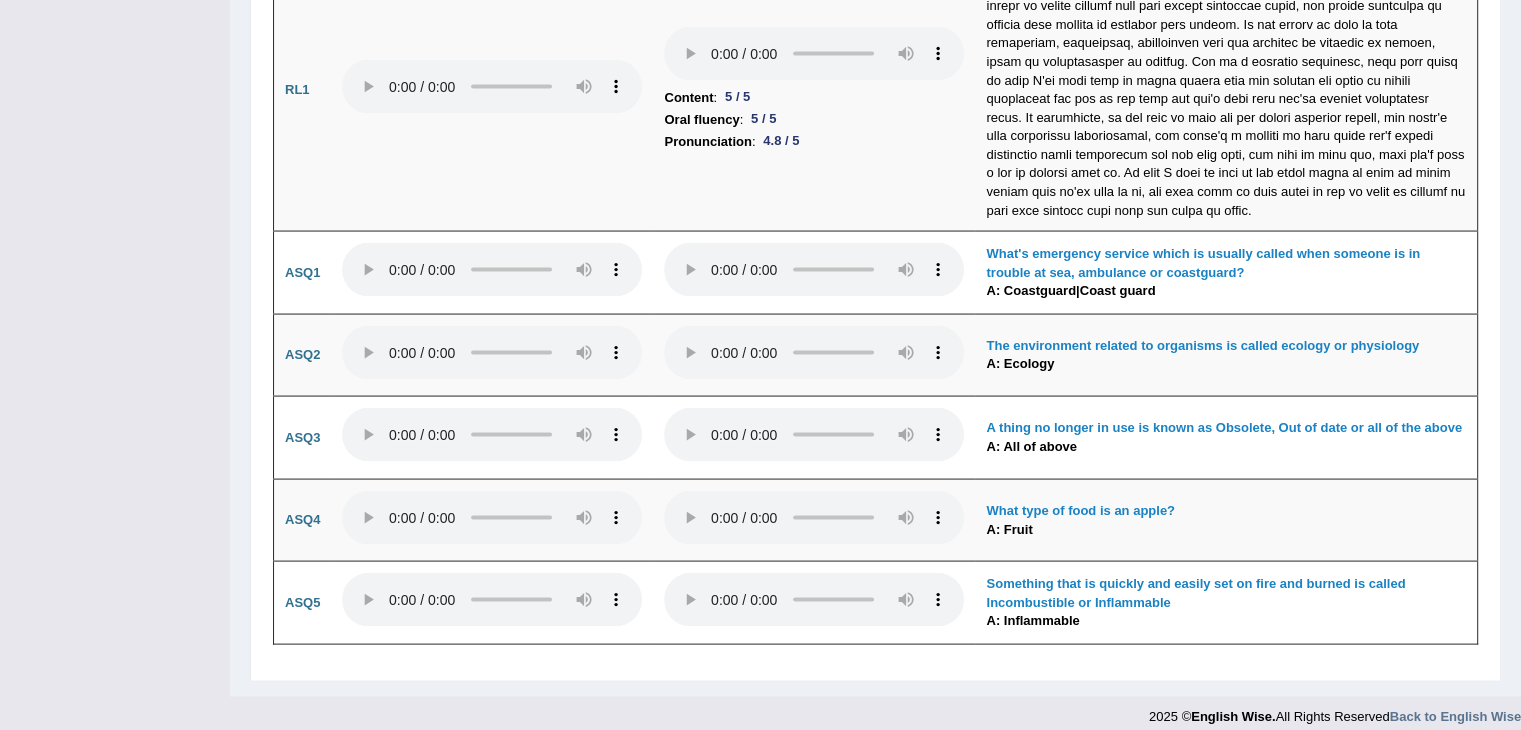 click on "Toggle navigation
Home
Practice Questions   Speaking Practice Read Aloud
Repeat Sentence
Describe Image
Re-tell Lecture
Answer Short Question
Summarize Group Discussion
Respond To A Situation
Writing Practice  Summarize Written Text
Write Essay
Reading Practice  Reading & Writing: Fill In The Blanks
Choose Multiple Answers
Re-order Paragraphs
Fill In The Blanks
Choose Single Answer
Listening Practice  Summarize Spoken Text
Highlight Incorrect Words
Highlight Correct Summary
Select Missing Word
Choose Single Answer
Choose Multiple Answers
Fill In The Blanks
Write From Dictation
Pronunciation
Tests  Take Practice Sectional Test
Take Mock Test" at bounding box center (760, -1610) 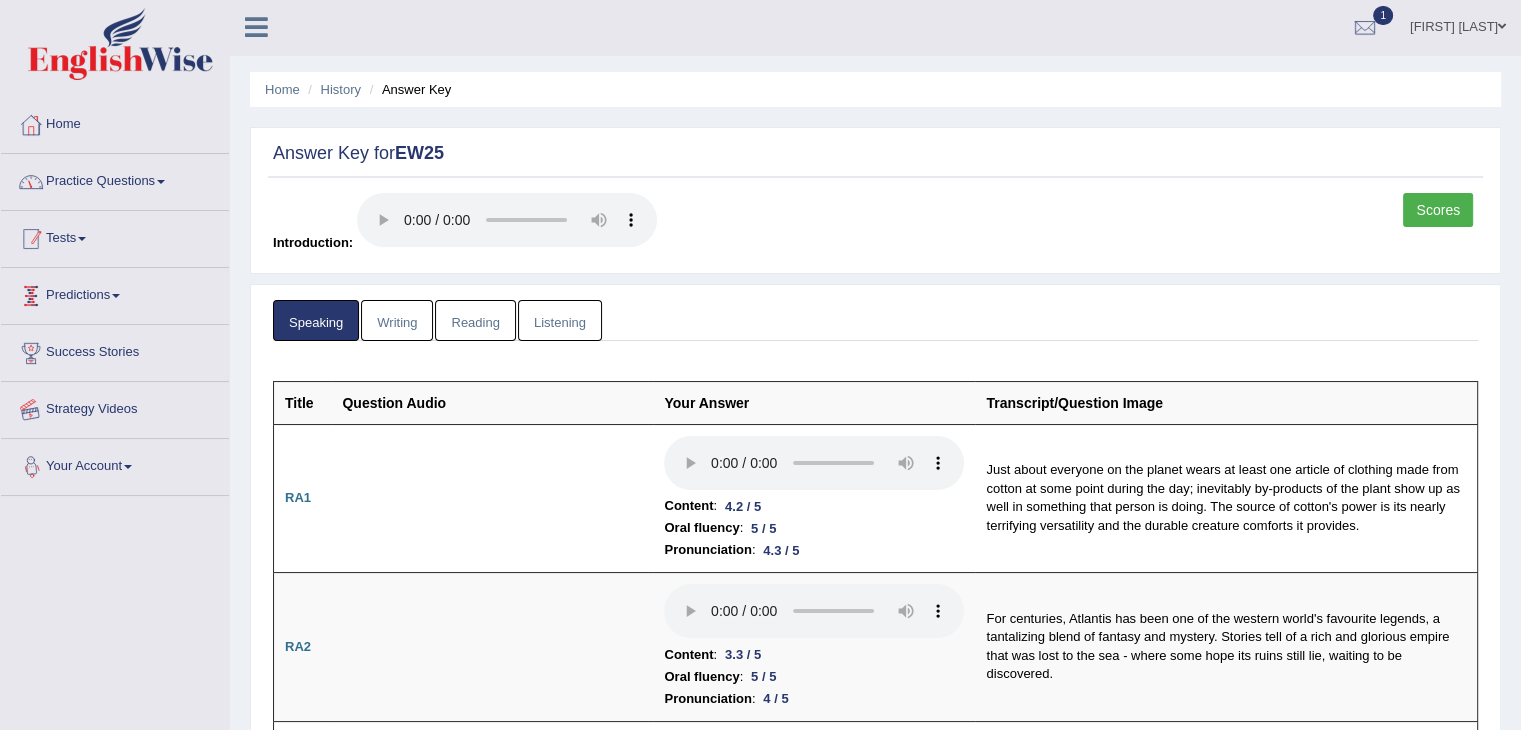 scroll, scrollTop: 0, scrollLeft: 0, axis: both 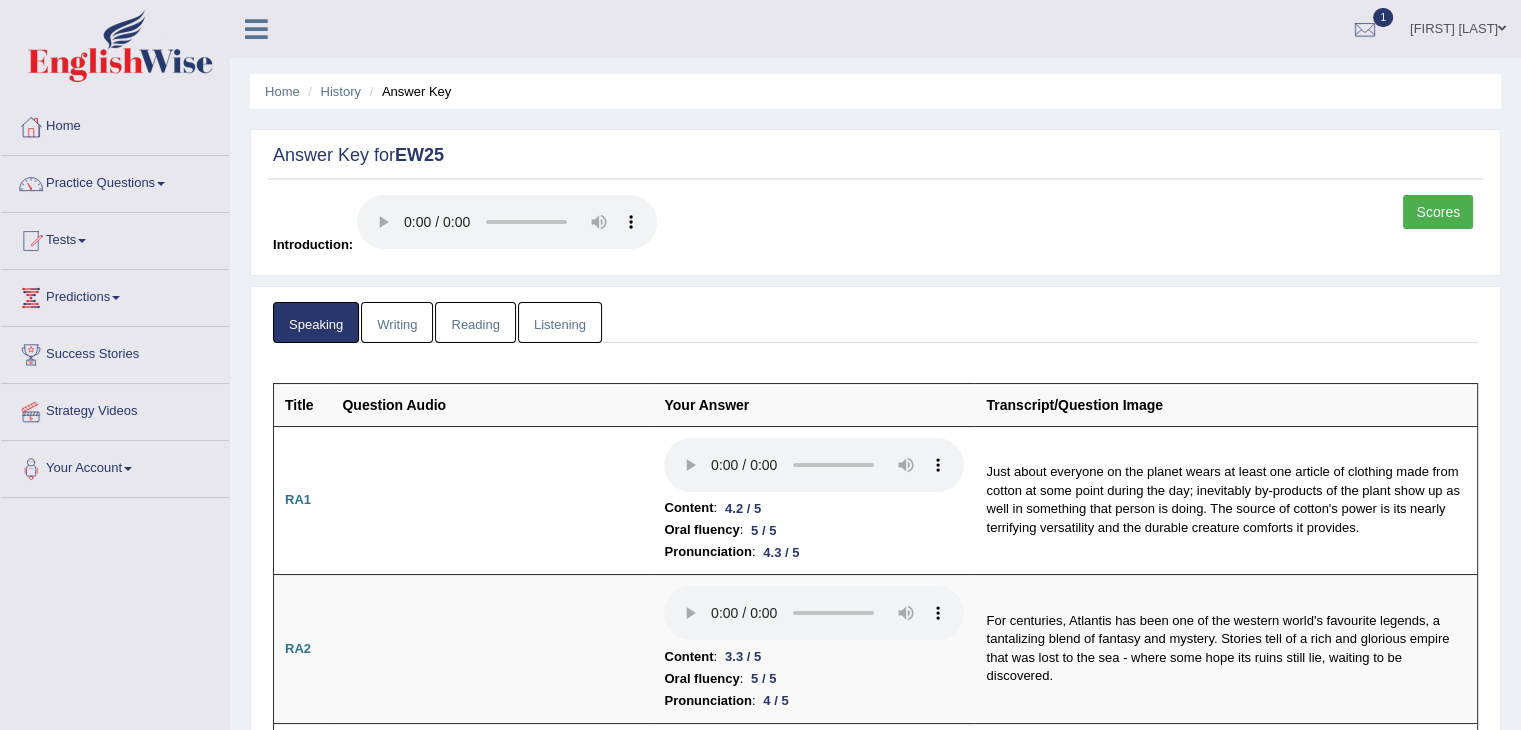 click on "Listening" at bounding box center [560, 322] 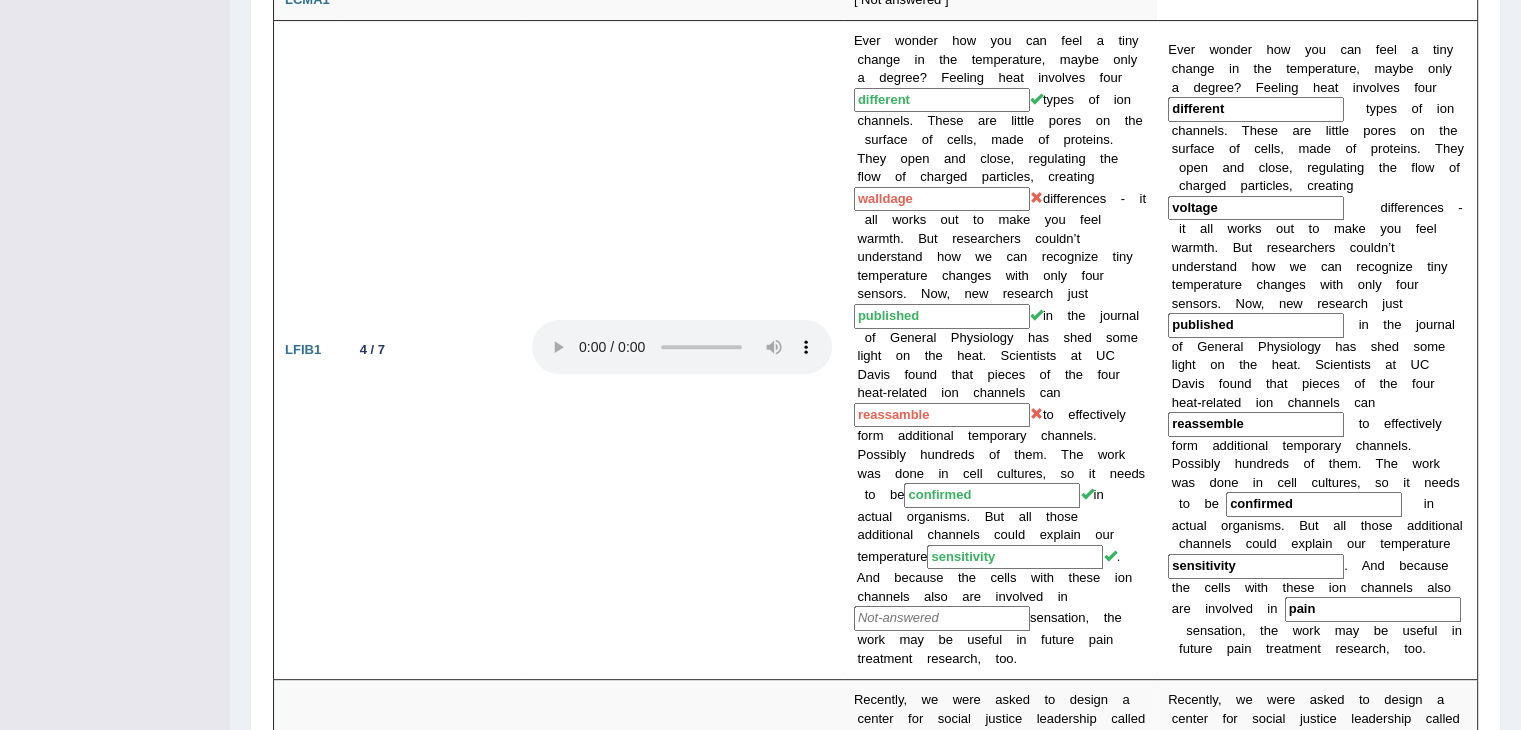 scroll, scrollTop: 640, scrollLeft: 0, axis: vertical 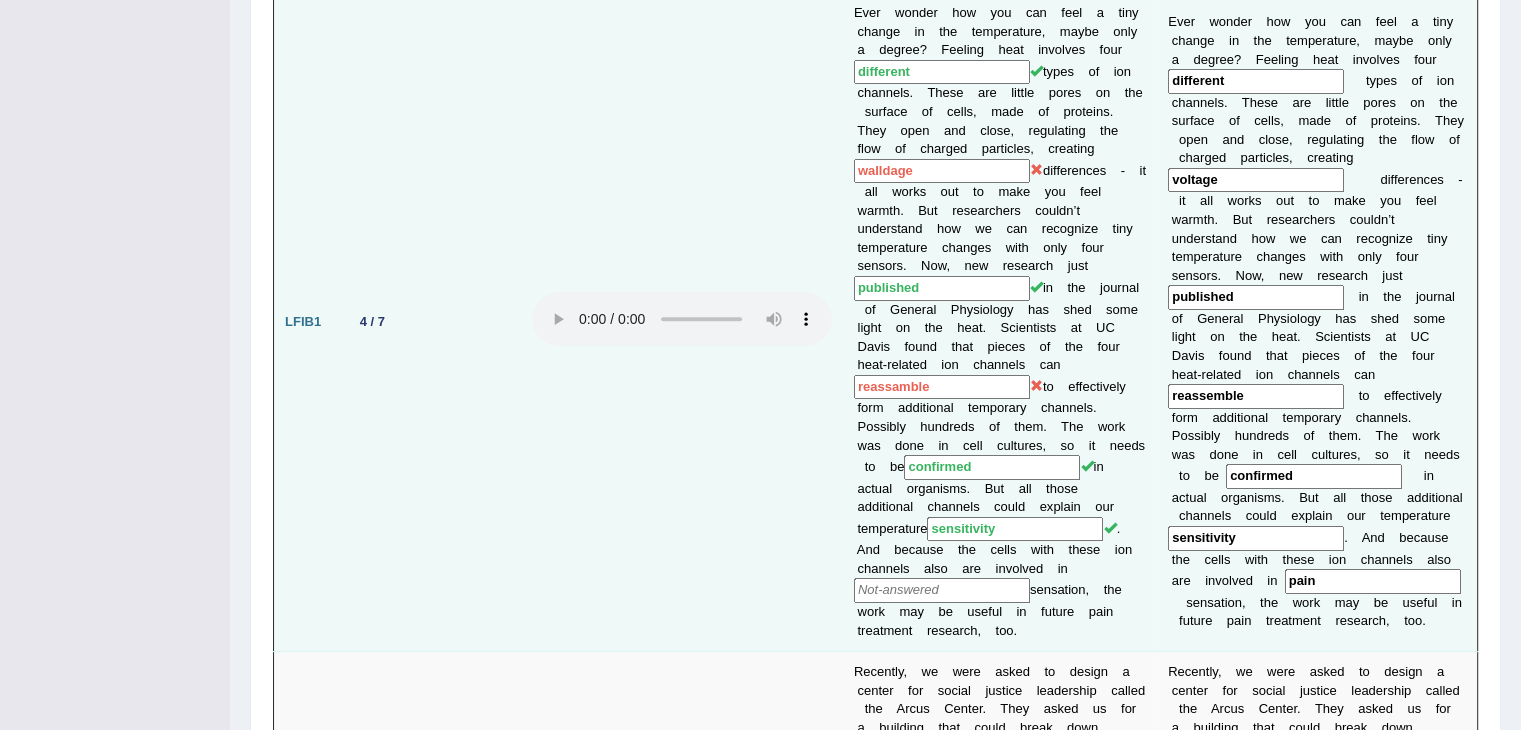 type 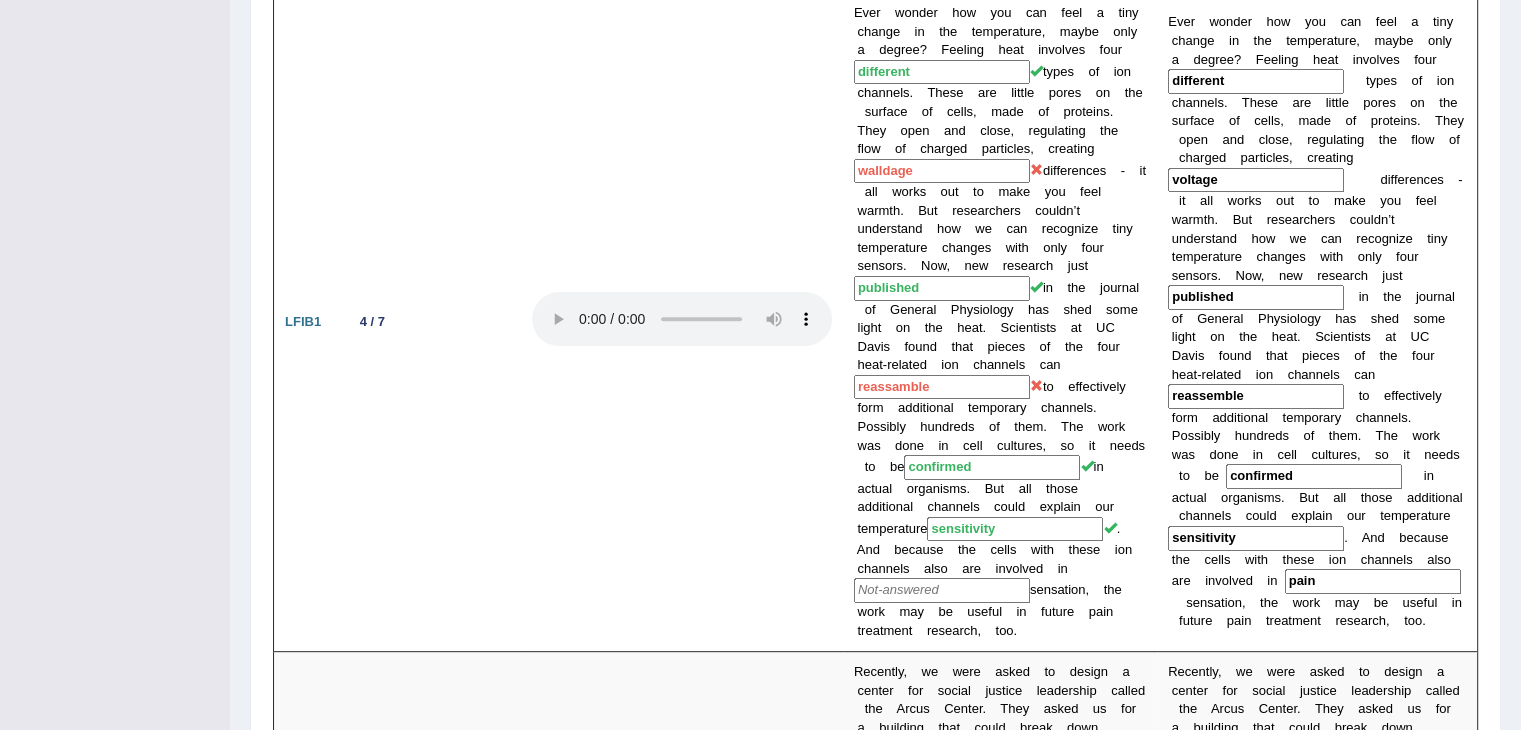 click on "Toggle navigation
Home
Practice Questions   Speaking Practice Read Aloud
Repeat Sentence
Describe Image
Re-tell Lecture
Answer Short Question
Summarize Group Discussion
Respond To A Situation
Writing Practice  Summarize Written Text
Write Essay
Reading Practice  Reading & Writing: Fill In The Blanks
Choose Multiple Answers
Re-order Paragraphs
Fill In The Blanks
Choose Single Answer
Listening Practice  Summarize Spoken Text
Highlight Incorrect Words
Highlight Correct Summary
Select Missing Word
Choose Single Answer
Choose Multiple Answers
Fill In The Blanks
Write From Dictation
Pronunciation
Tests  Take Practice Sectional Test
Take Mock Test" at bounding box center [760, 1441] 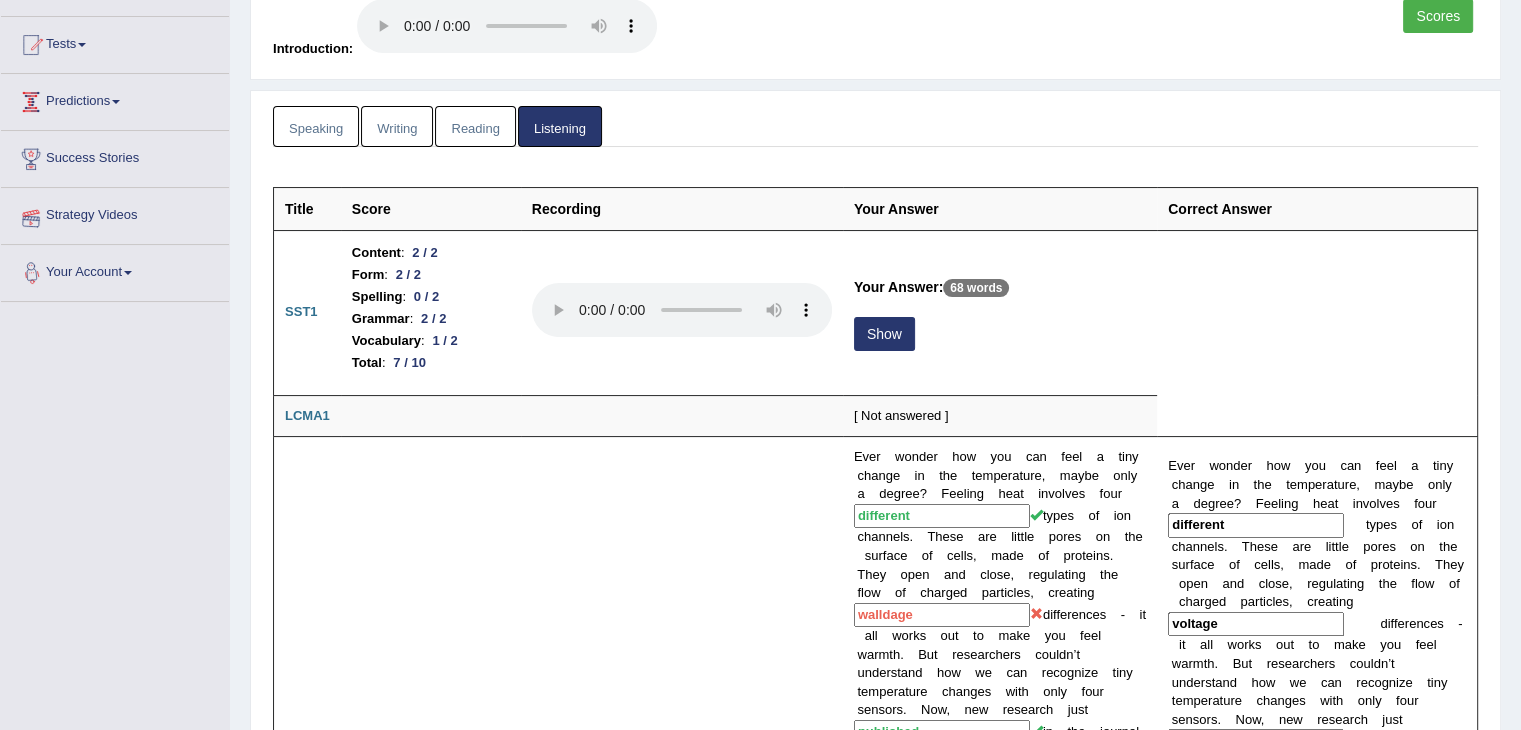 scroll, scrollTop: 0, scrollLeft: 0, axis: both 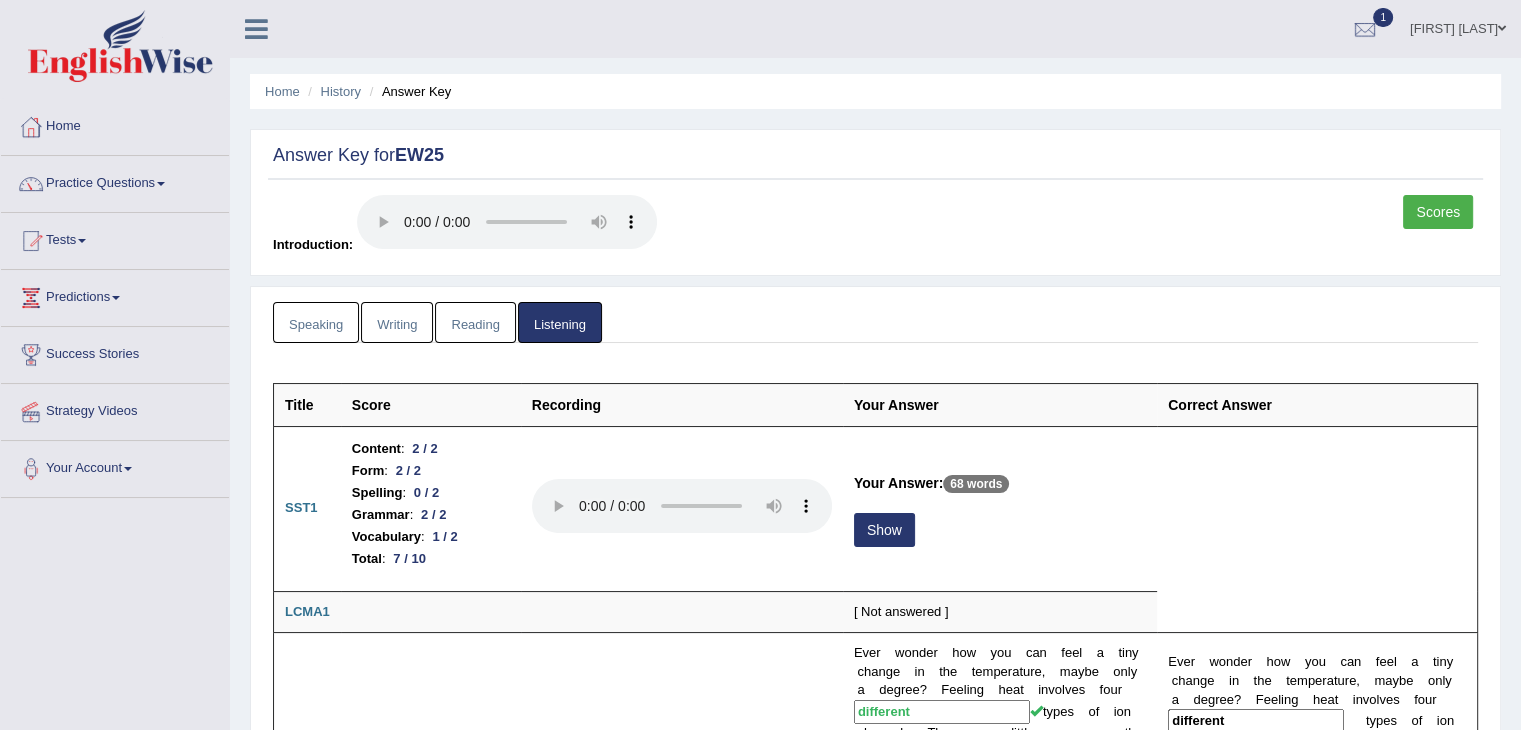 click on "Practice Questions" at bounding box center [115, 181] 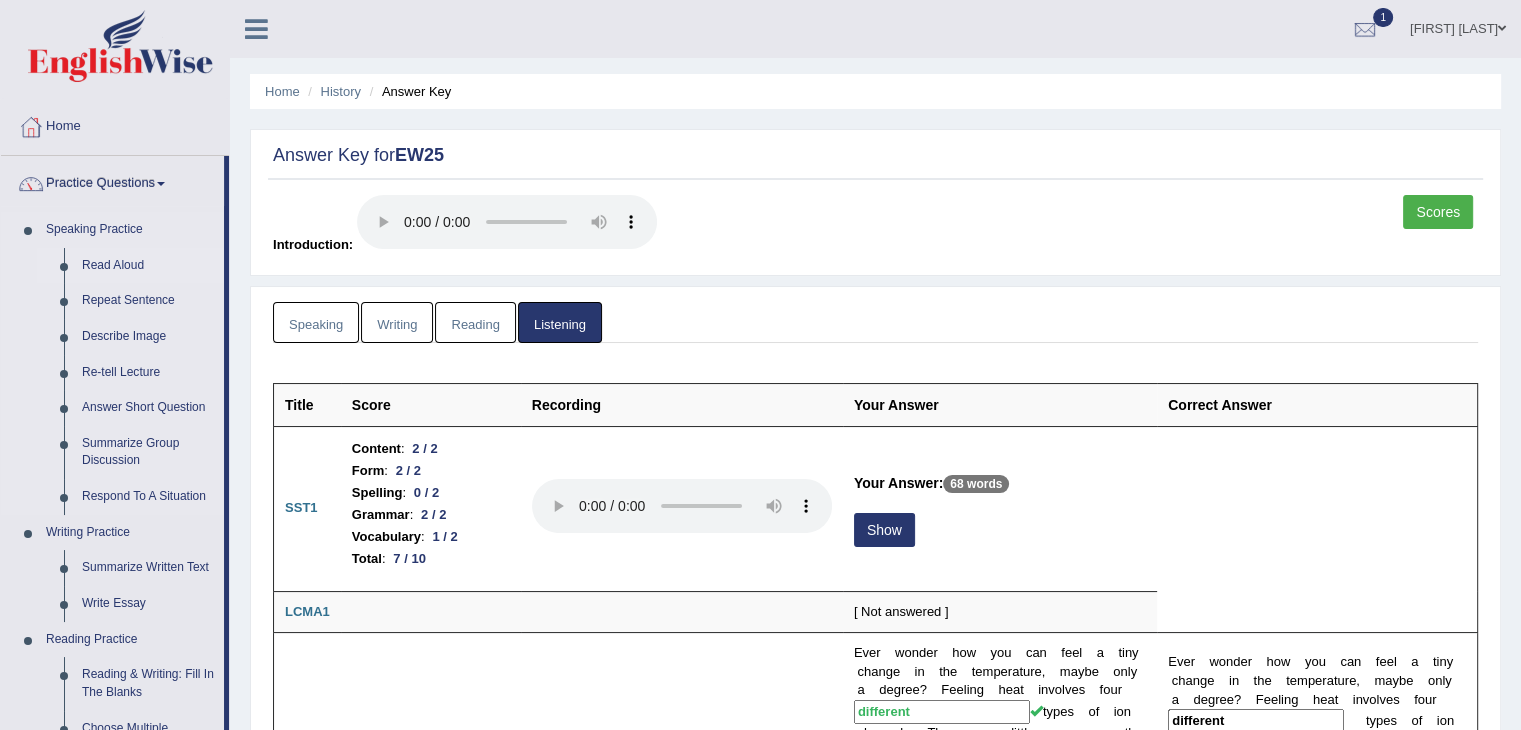 click on "Read Aloud" at bounding box center [148, 266] 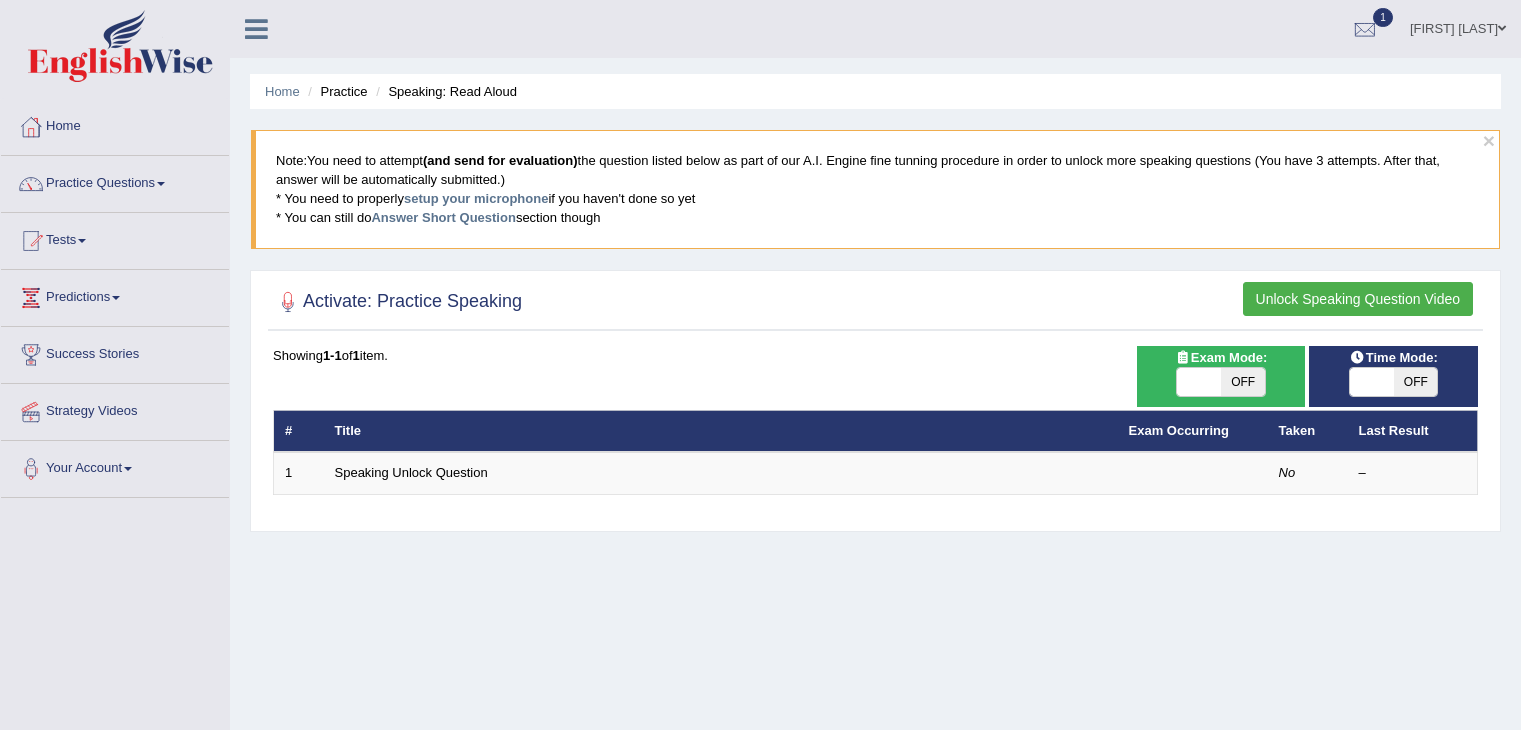 scroll, scrollTop: 0, scrollLeft: 0, axis: both 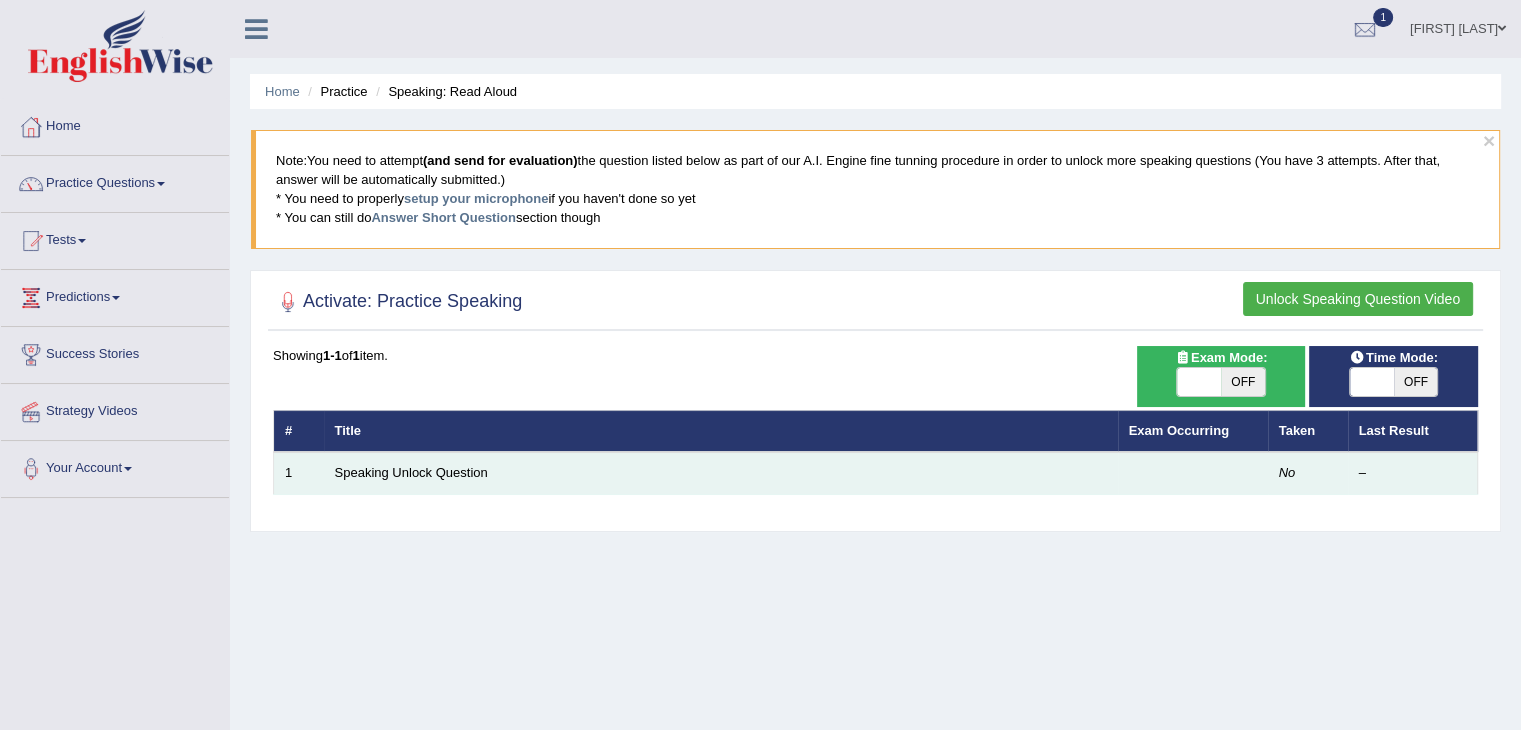 click on "Speaking Unlock Question" at bounding box center (721, 473) 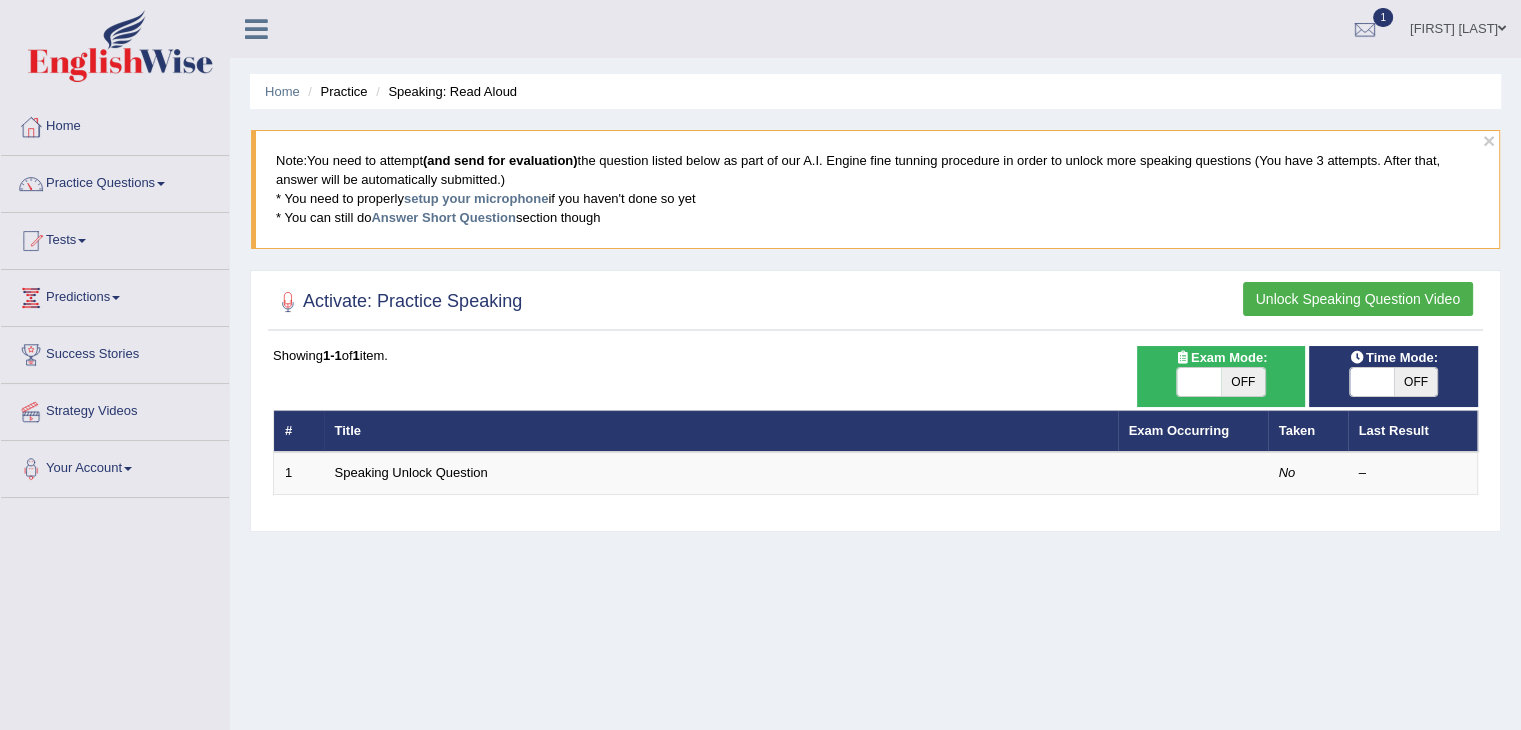 click on "Showing  1-1  of  1  item." at bounding box center [875, 355] 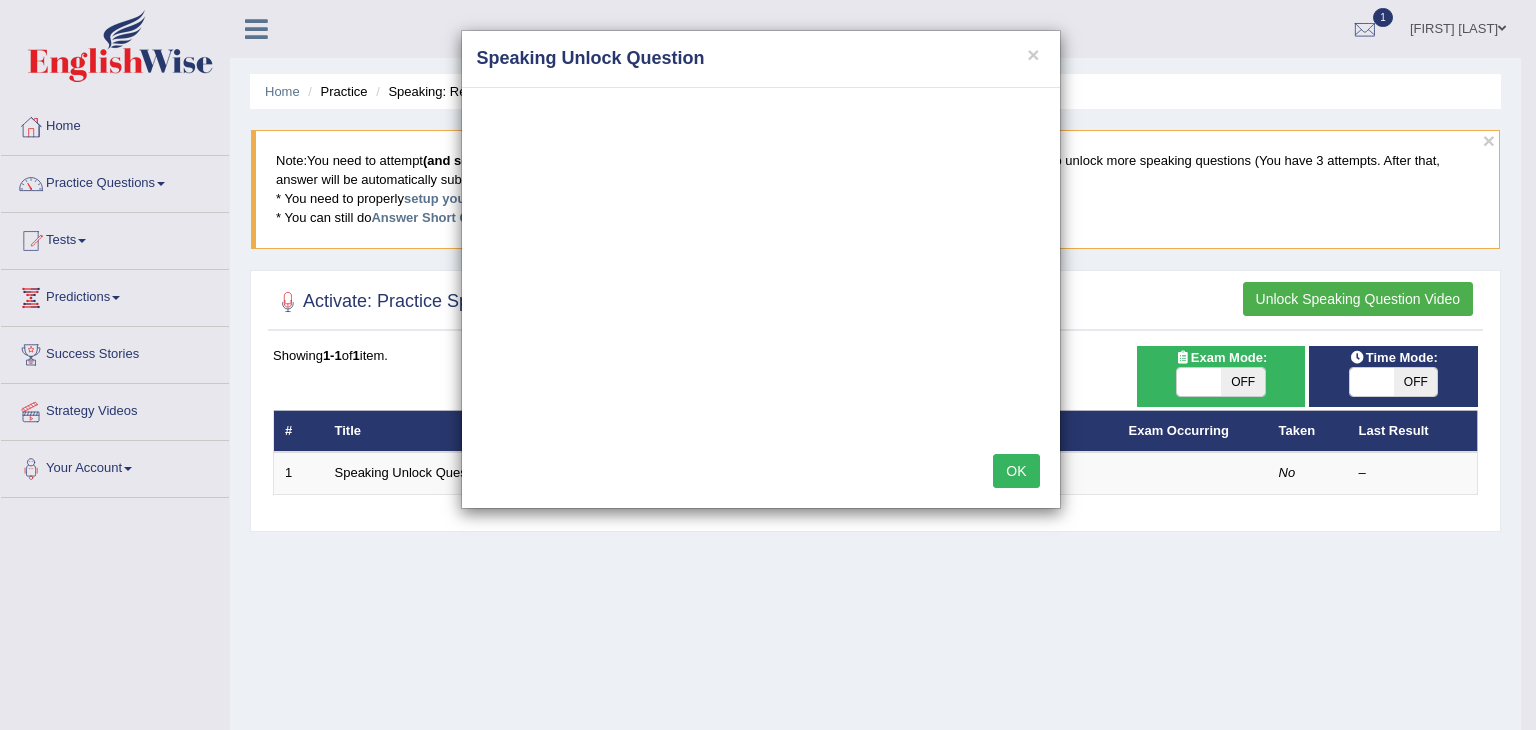 click on "OK" at bounding box center (1016, 471) 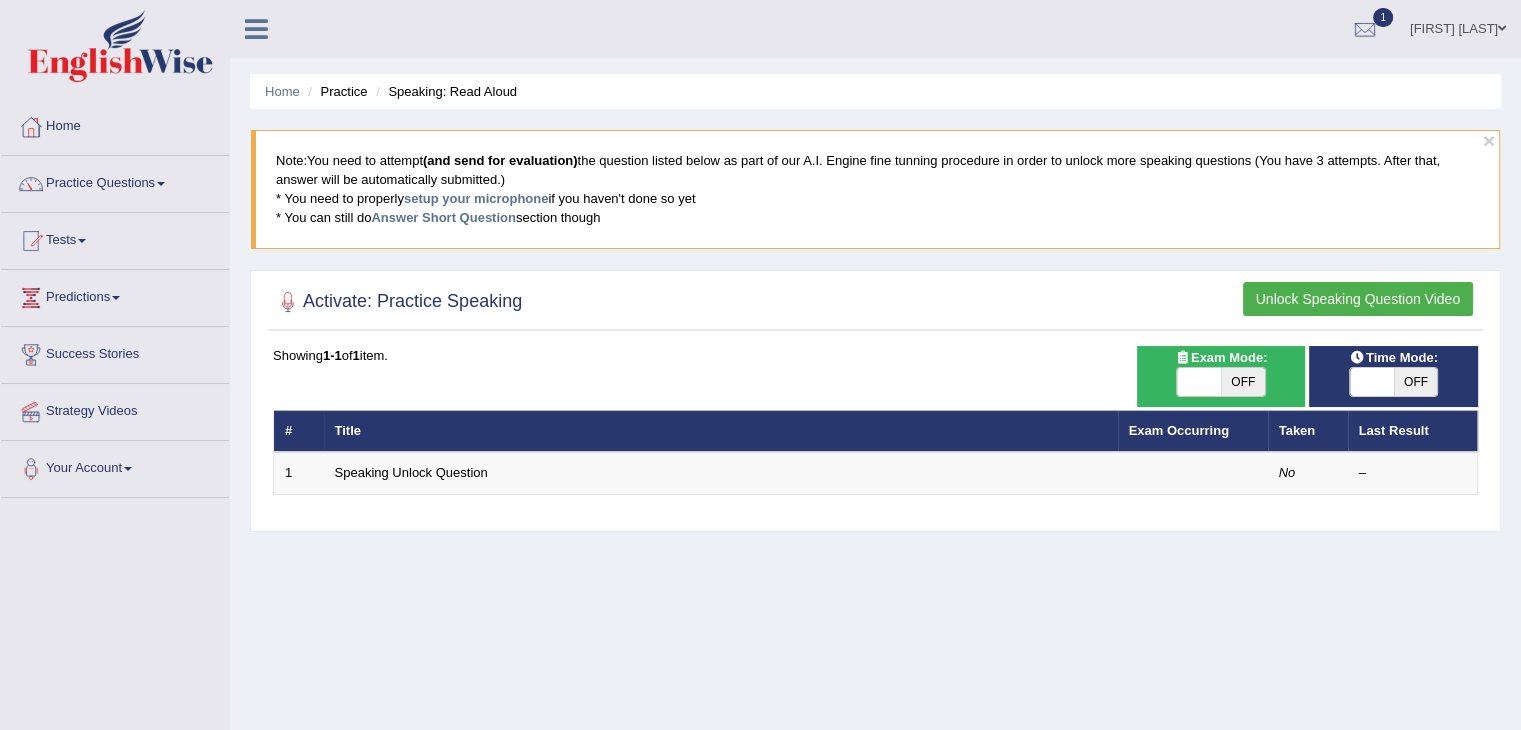 click on "Activate: Practice Speaking" at bounding box center [397, 302] 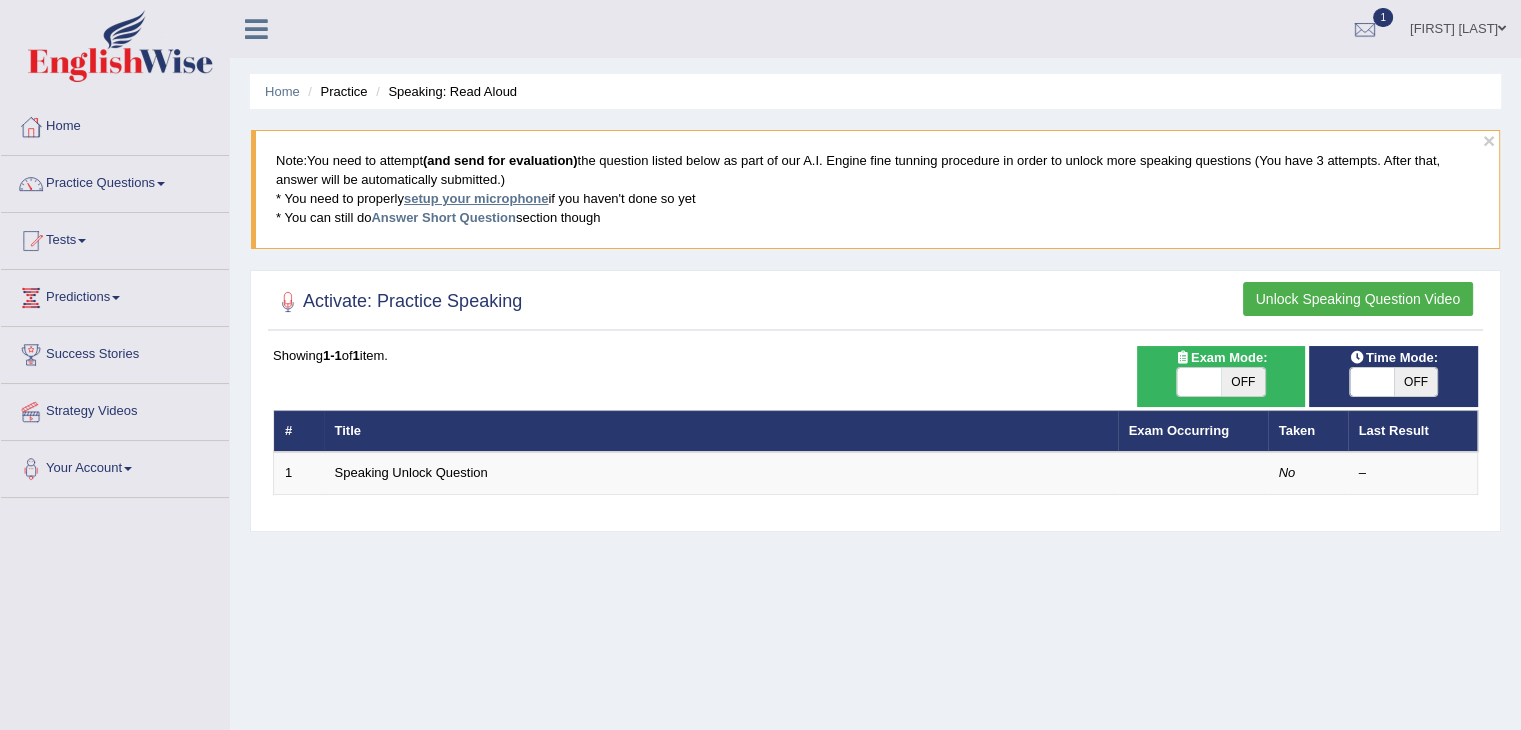 click on "setup your microphone" at bounding box center (476, 198) 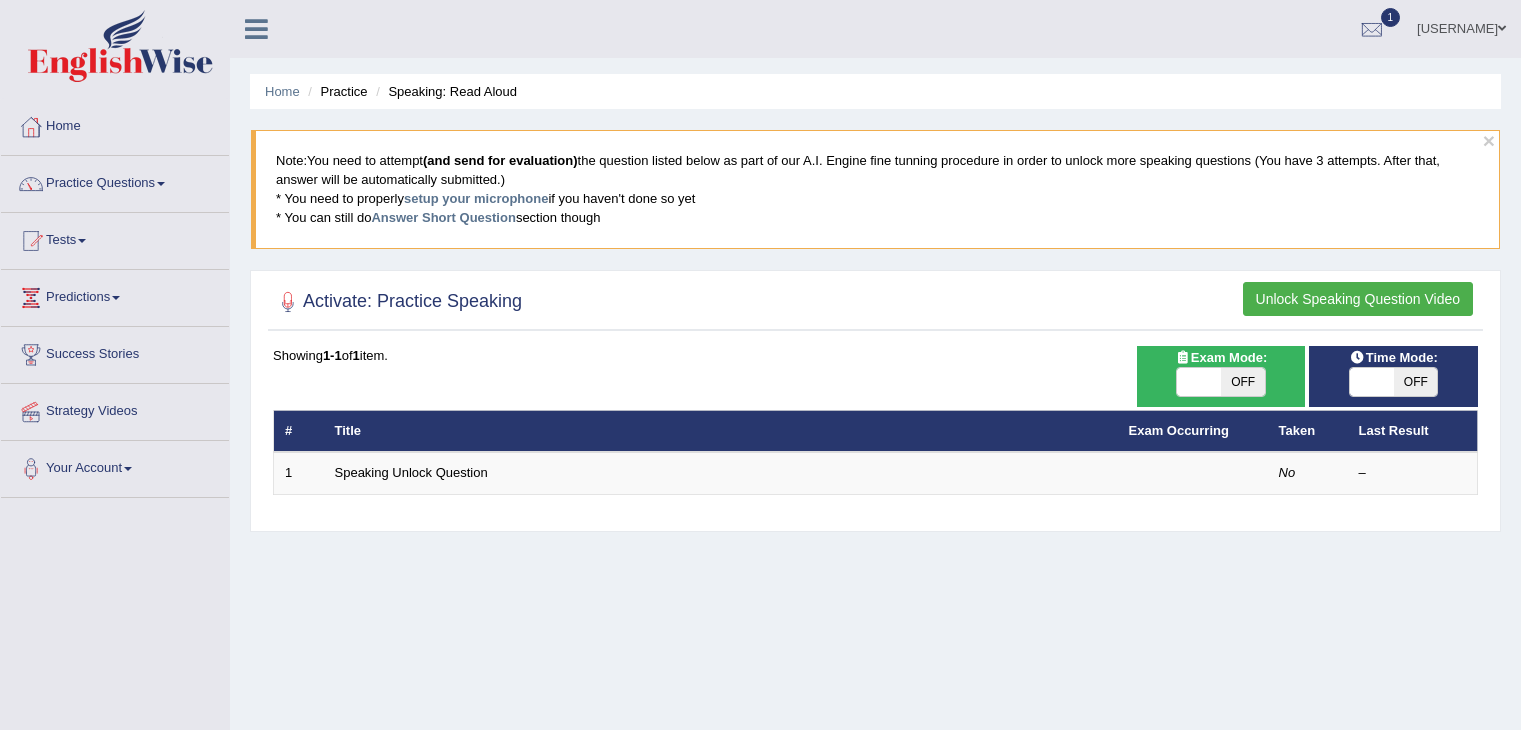 scroll, scrollTop: 0, scrollLeft: 0, axis: both 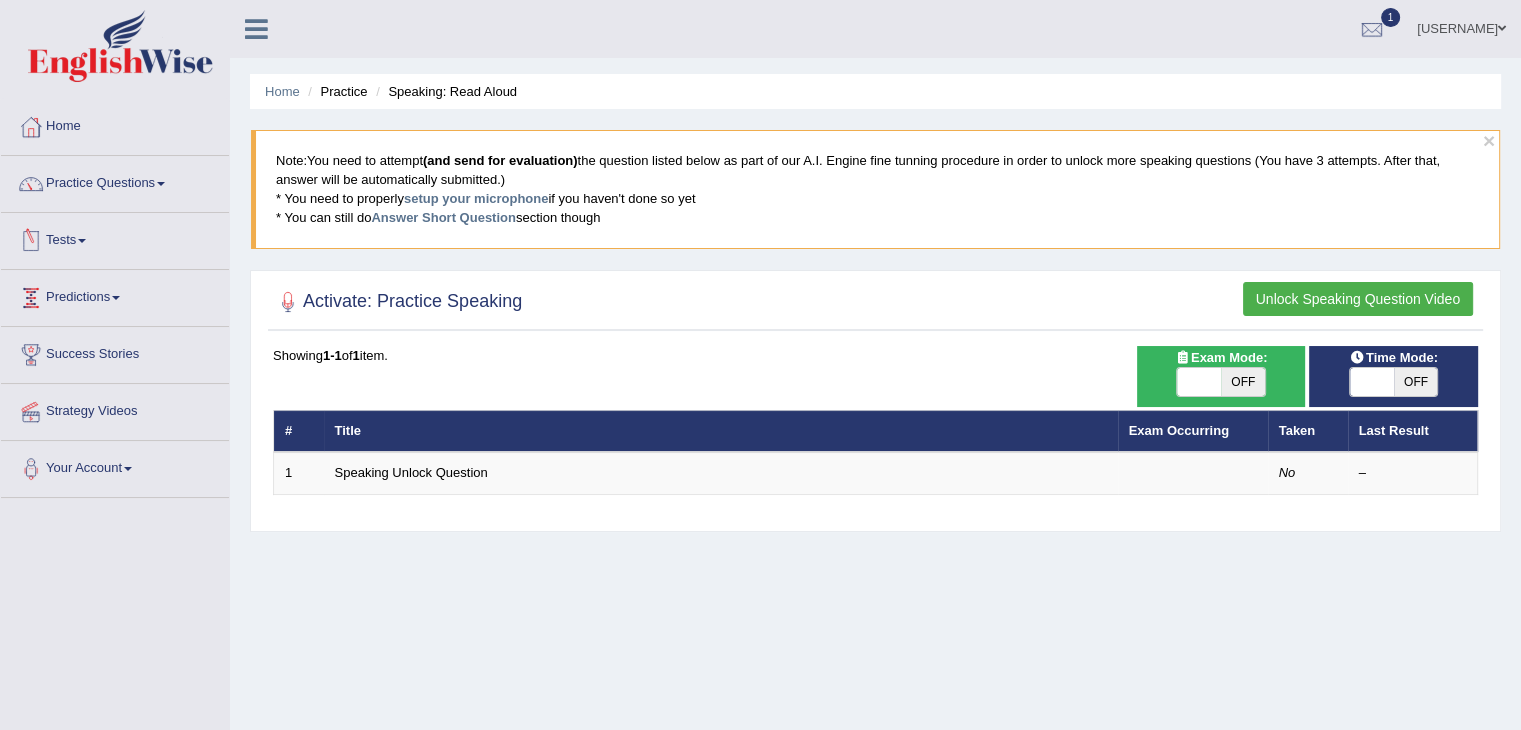 click on "Tests" at bounding box center (115, 238) 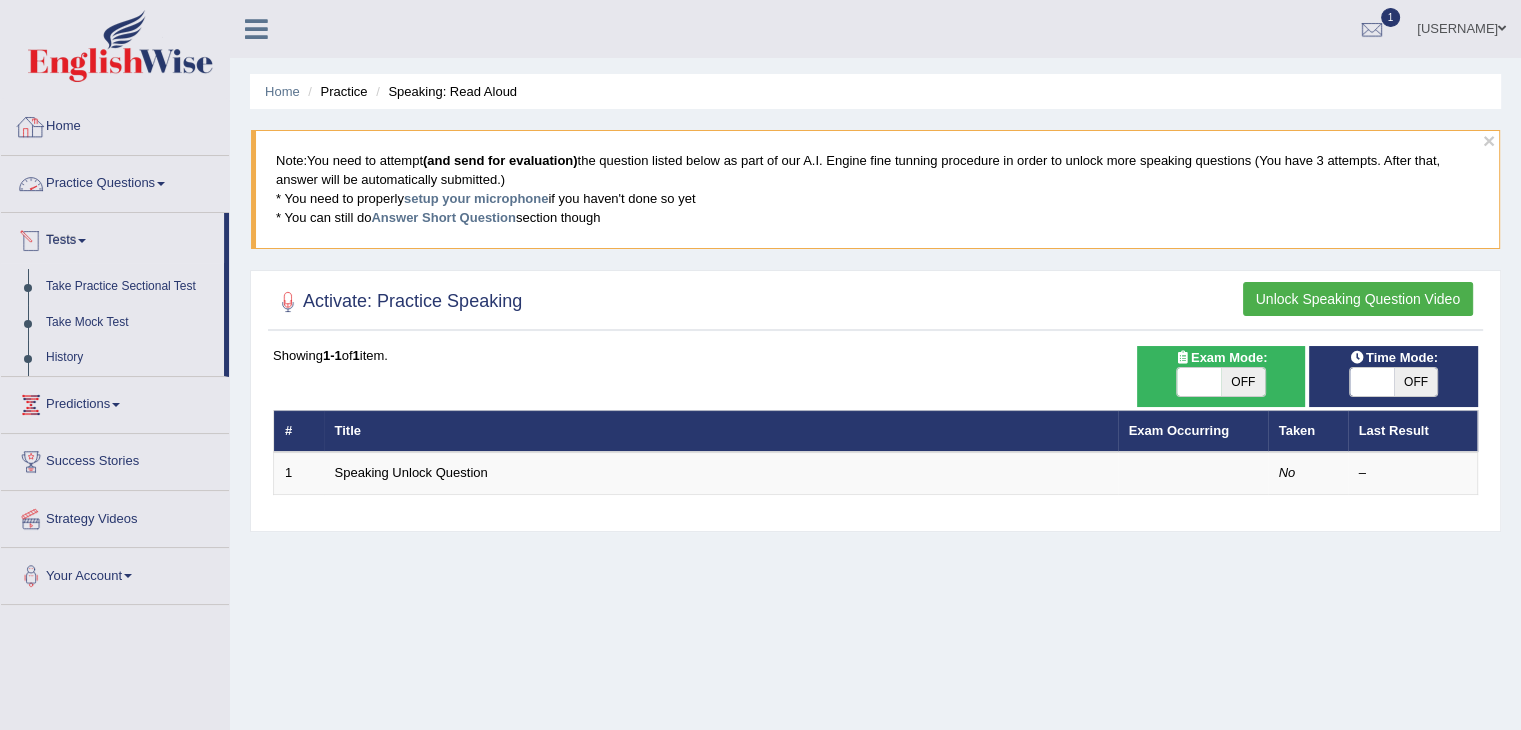 click on "Practice Questions" at bounding box center [115, 181] 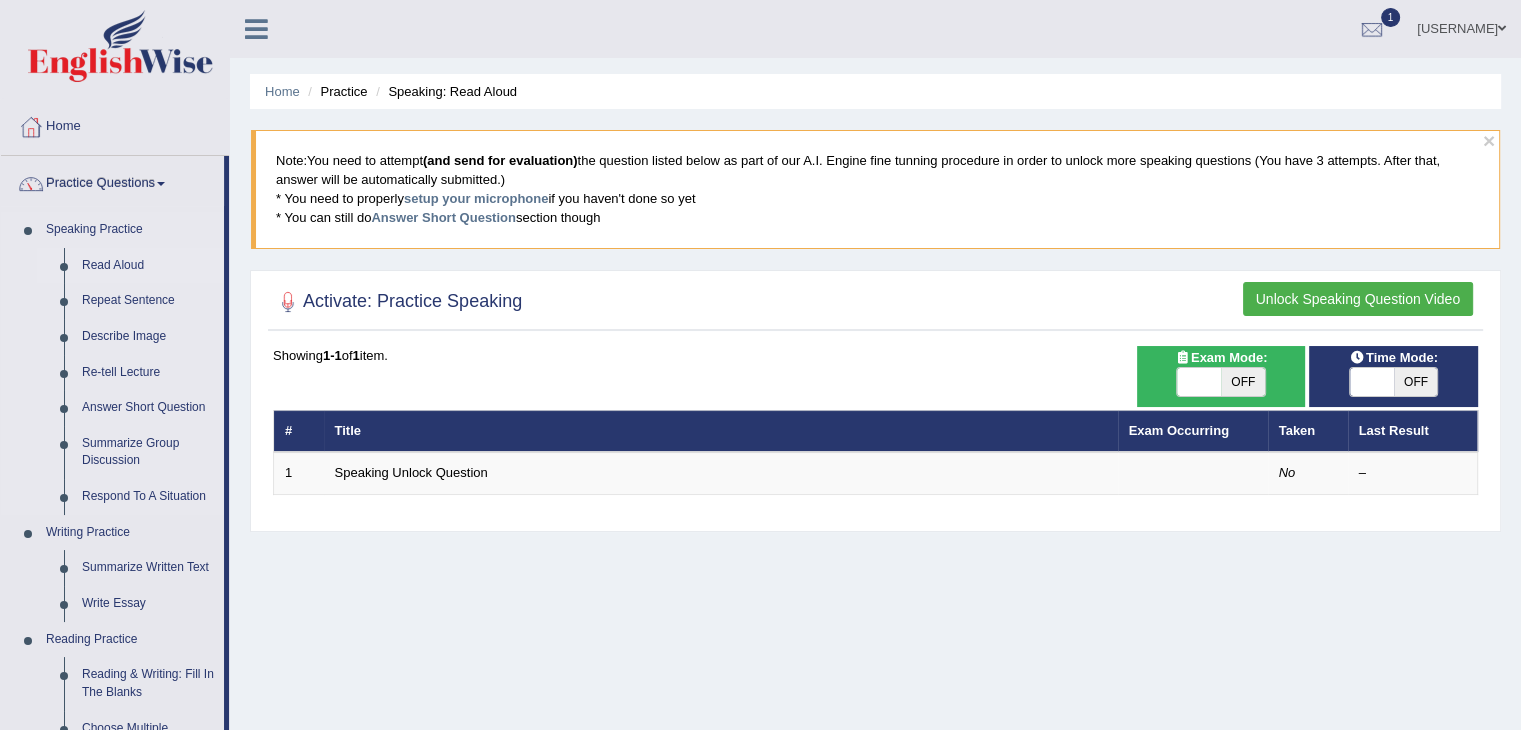 click on "Read Aloud" at bounding box center [148, 266] 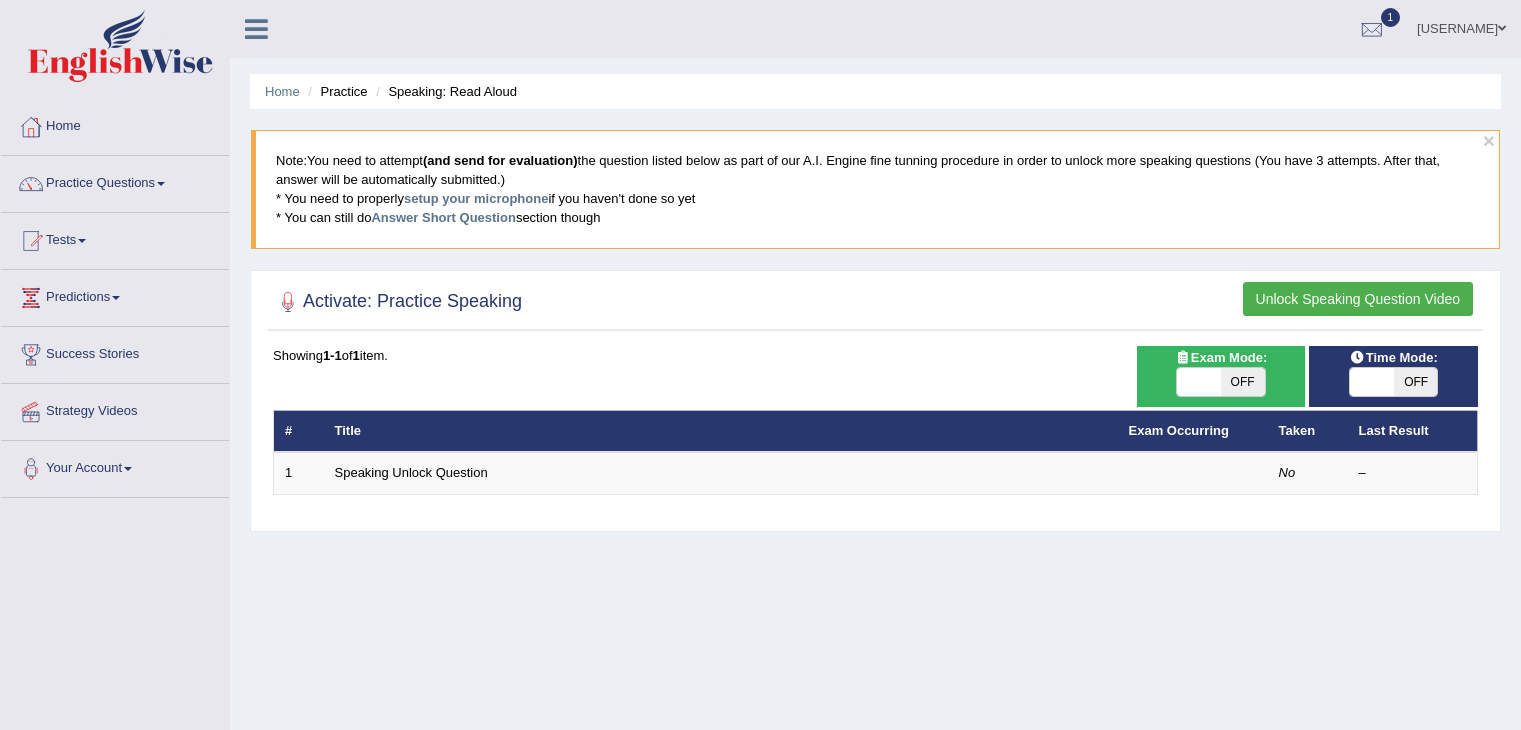 scroll, scrollTop: 0, scrollLeft: 0, axis: both 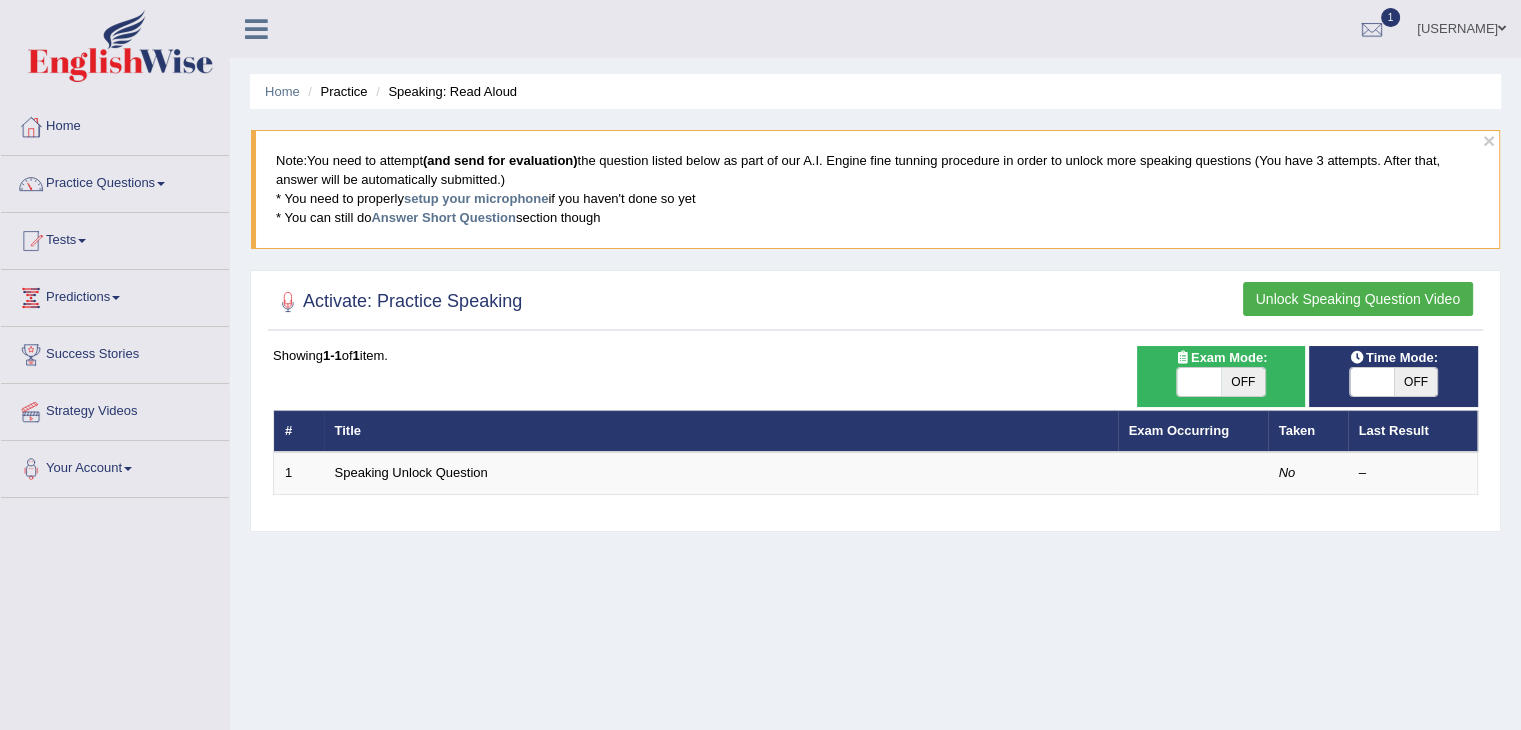 click on "Exam Mode:" at bounding box center [1221, 357] 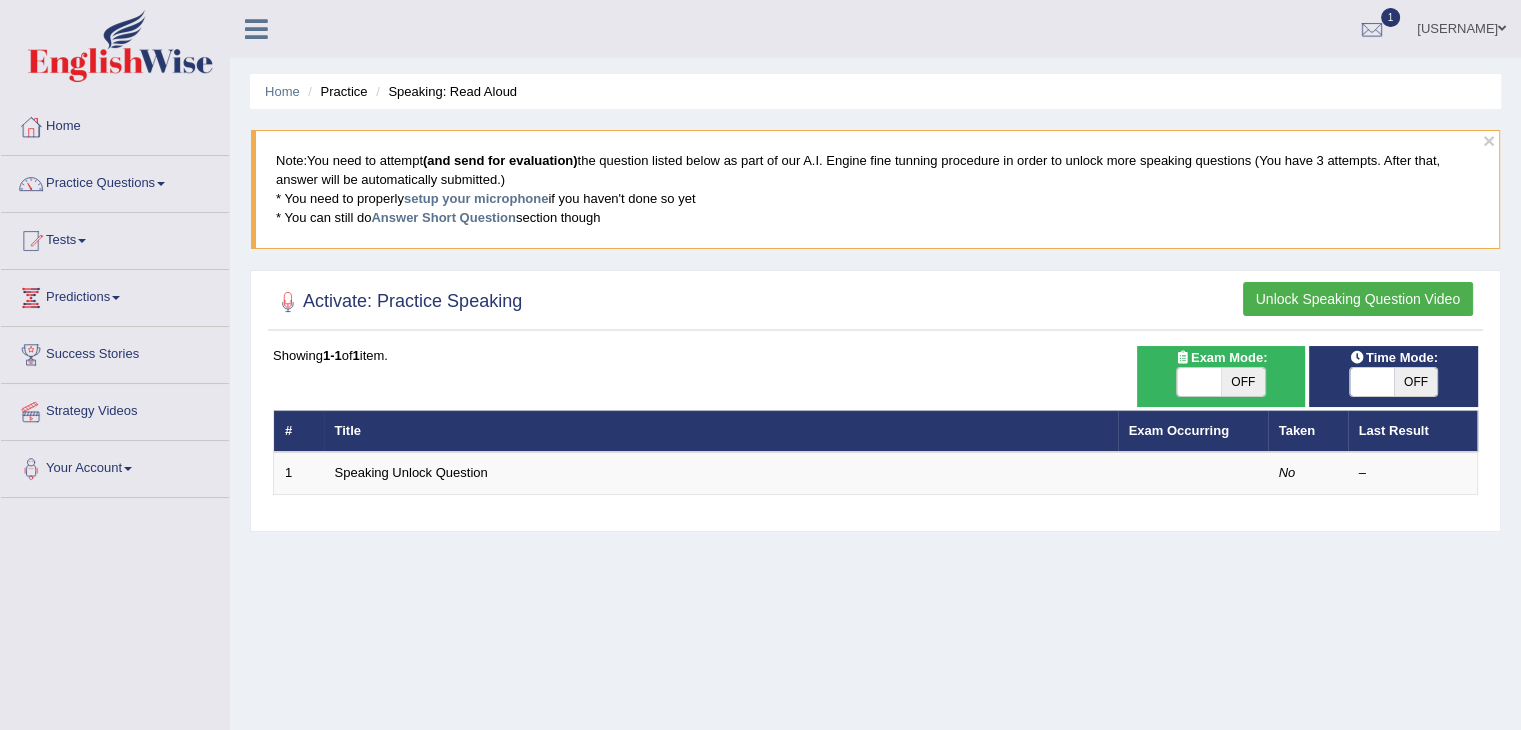 click on "Exam Mode:" at bounding box center [1221, 357] 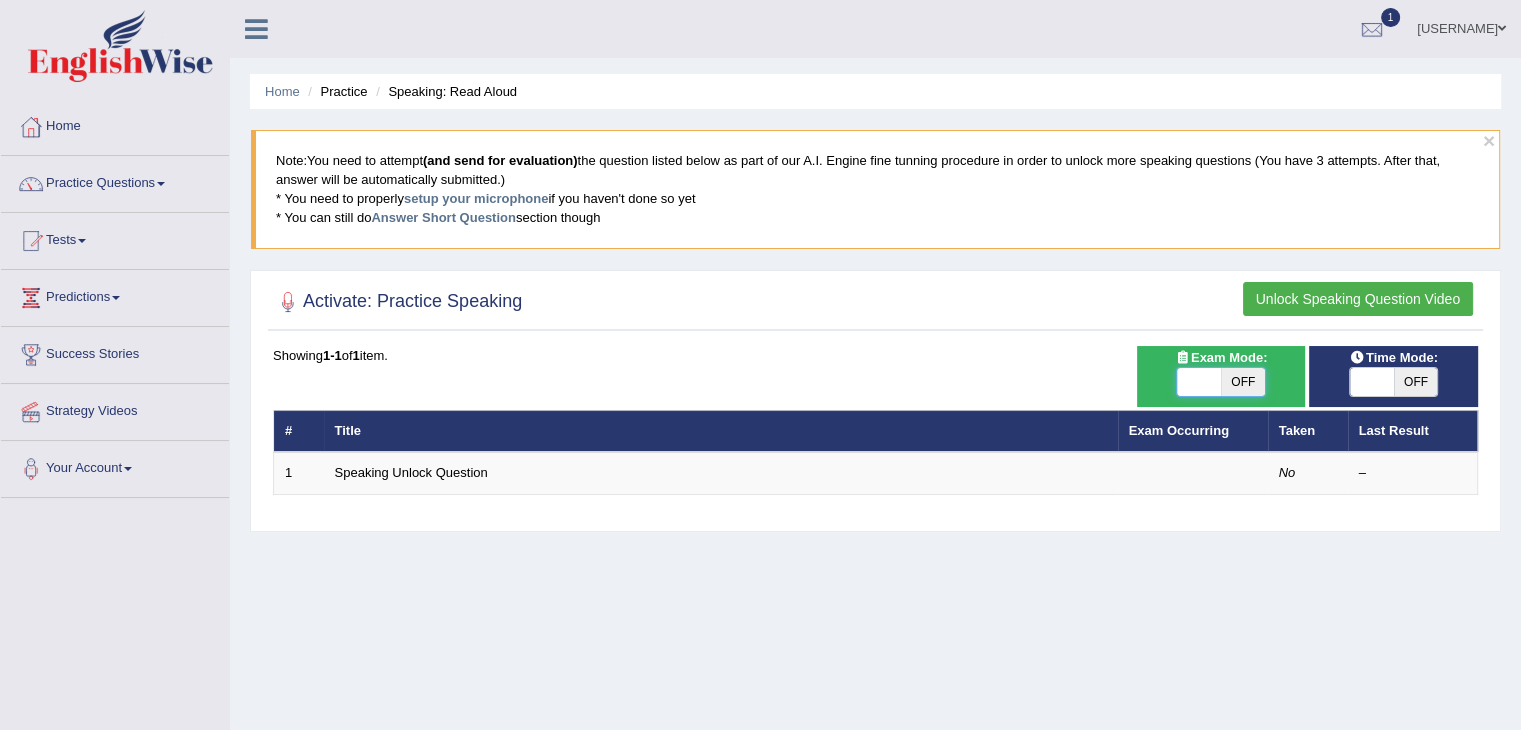 click at bounding box center [1199, 382] 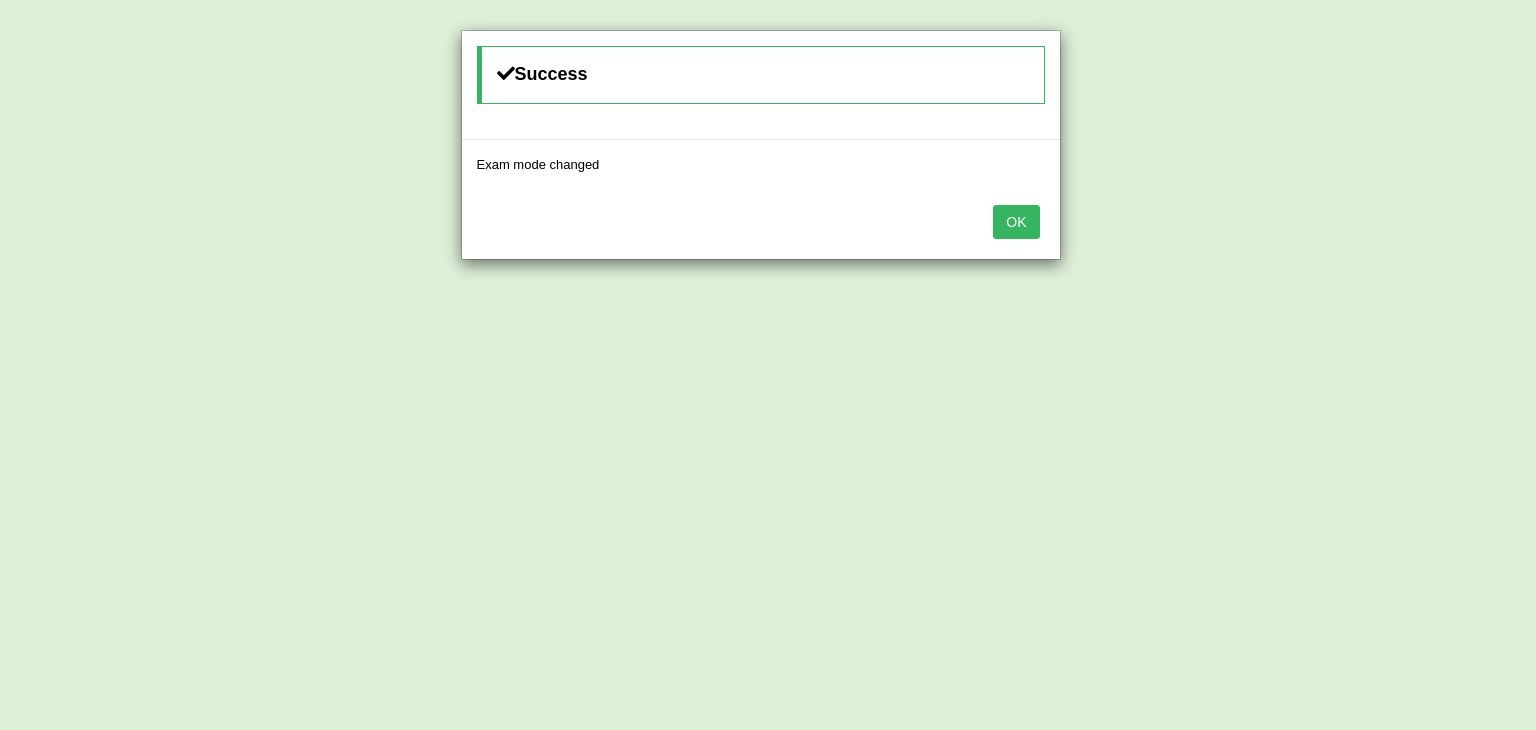 click on "OK" at bounding box center (1016, 222) 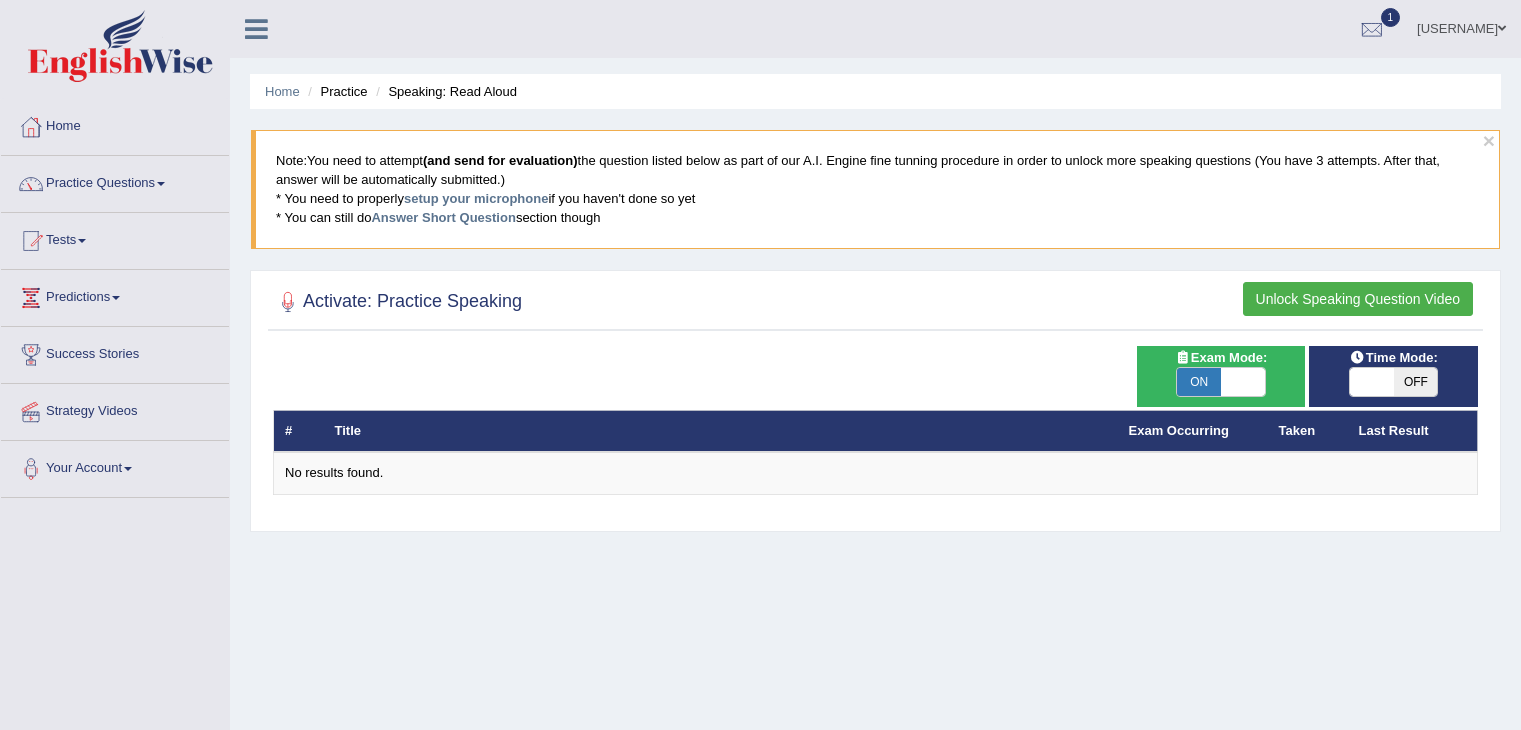 scroll, scrollTop: 0, scrollLeft: 0, axis: both 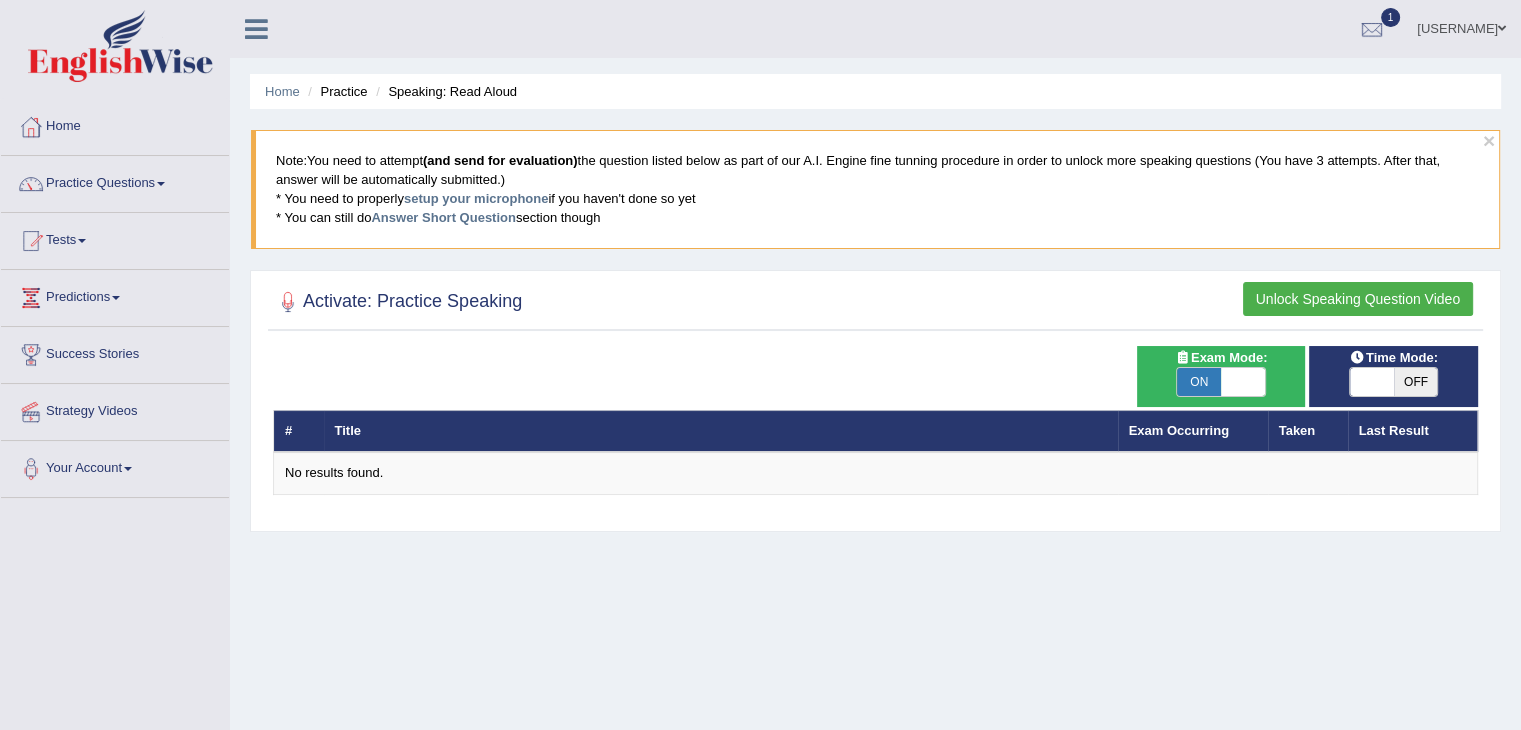 click on "Unlock Speaking Question Video" at bounding box center (1358, 299) 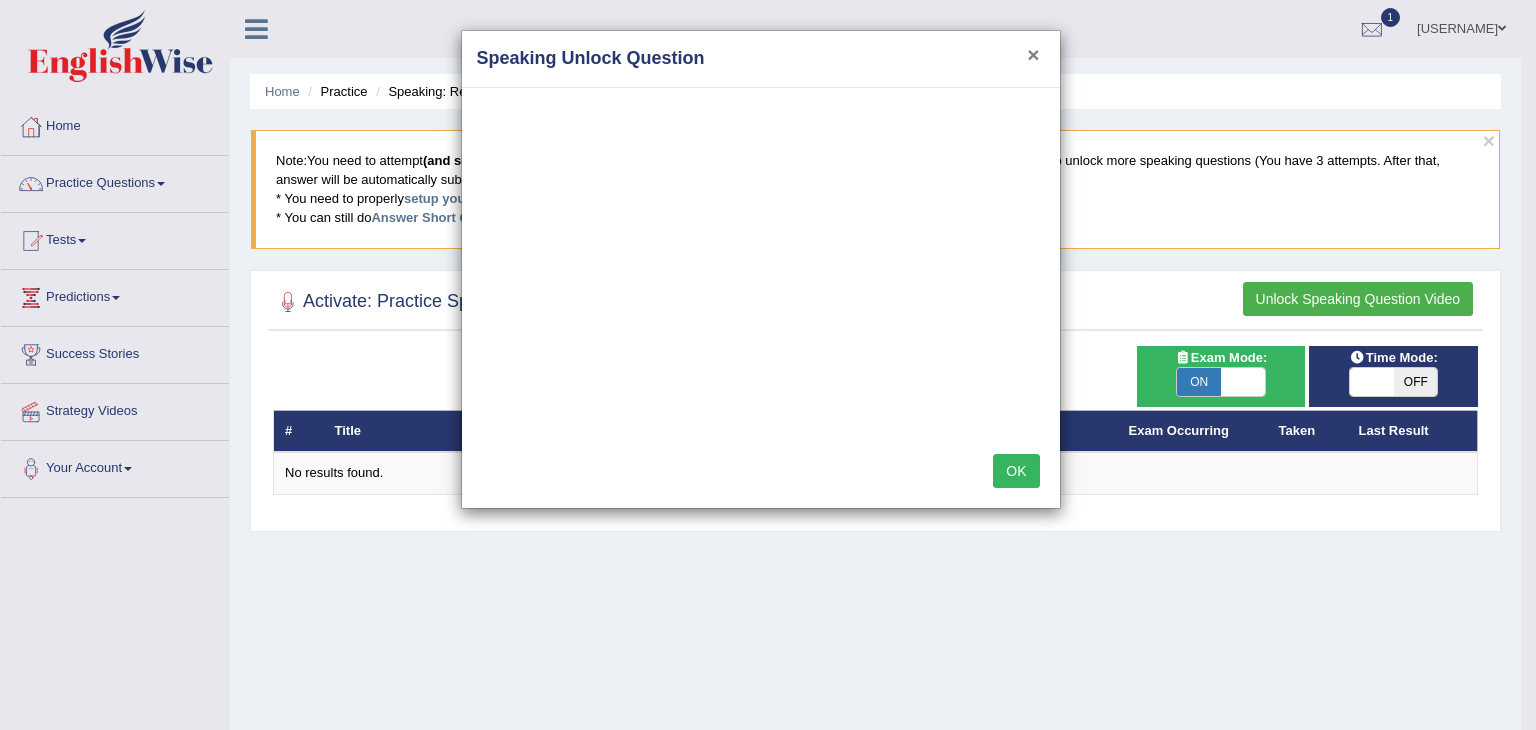 click on "×" at bounding box center (1033, 54) 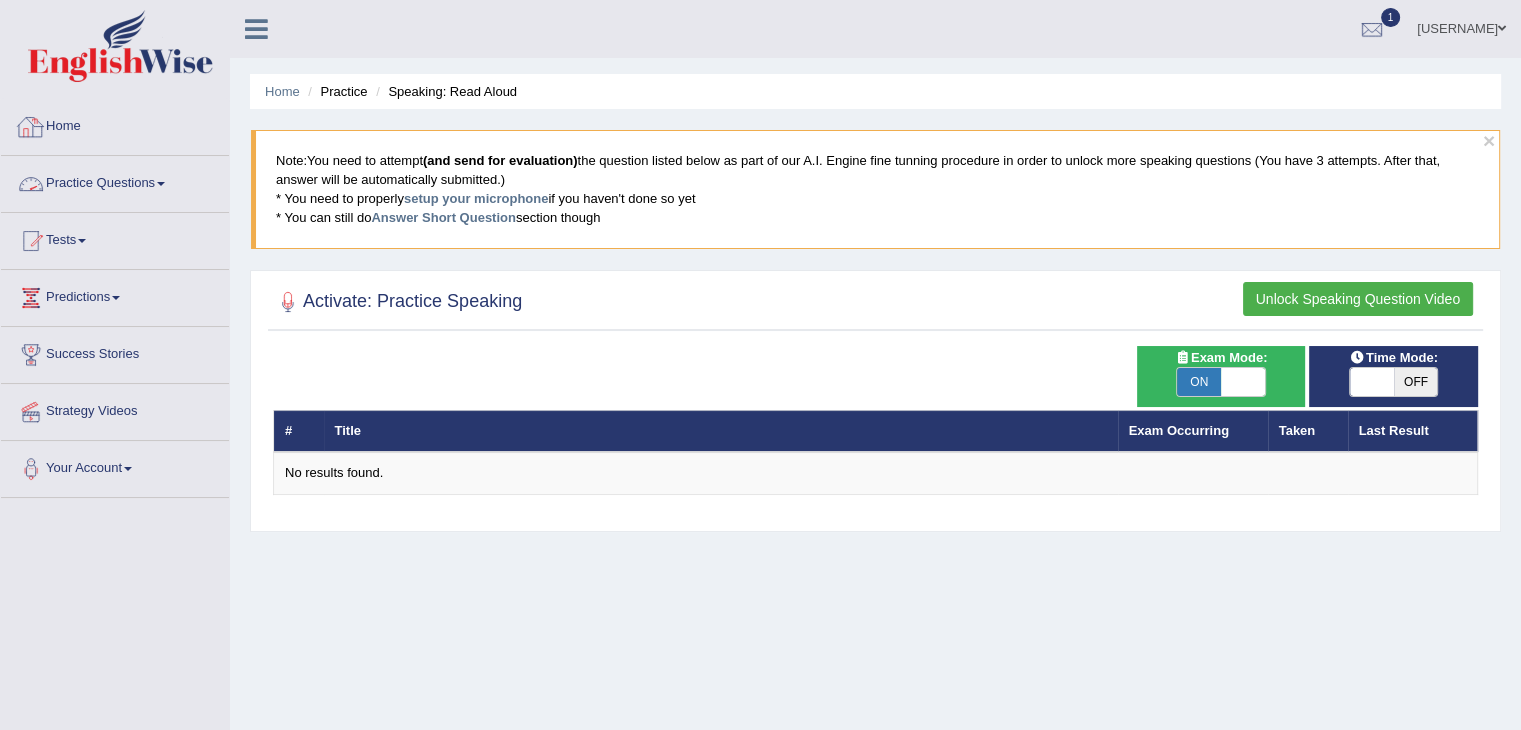 click on "Home" at bounding box center [115, 124] 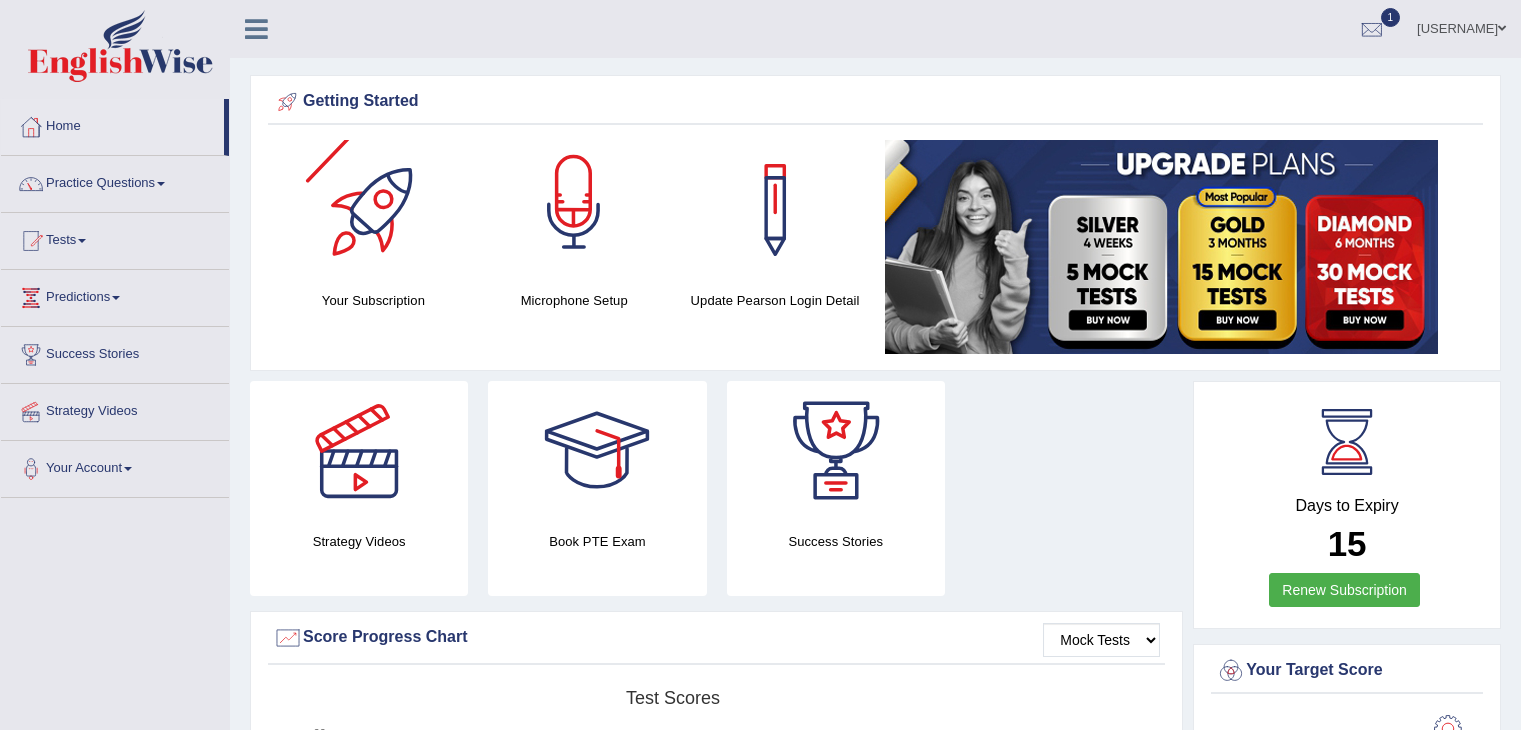 scroll, scrollTop: 0, scrollLeft: 0, axis: both 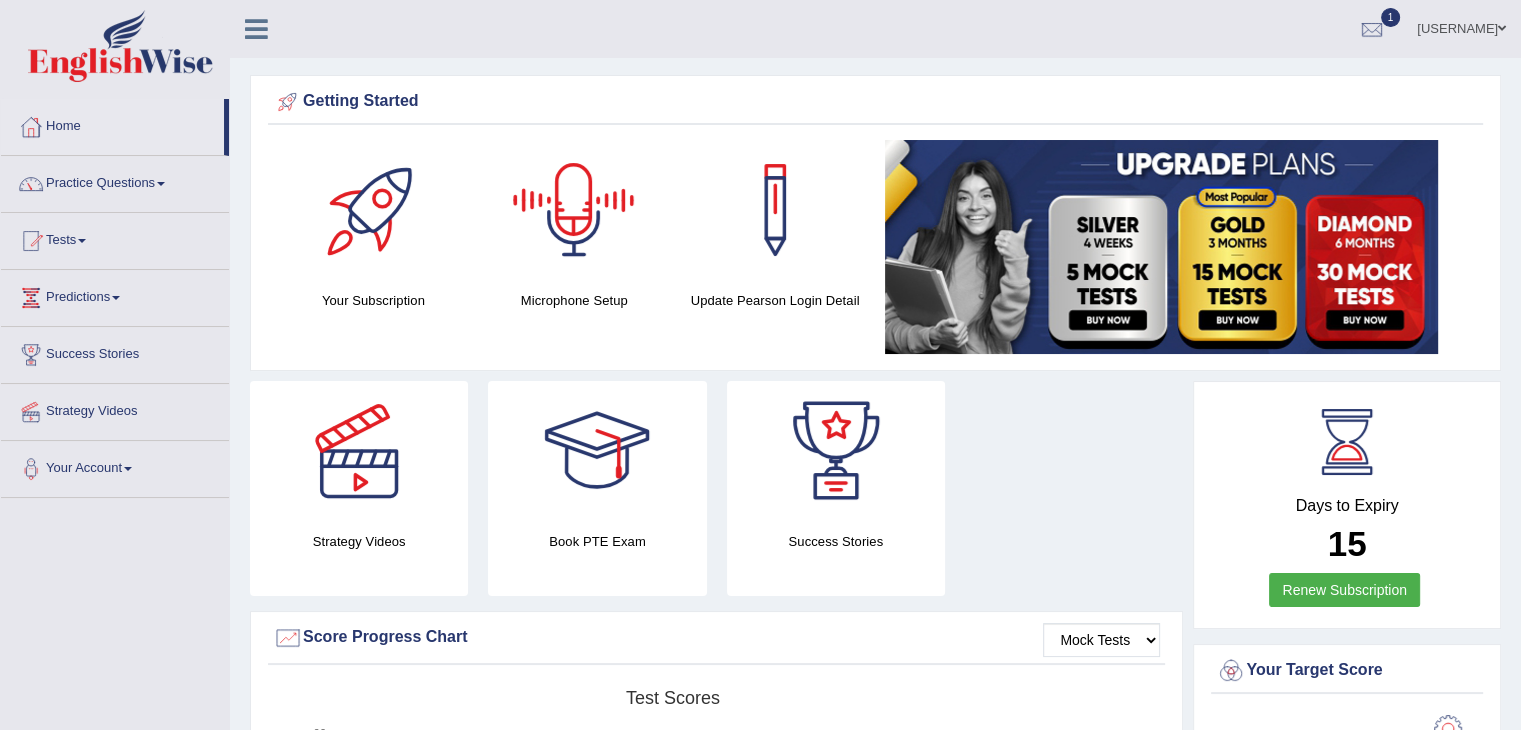 click on "Microphone Setup" at bounding box center (574, 225) 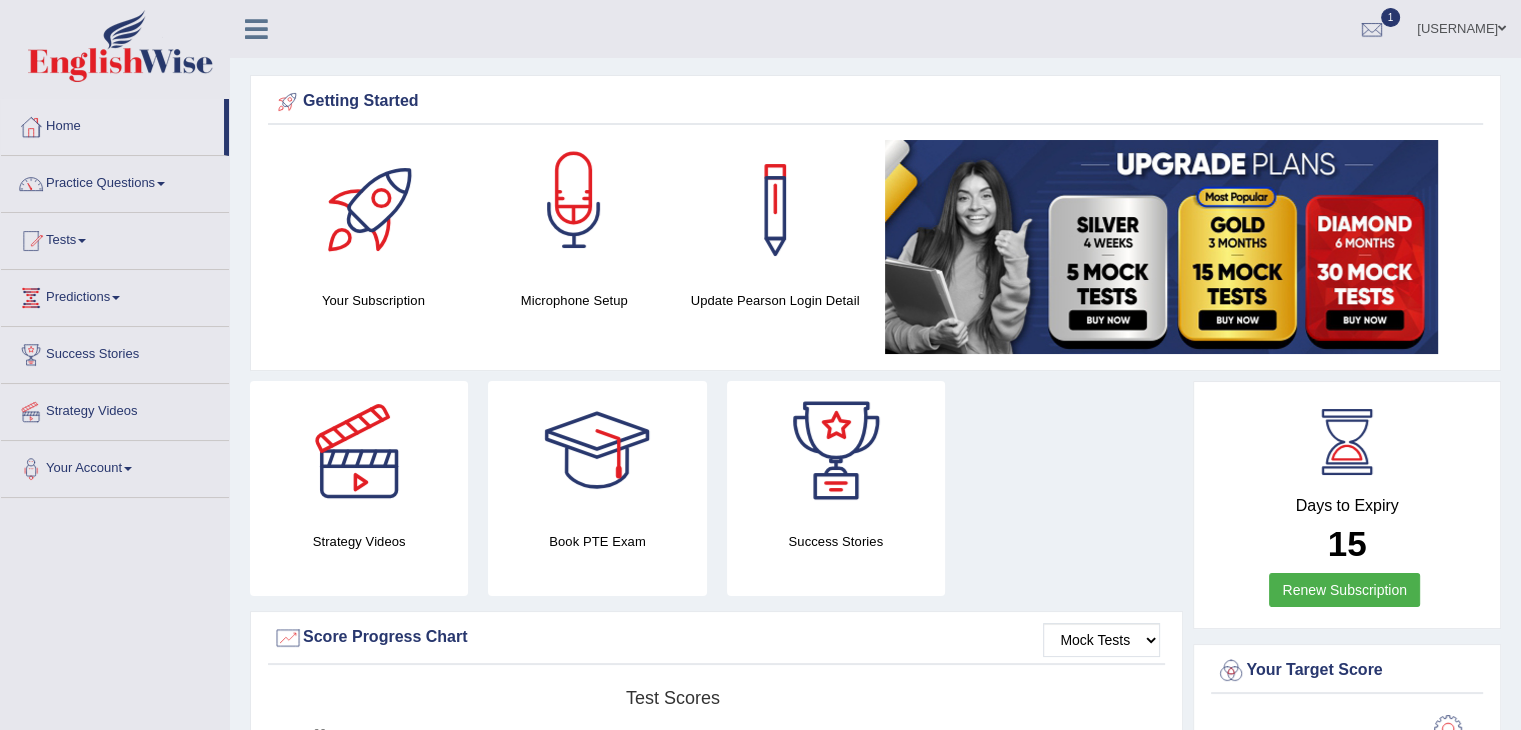 click at bounding box center [574, 210] 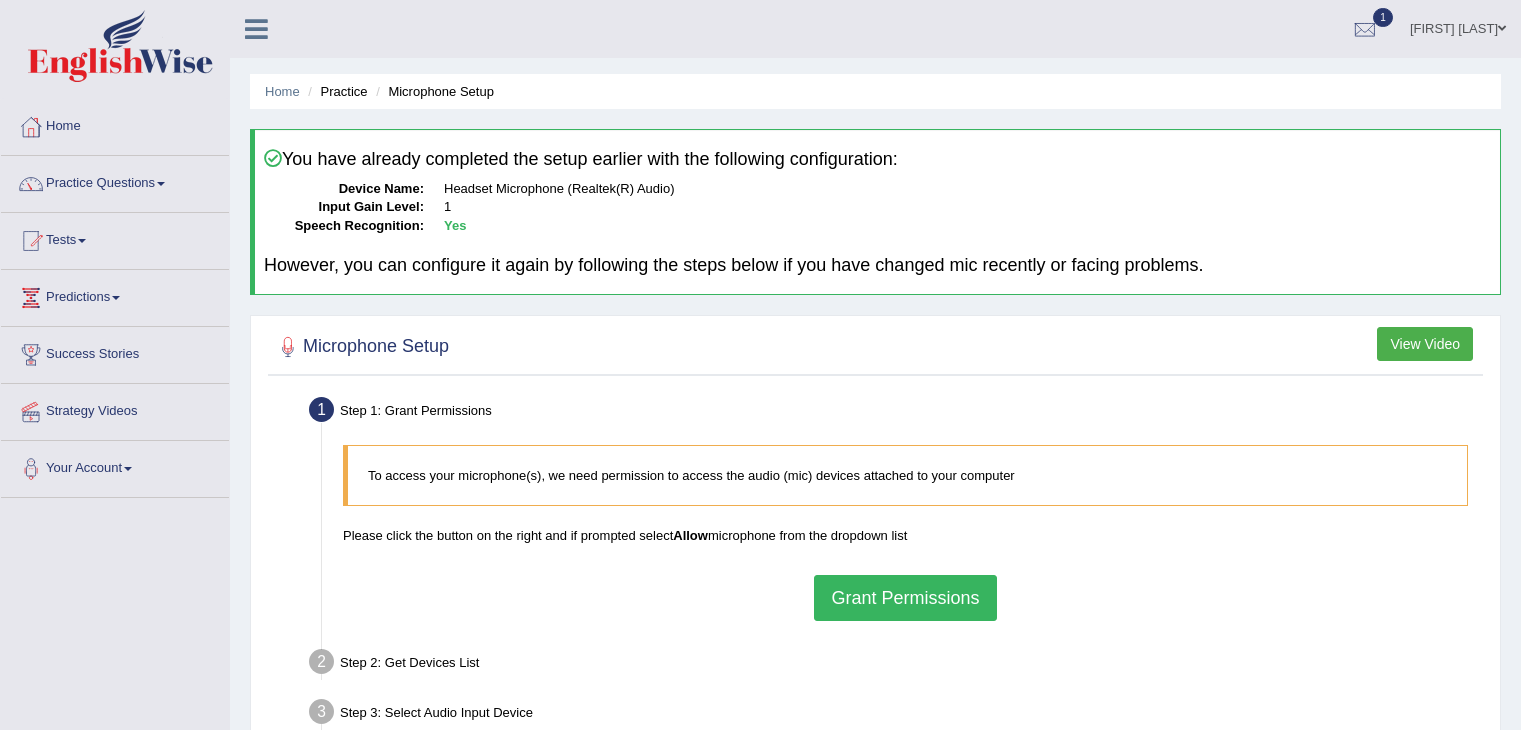 scroll, scrollTop: 0, scrollLeft: 0, axis: both 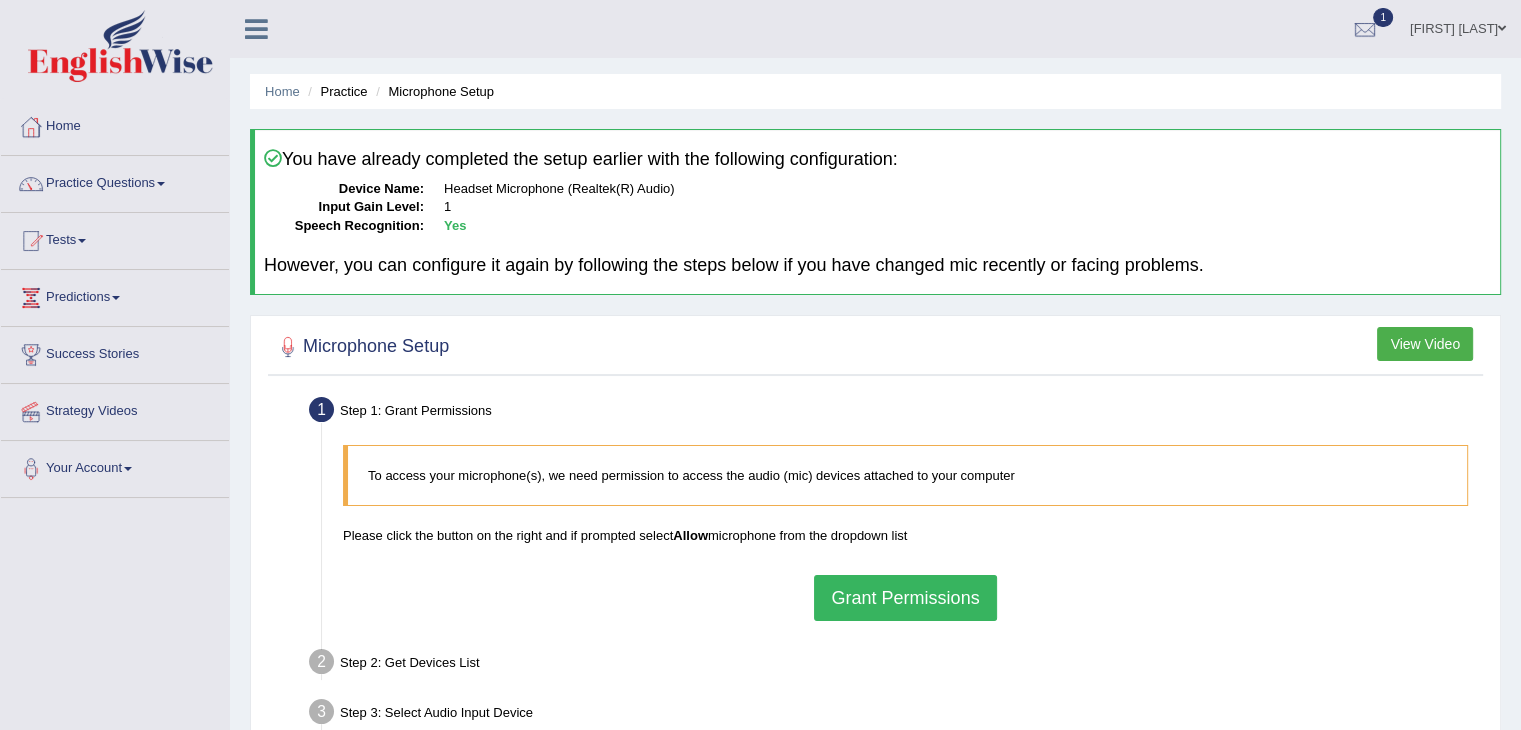 click on "Grant Permissions" at bounding box center [905, 598] 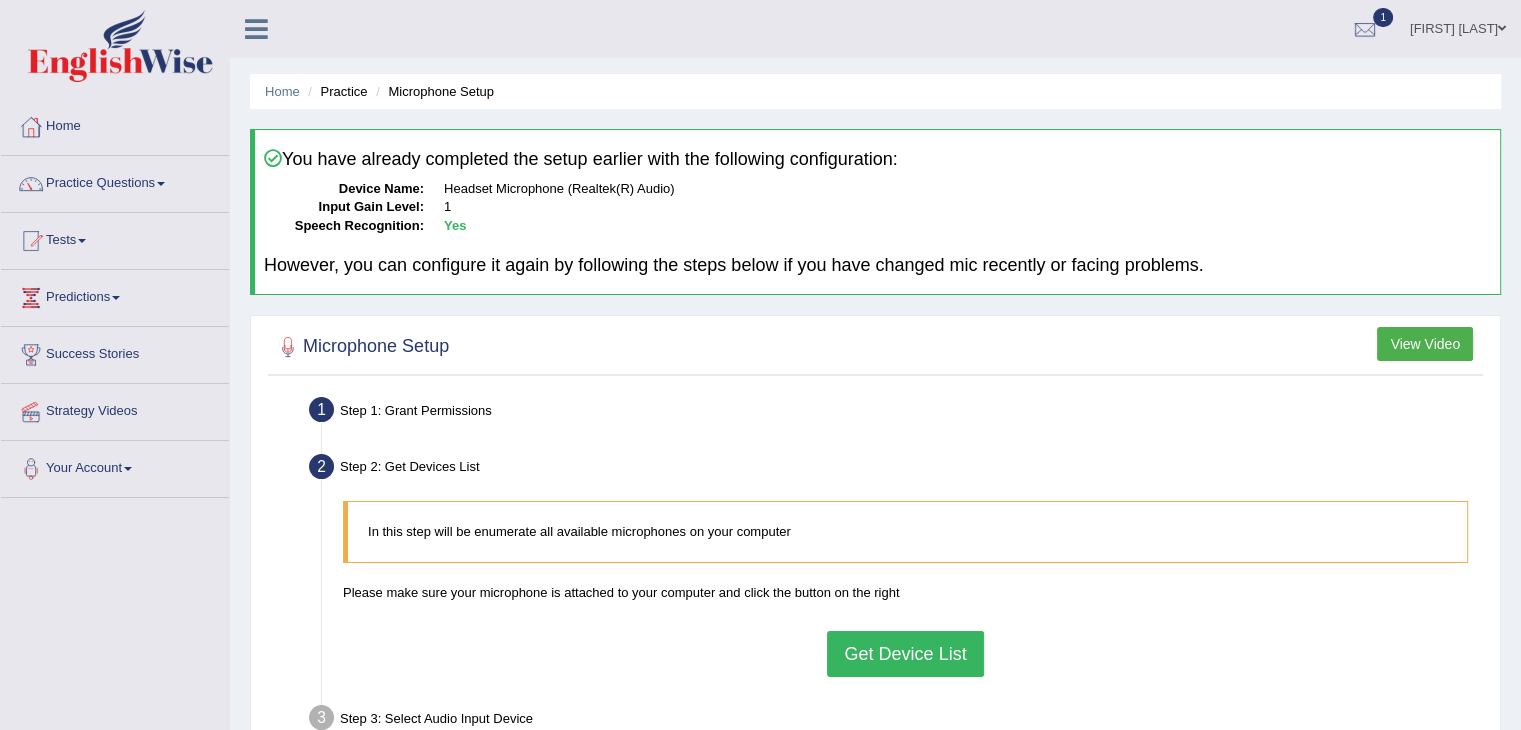 click on "Get Device List" at bounding box center (905, 654) 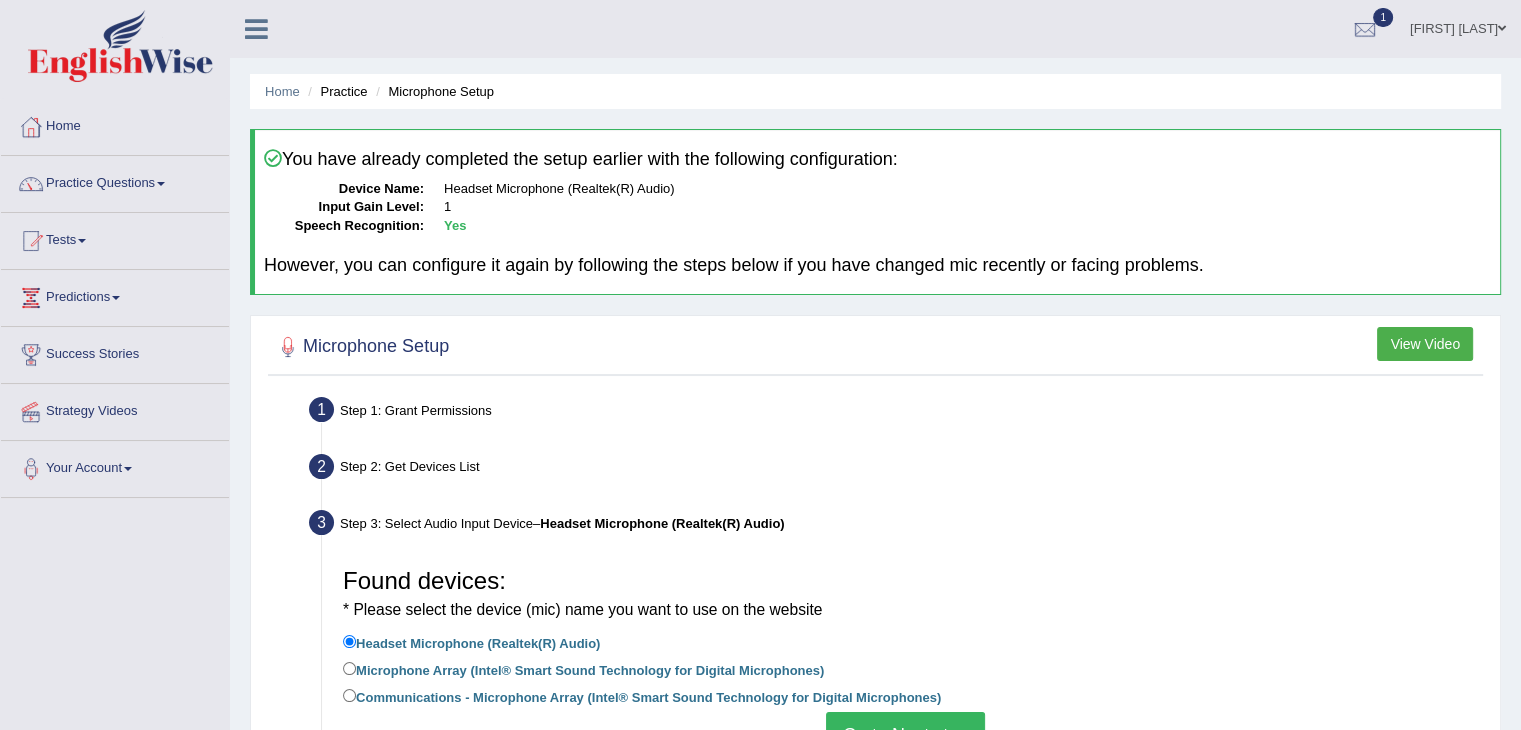 click on "You have already completed the setup earlier with the following configuration:
Device Name:
Headset Microphone (Realtek(R) Audio)
Input Gain Level:
1
Speech Recognition:
Yes
However, you can configure it again by following the steps below if you have changed mic recently or facing problems." at bounding box center [875, 212] 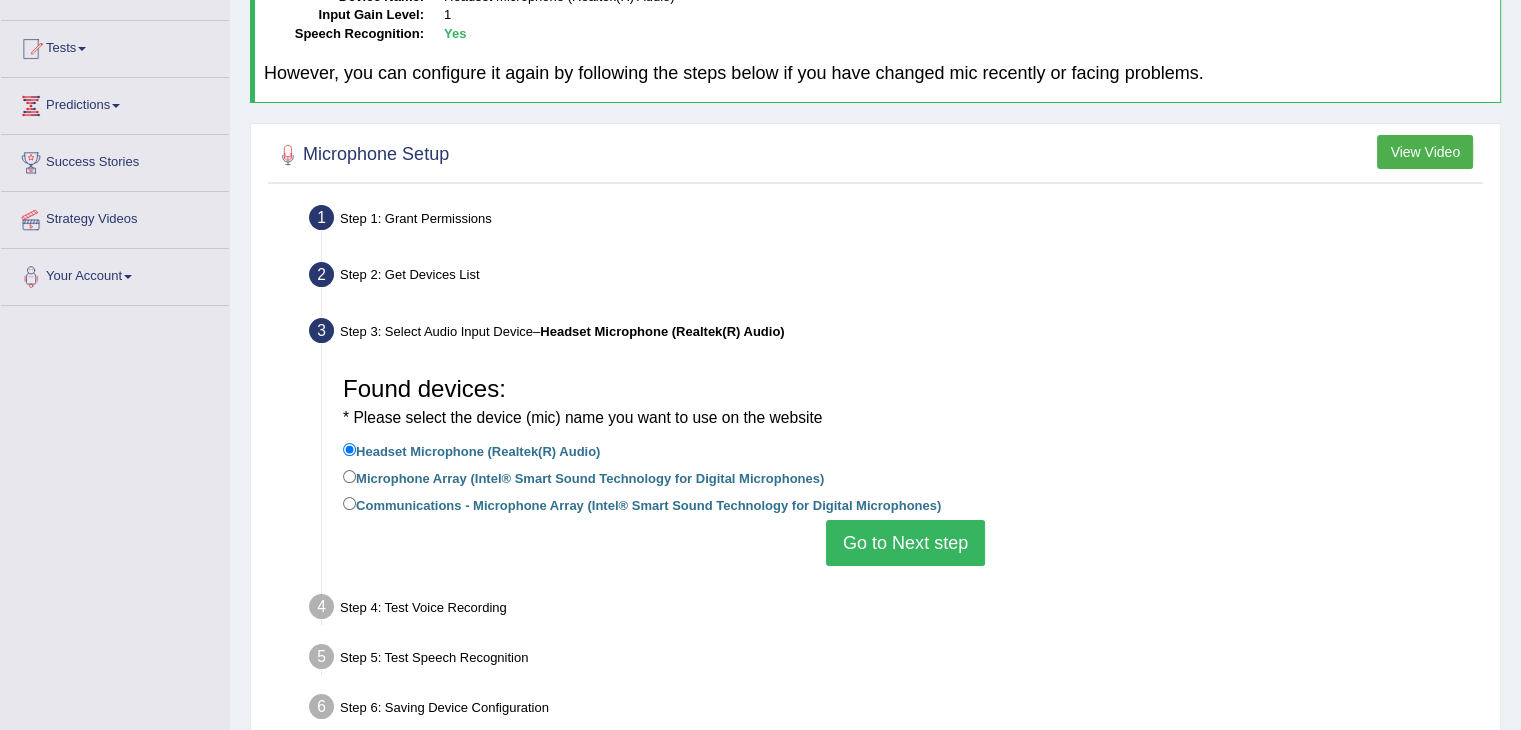 scroll, scrollTop: 200, scrollLeft: 0, axis: vertical 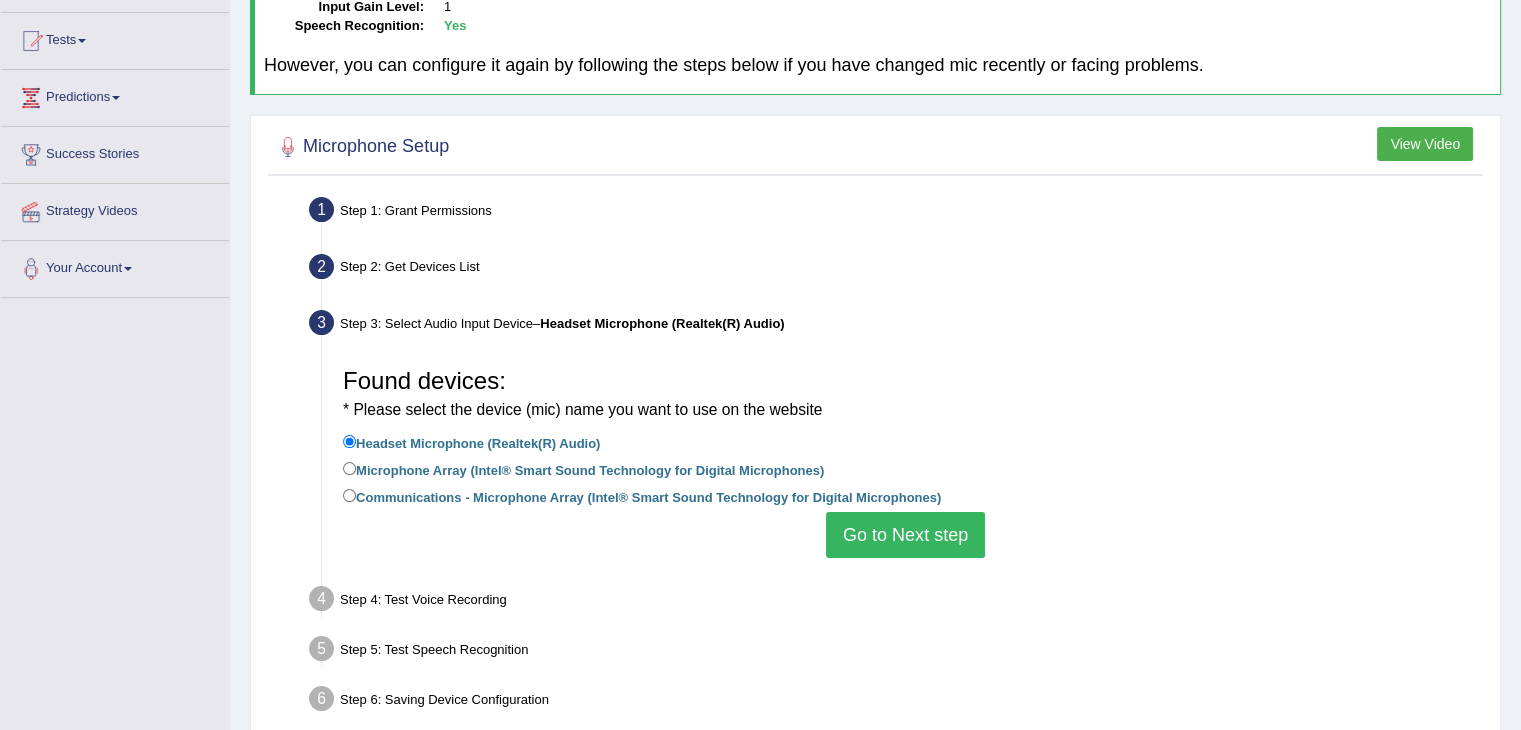 click on "Go to Next step" at bounding box center (905, 535) 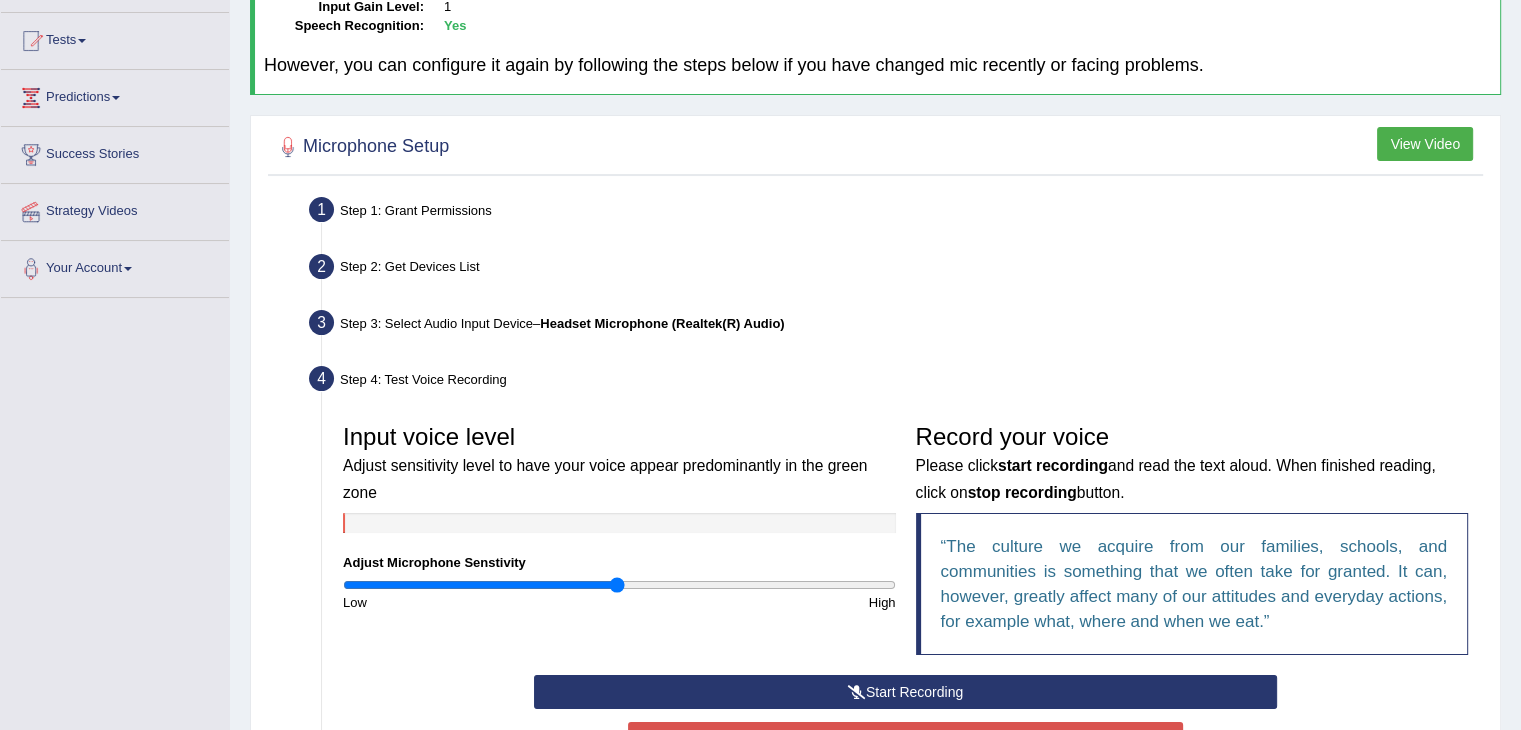 click on "Start Recording" at bounding box center (905, 692) 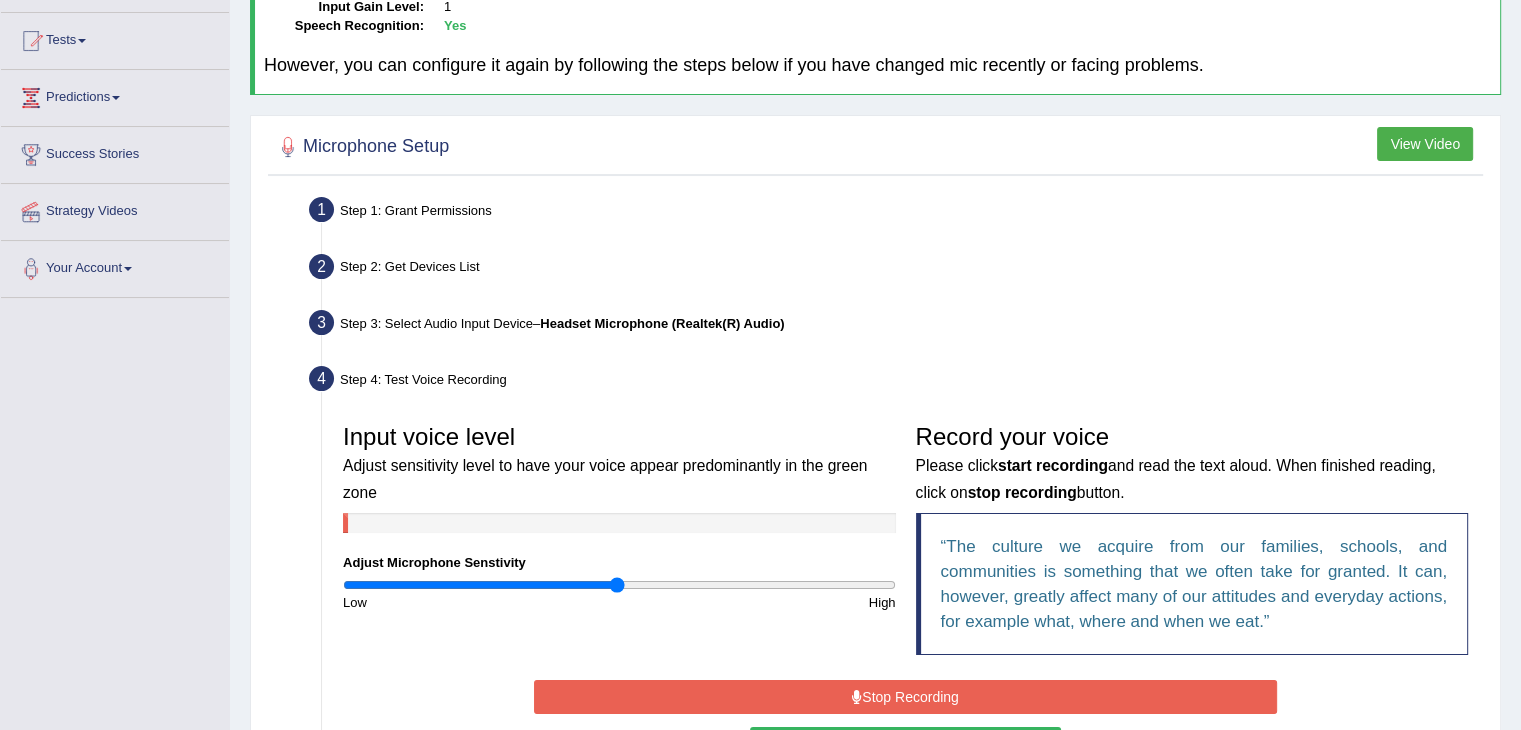 click on "Stop Recording" at bounding box center (905, 697) 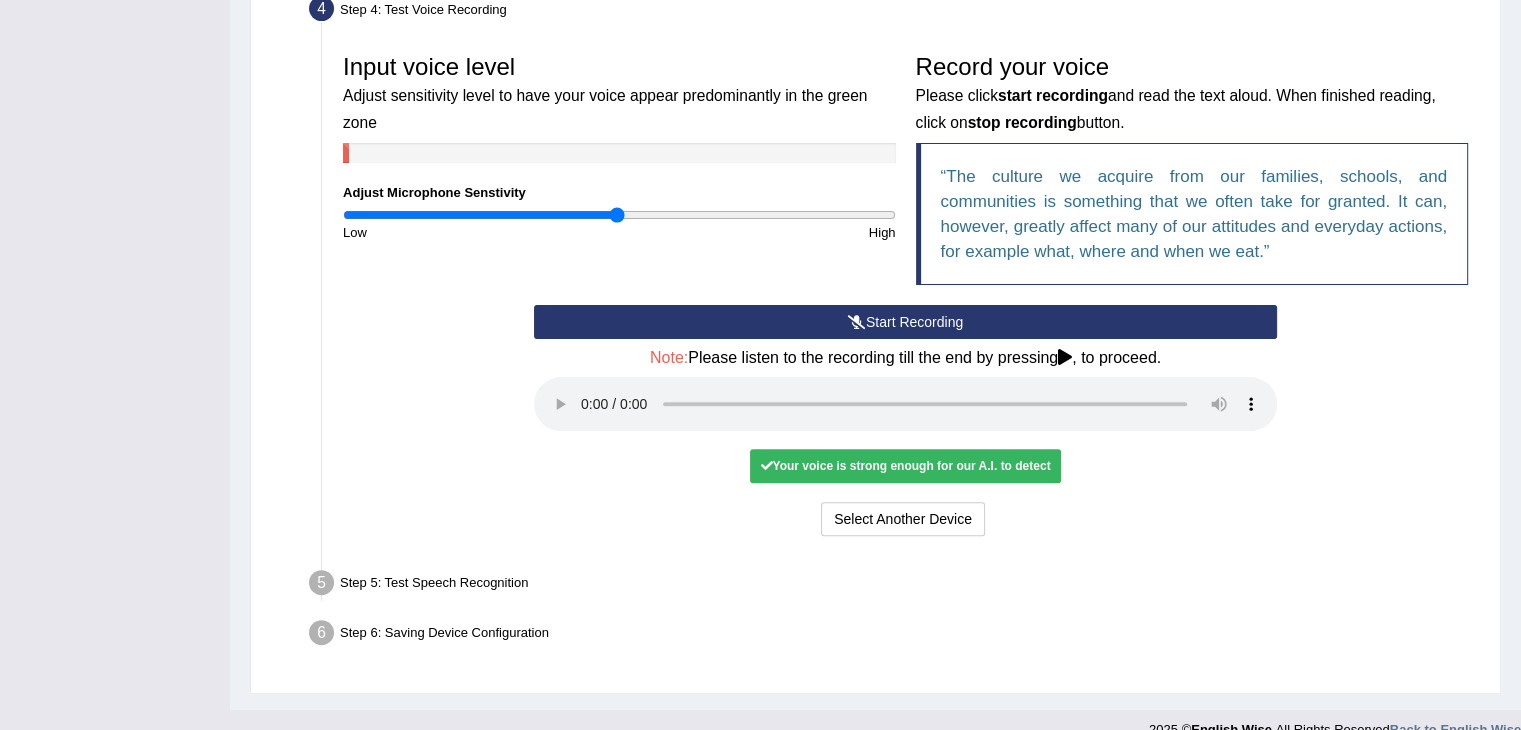 scroll, scrollTop: 597, scrollLeft: 0, axis: vertical 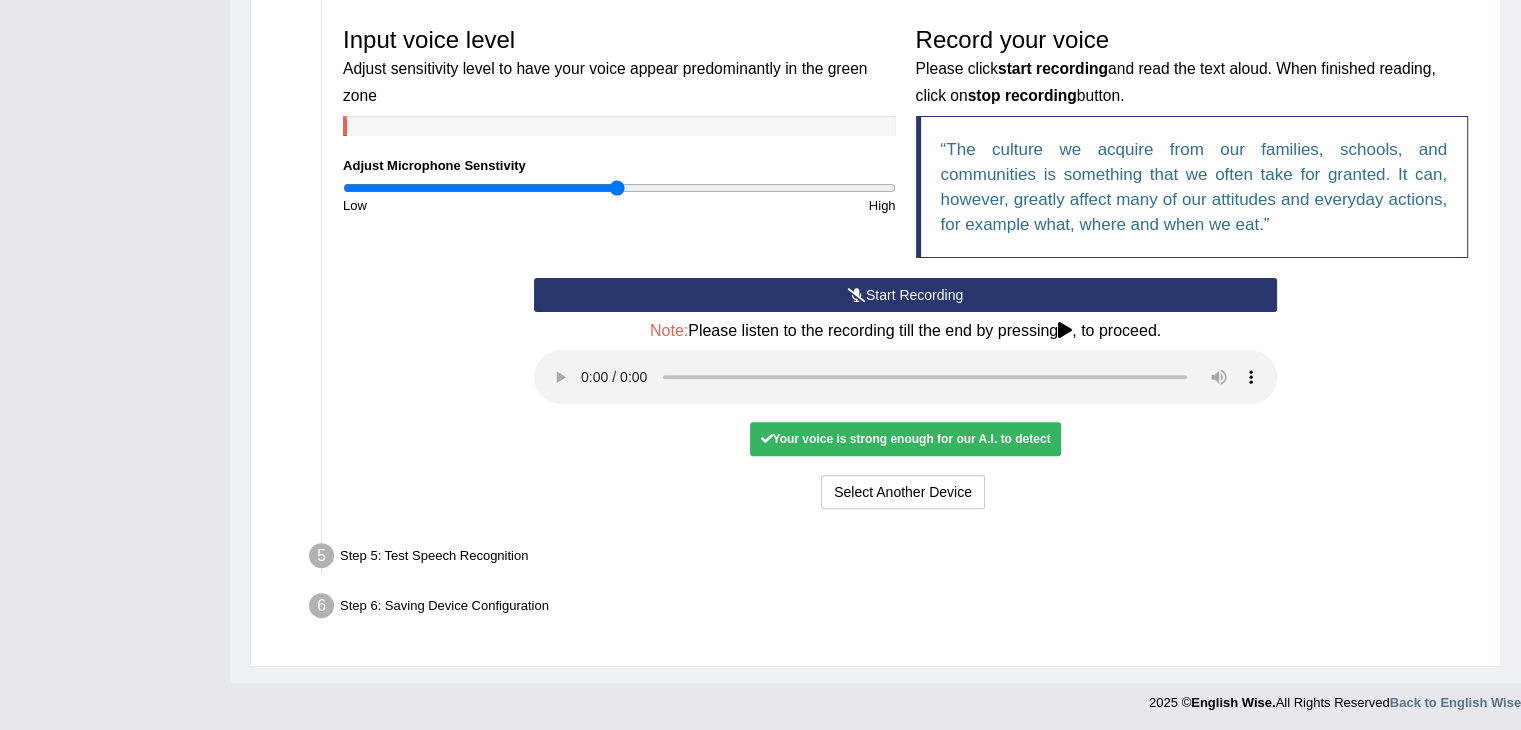 type 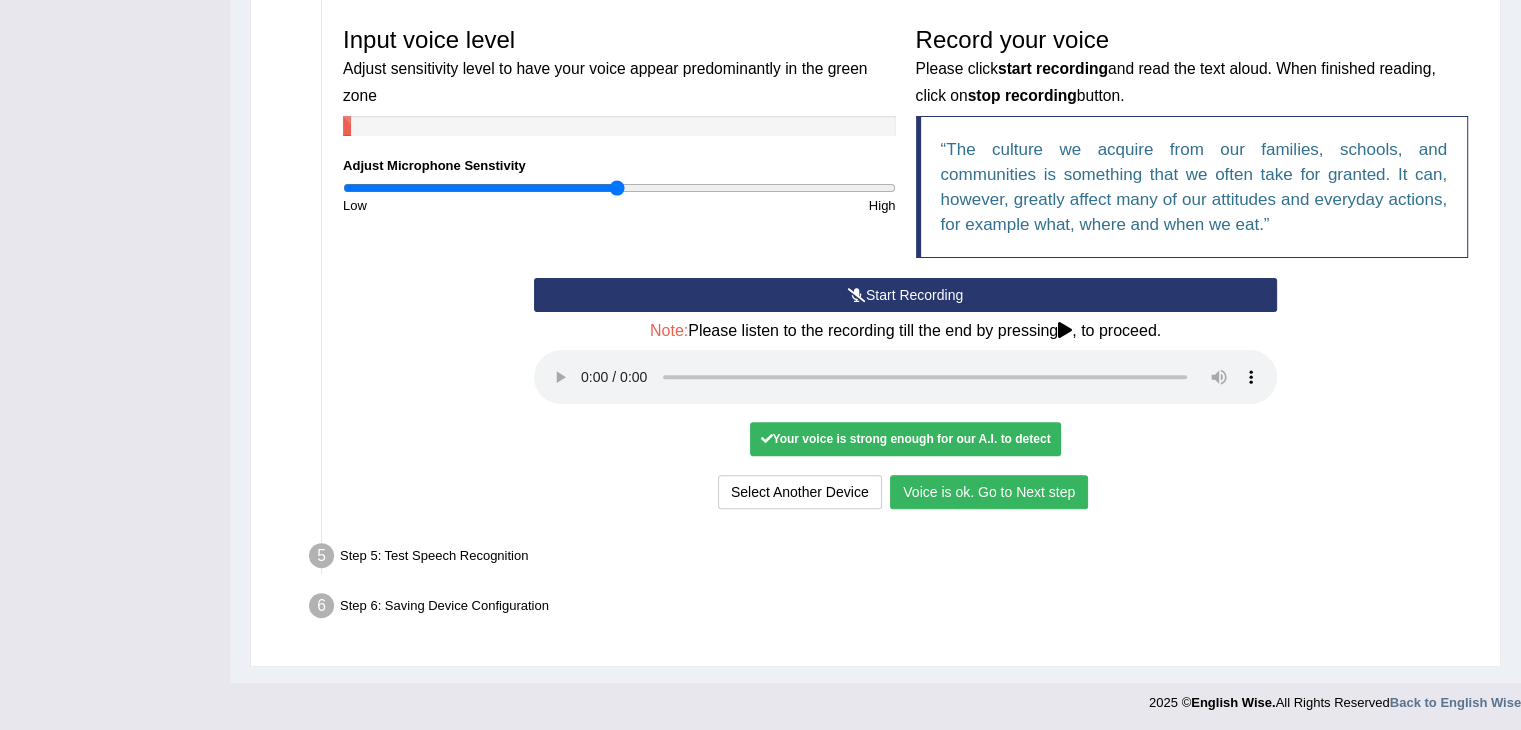 click on "Voice is ok. Go to Next step" at bounding box center [989, 492] 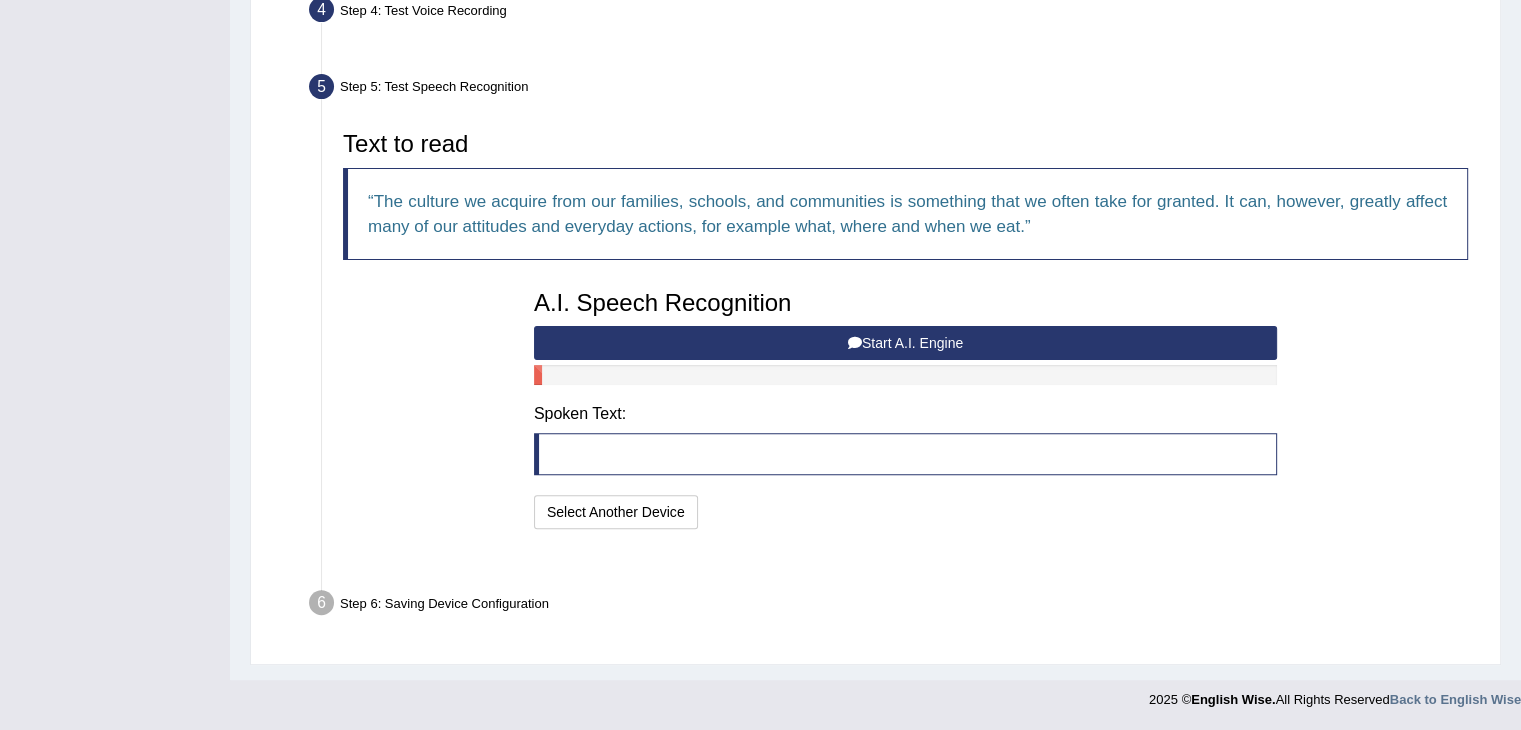scroll, scrollTop: 518, scrollLeft: 0, axis: vertical 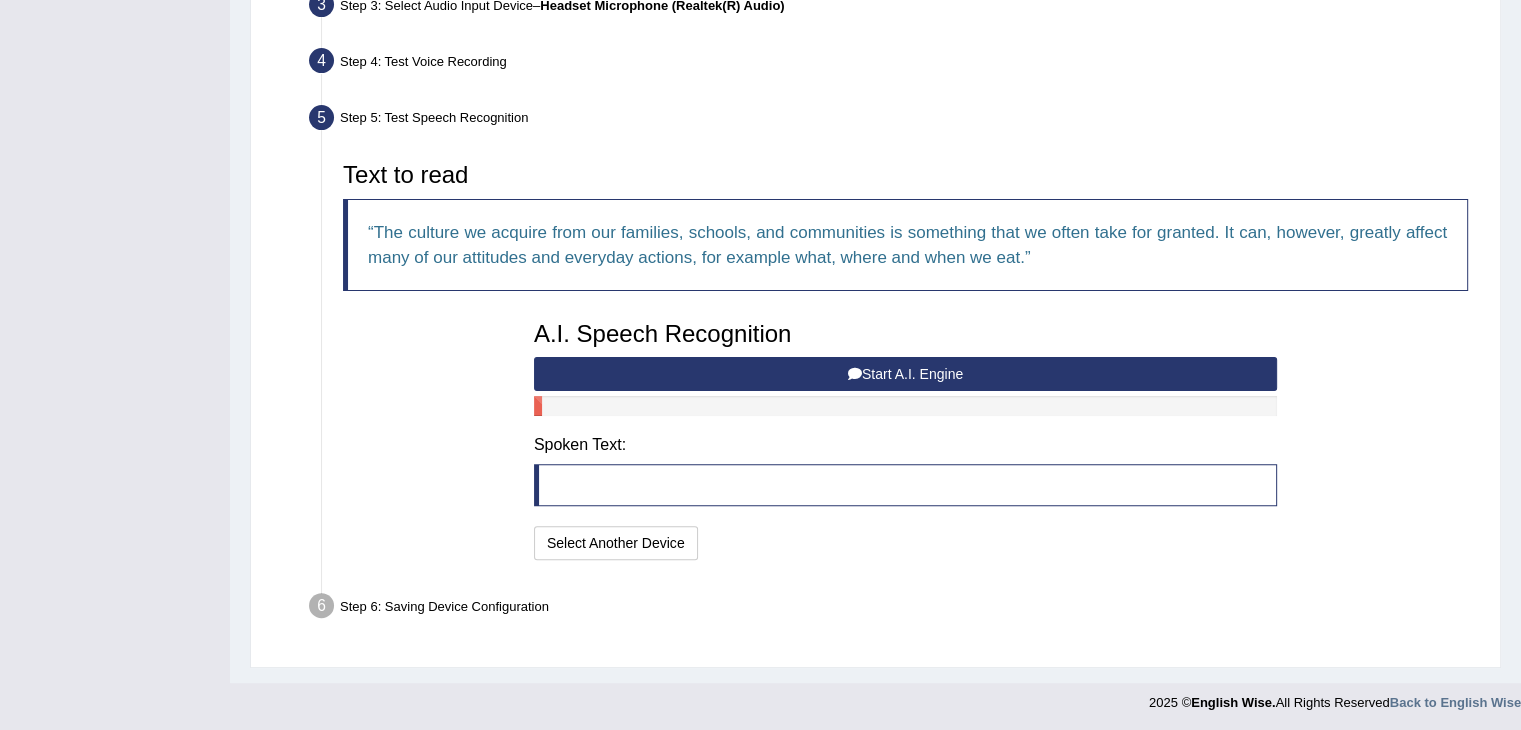 click on "Start A.I. Engine" at bounding box center [905, 374] 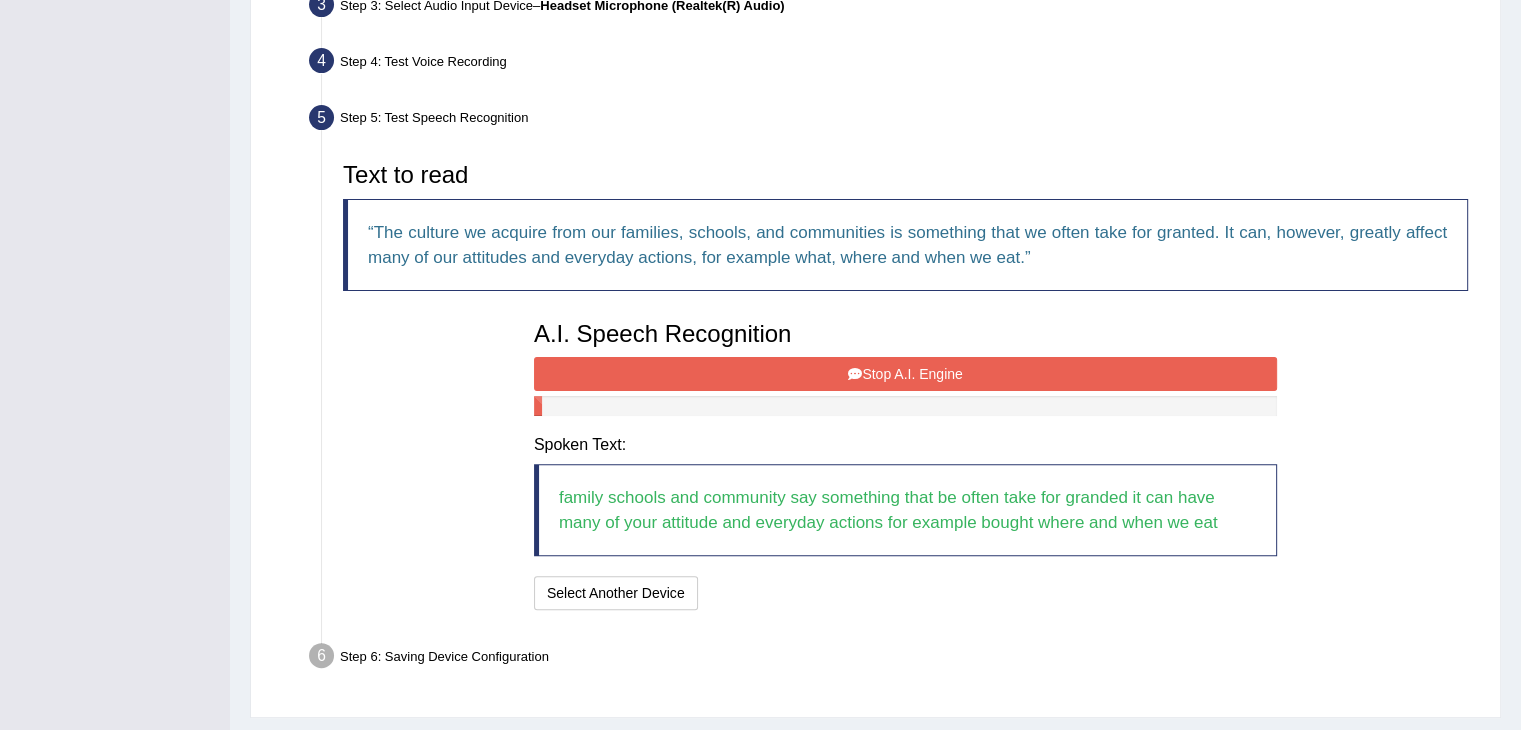 click on "Stop A.I. Engine" at bounding box center (905, 374) 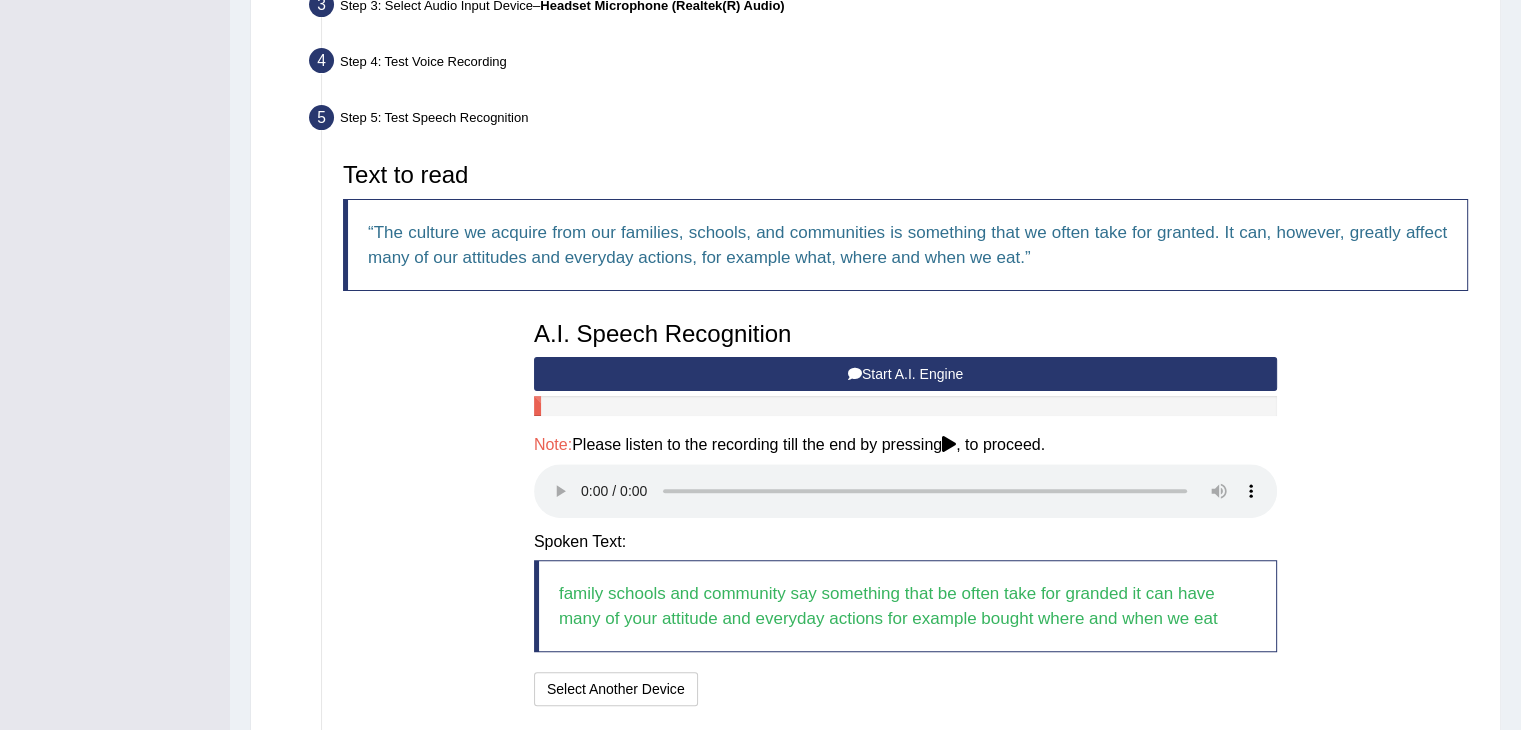 type 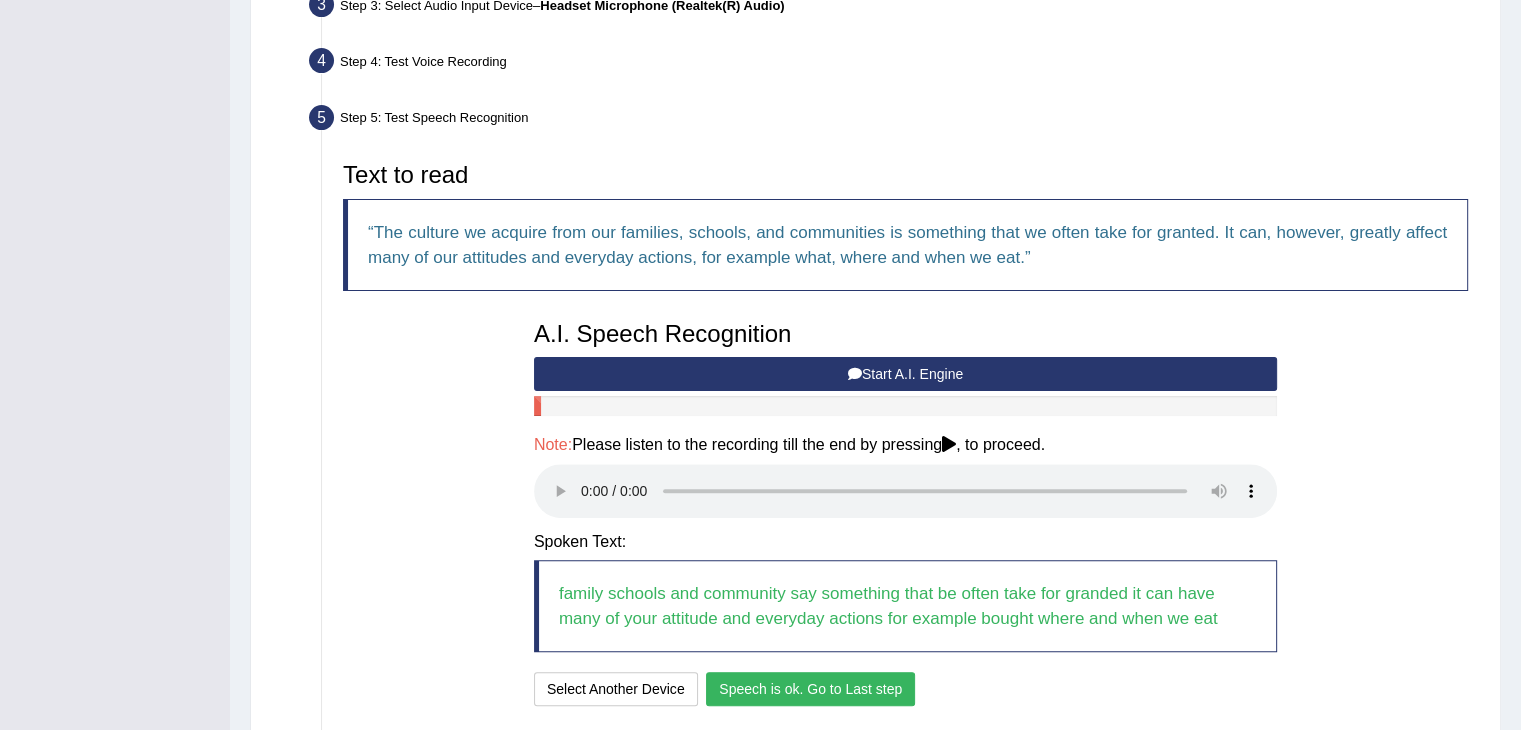click on "Speech is ok. Go to Last step" at bounding box center [810, 689] 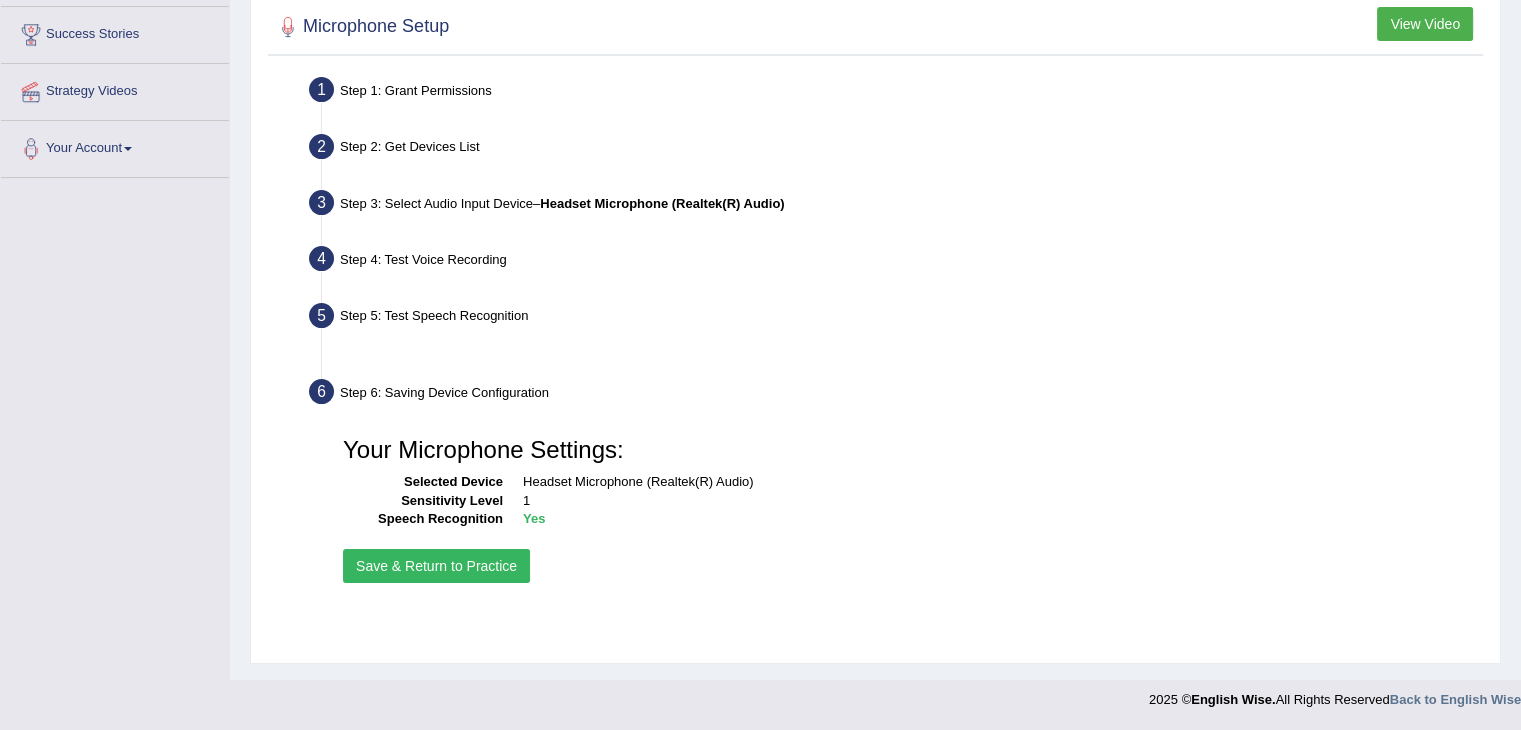 scroll, scrollTop: 320, scrollLeft: 0, axis: vertical 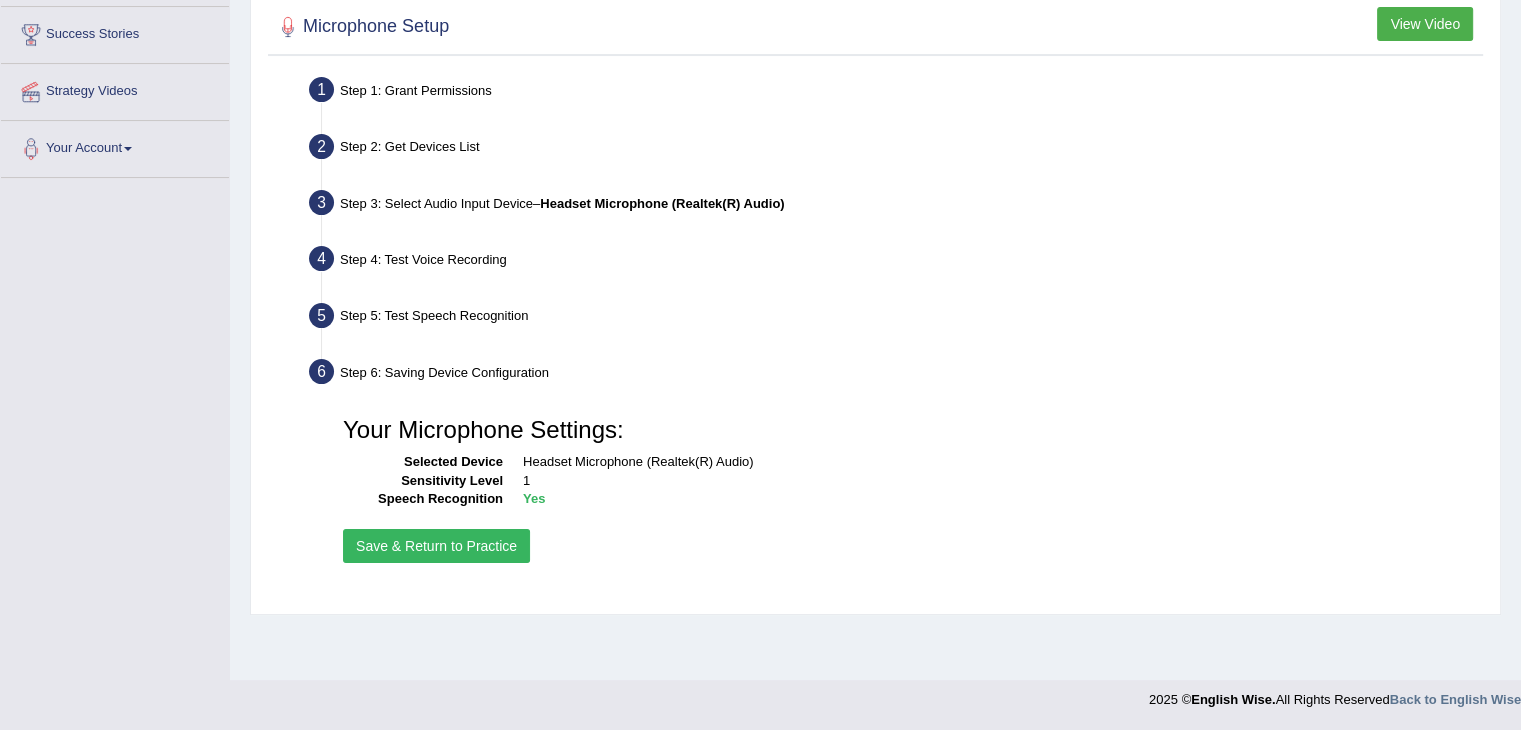 click on "Save & Return to Practice" at bounding box center (436, 546) 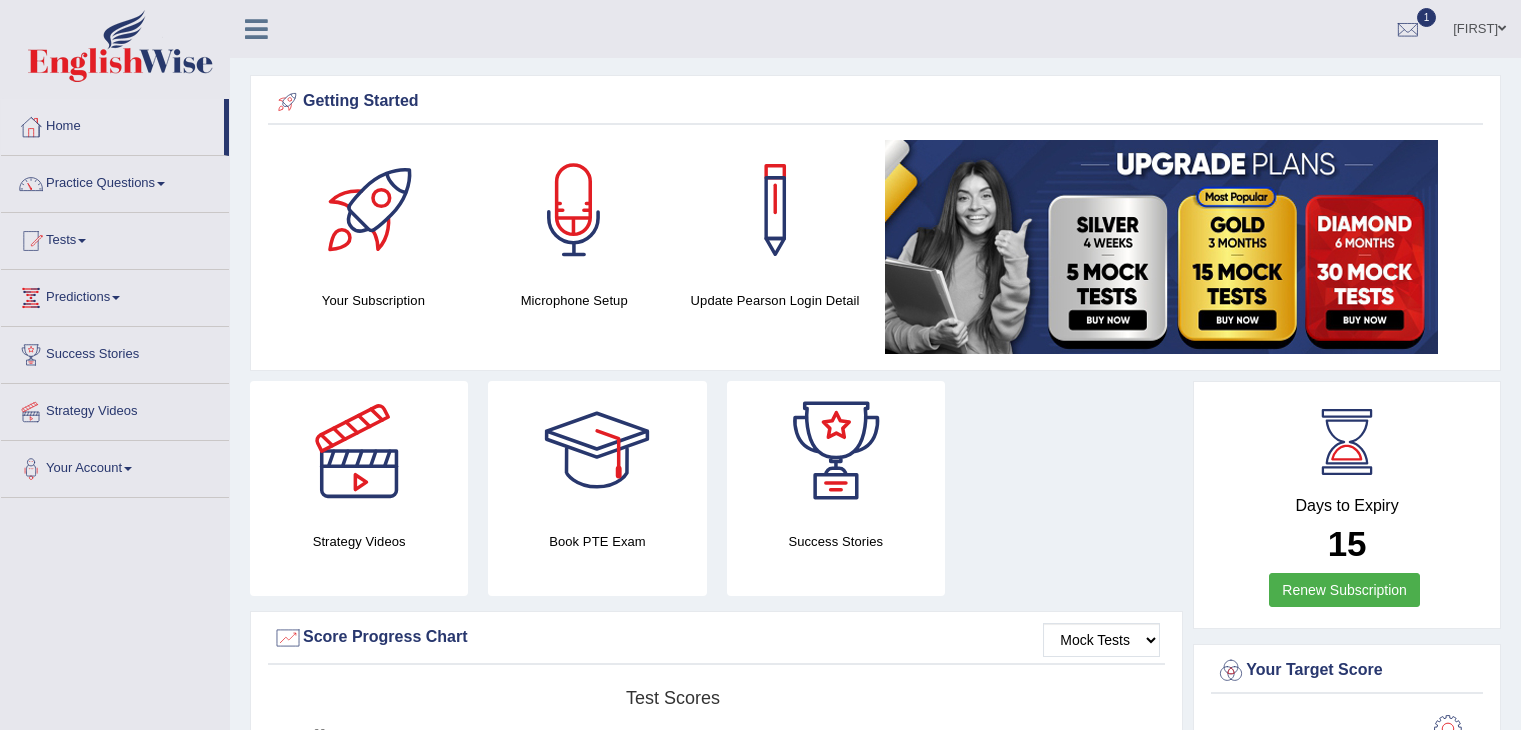 scroll, scrollTop: 0, scrollLeft: 0, axis: both 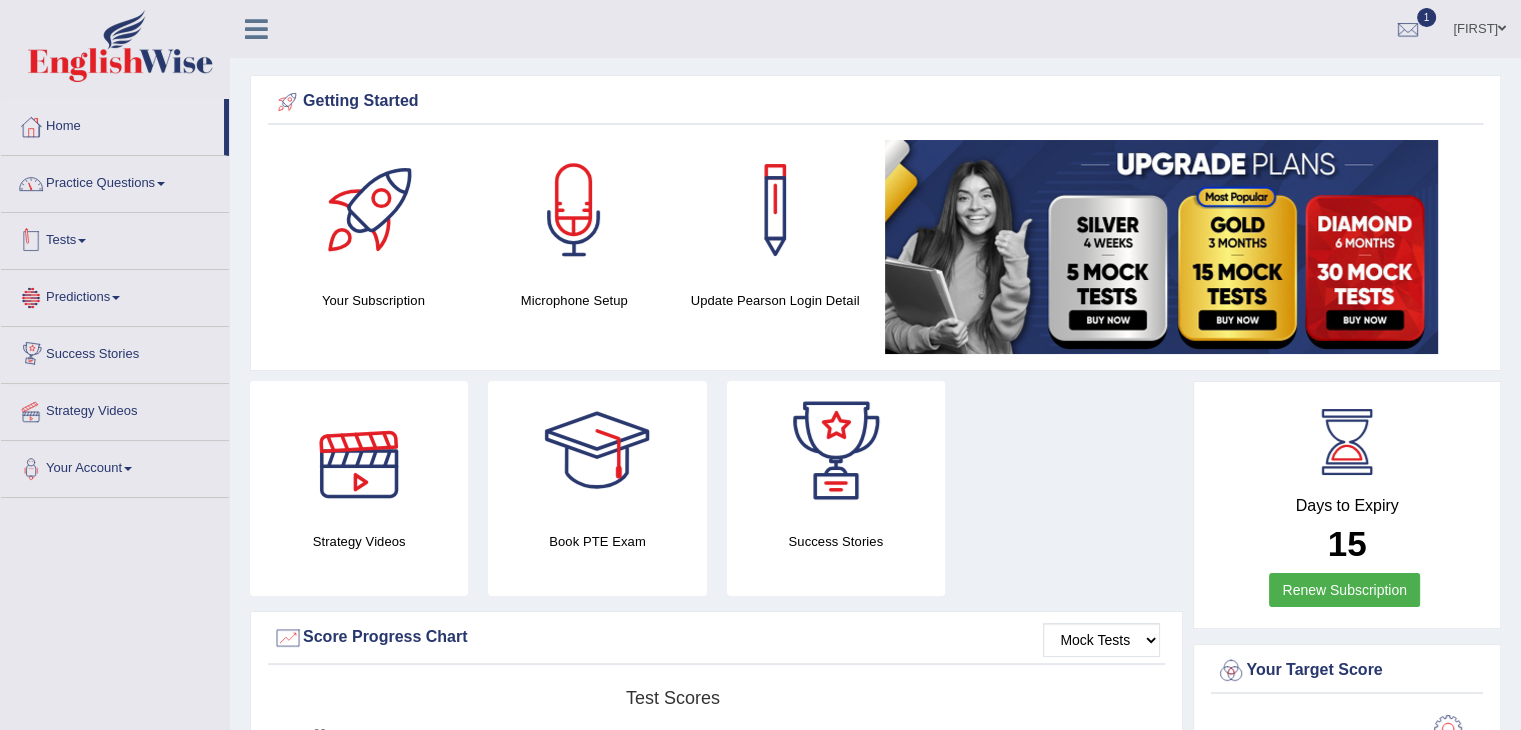 click on "Practice Questions" at bounding box center [115, 181] 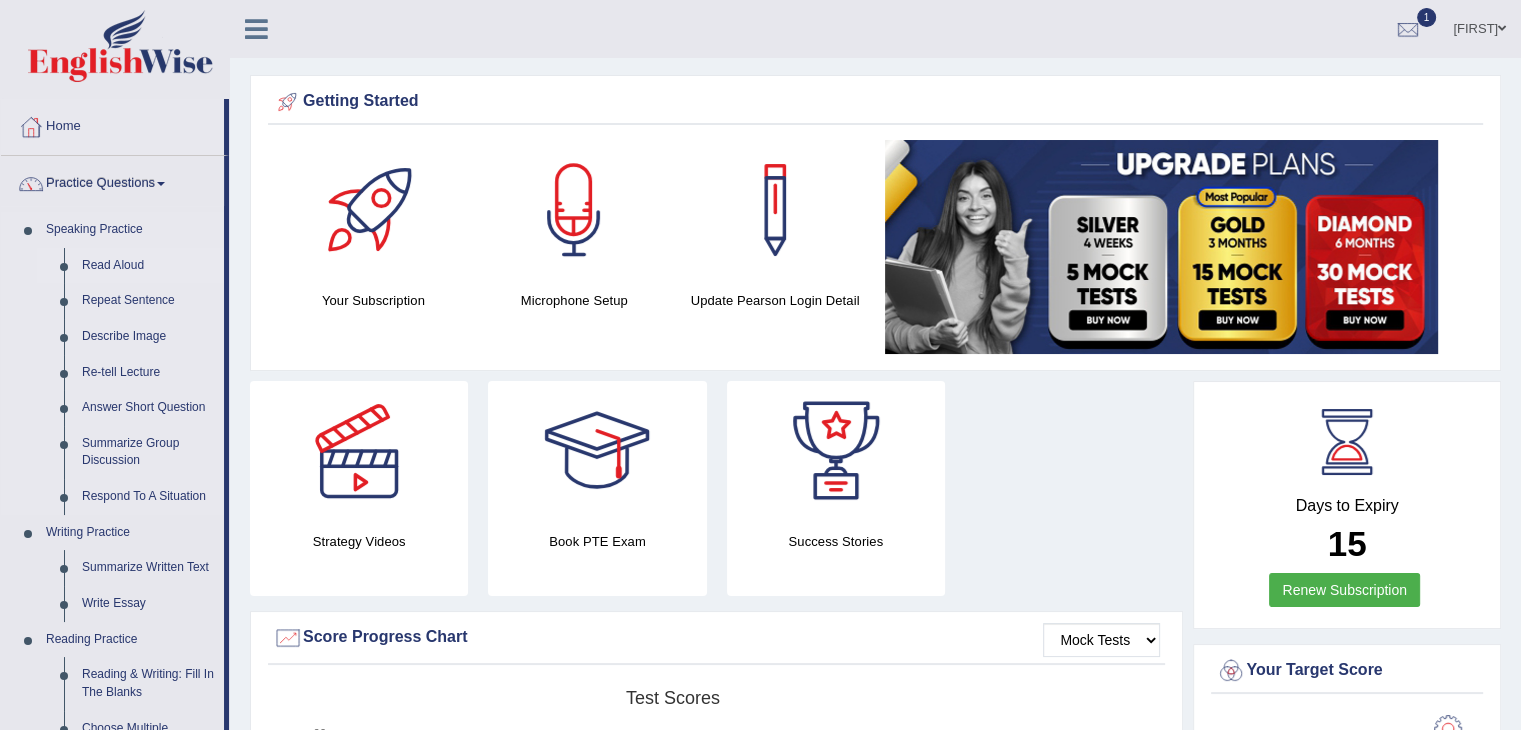click on "Read Aloud" at bounding box center (148, 266) 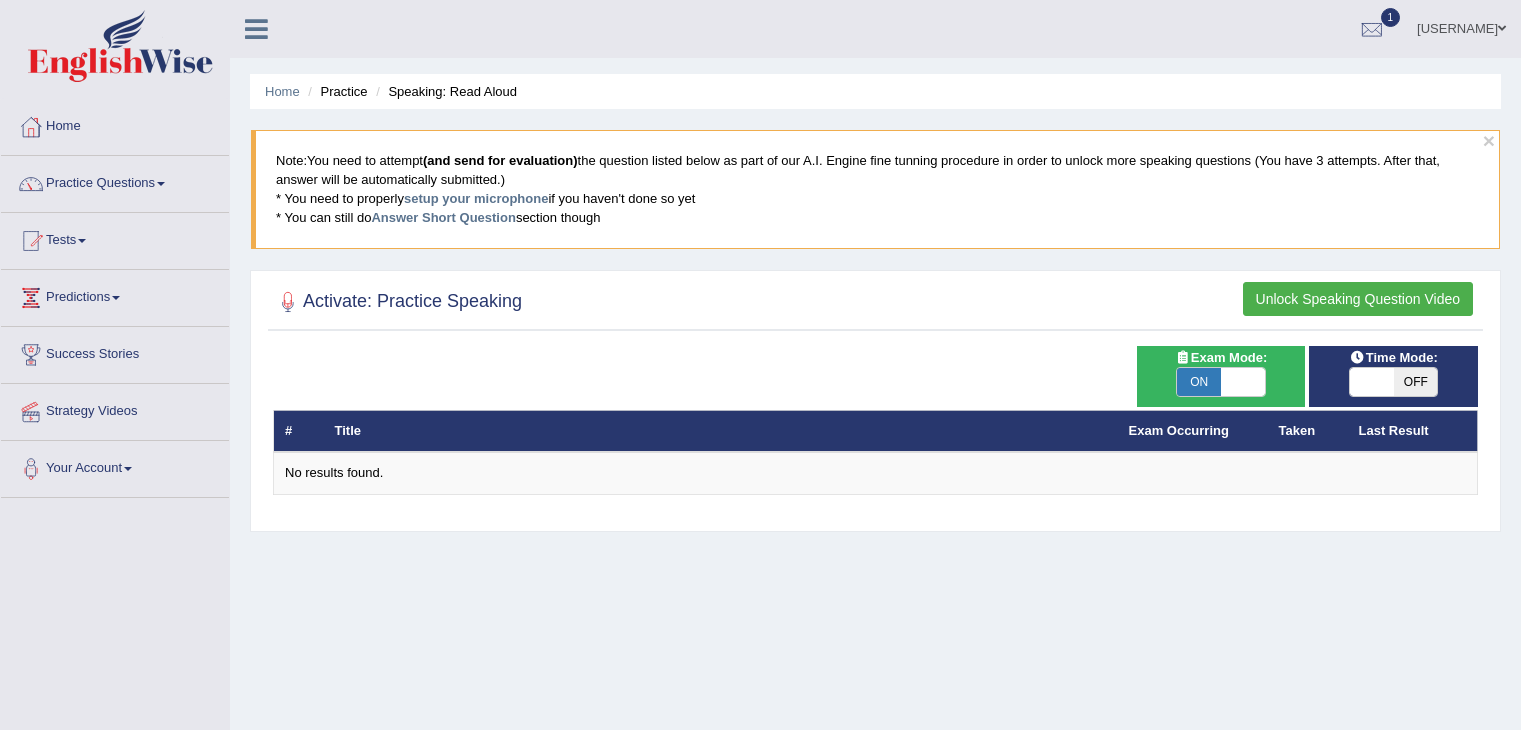 scroll, scrollTop: 0, scrollLeft: 0, axis: both 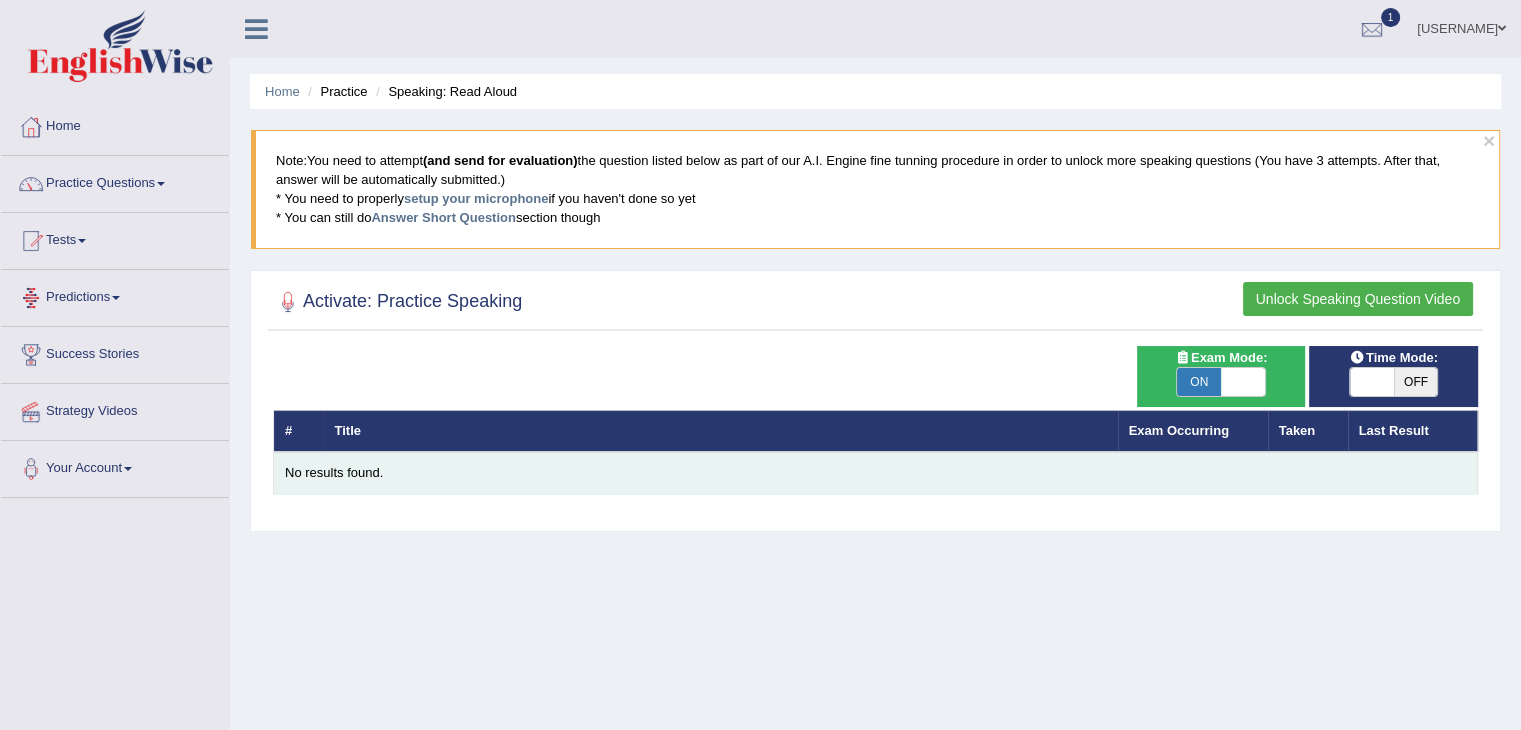 click on "No results found." at bounding box center (875, 473) 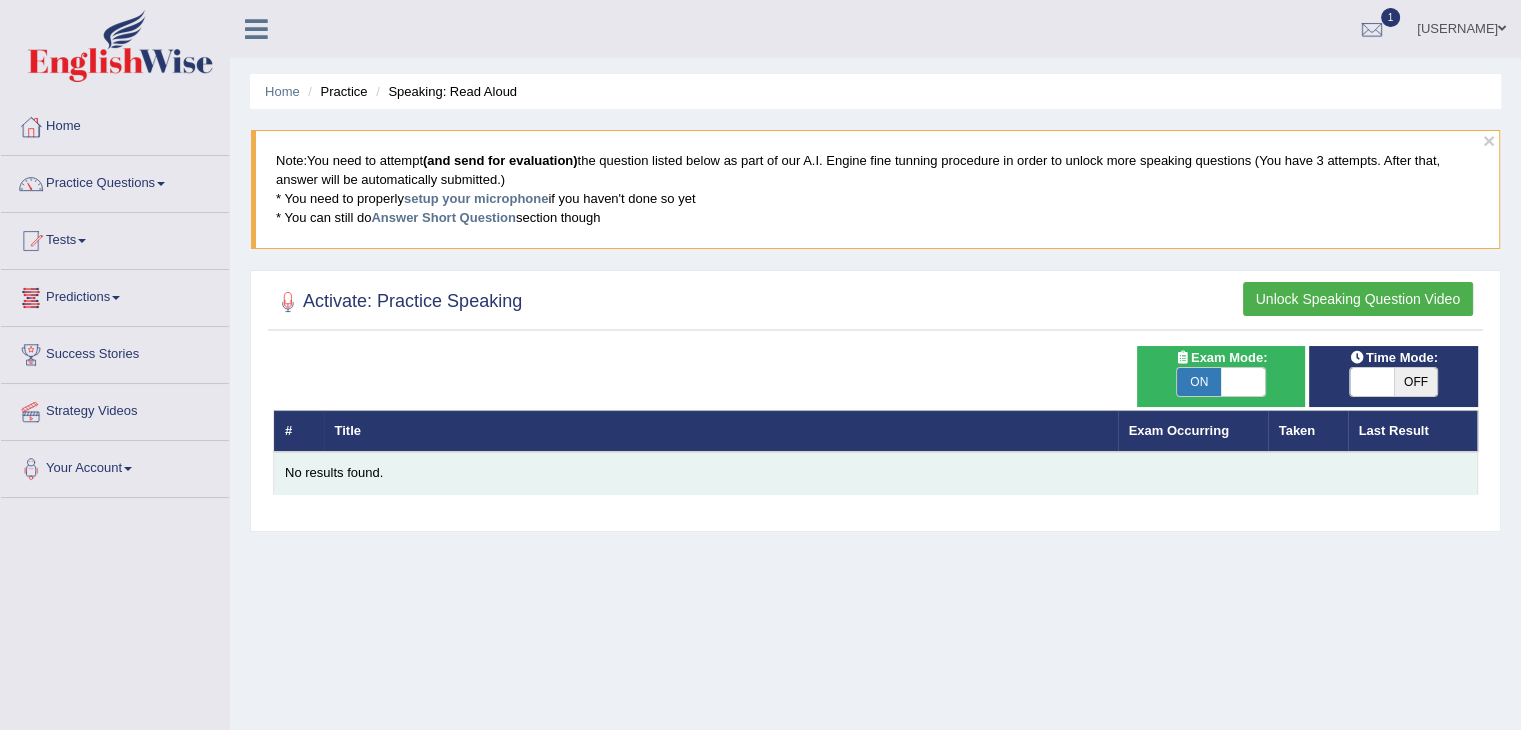 click on "No results found." at bounding box center (875, 473) 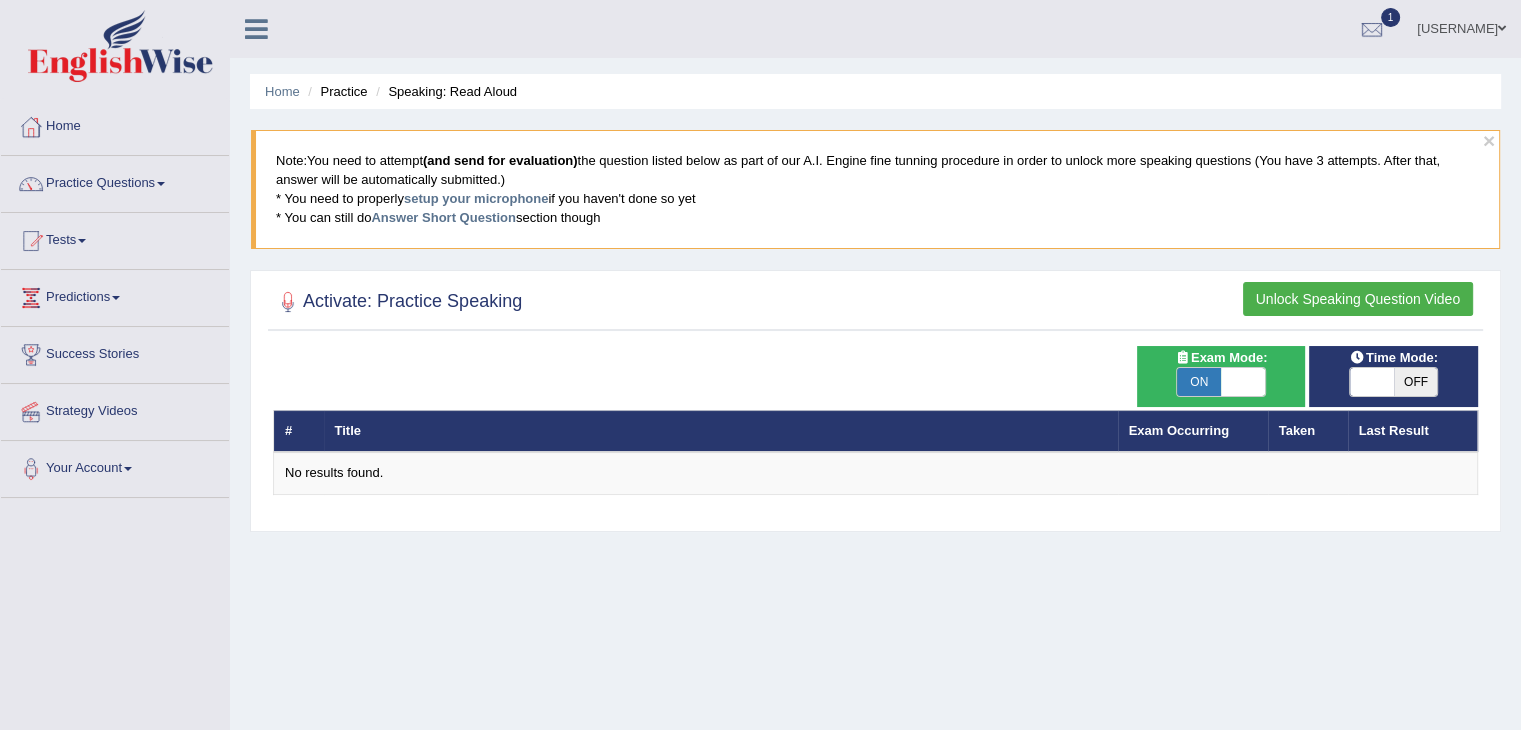 click on "Taken" at bounding box center [1308, 431] 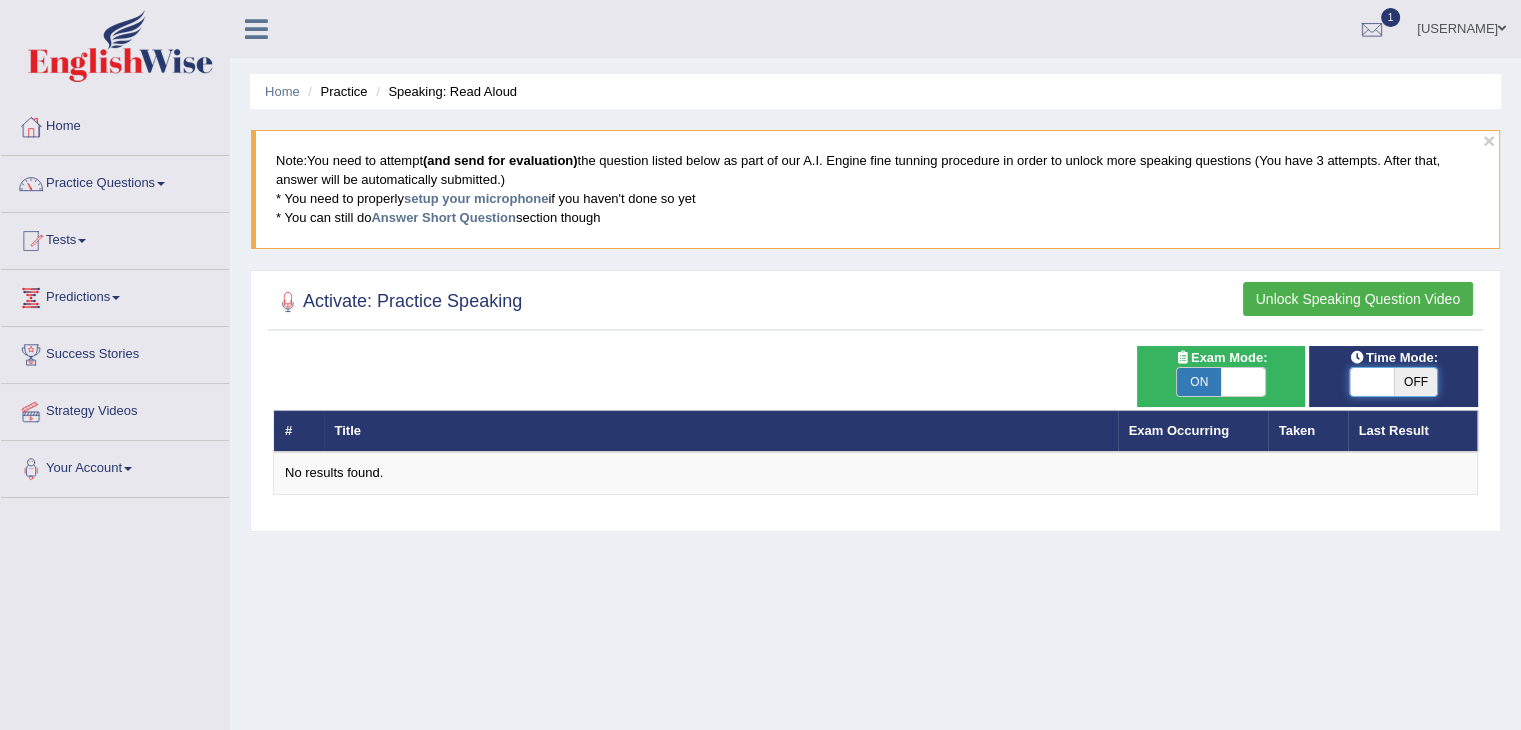 click at bounding box center (1372, 382) 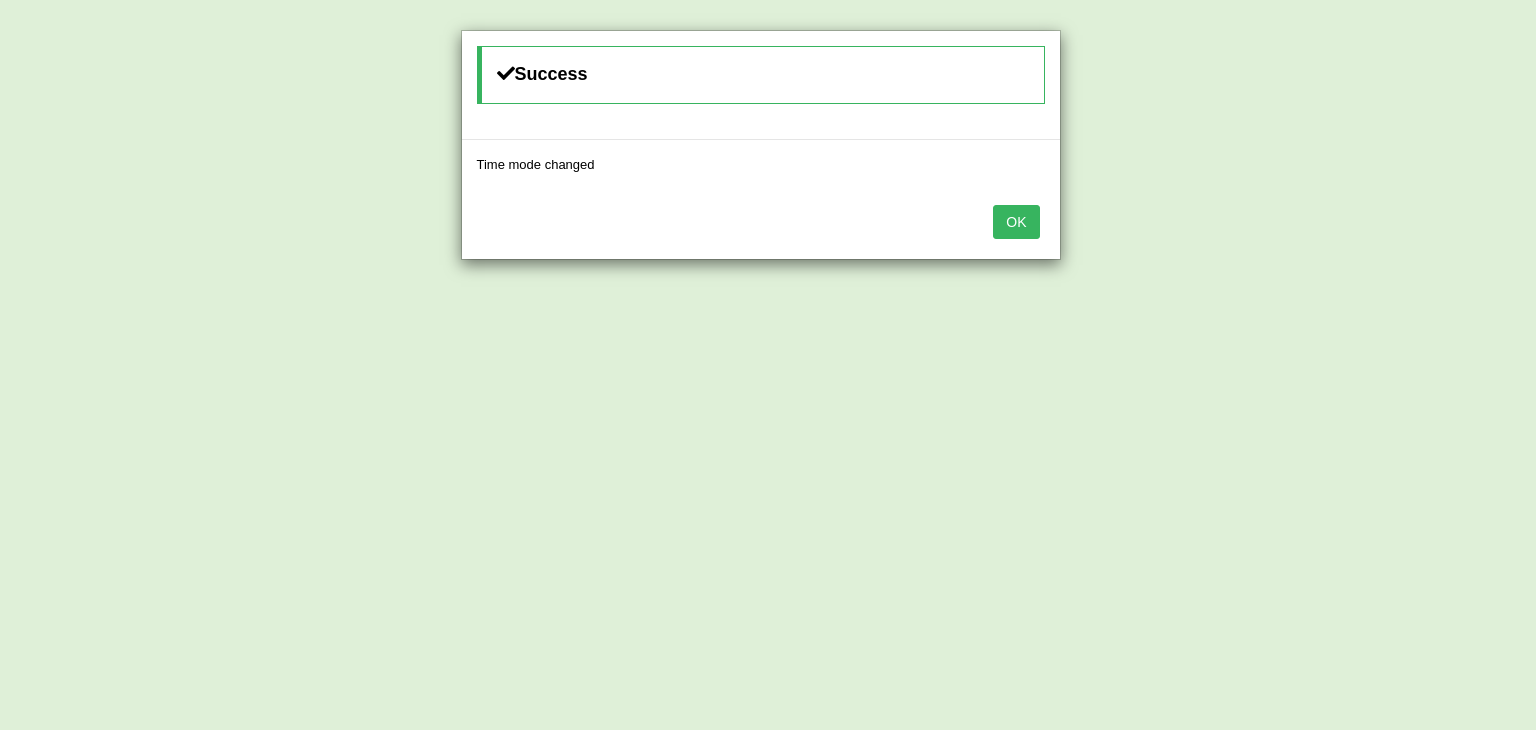 click on "OK" at bounding box center [1016, 222] 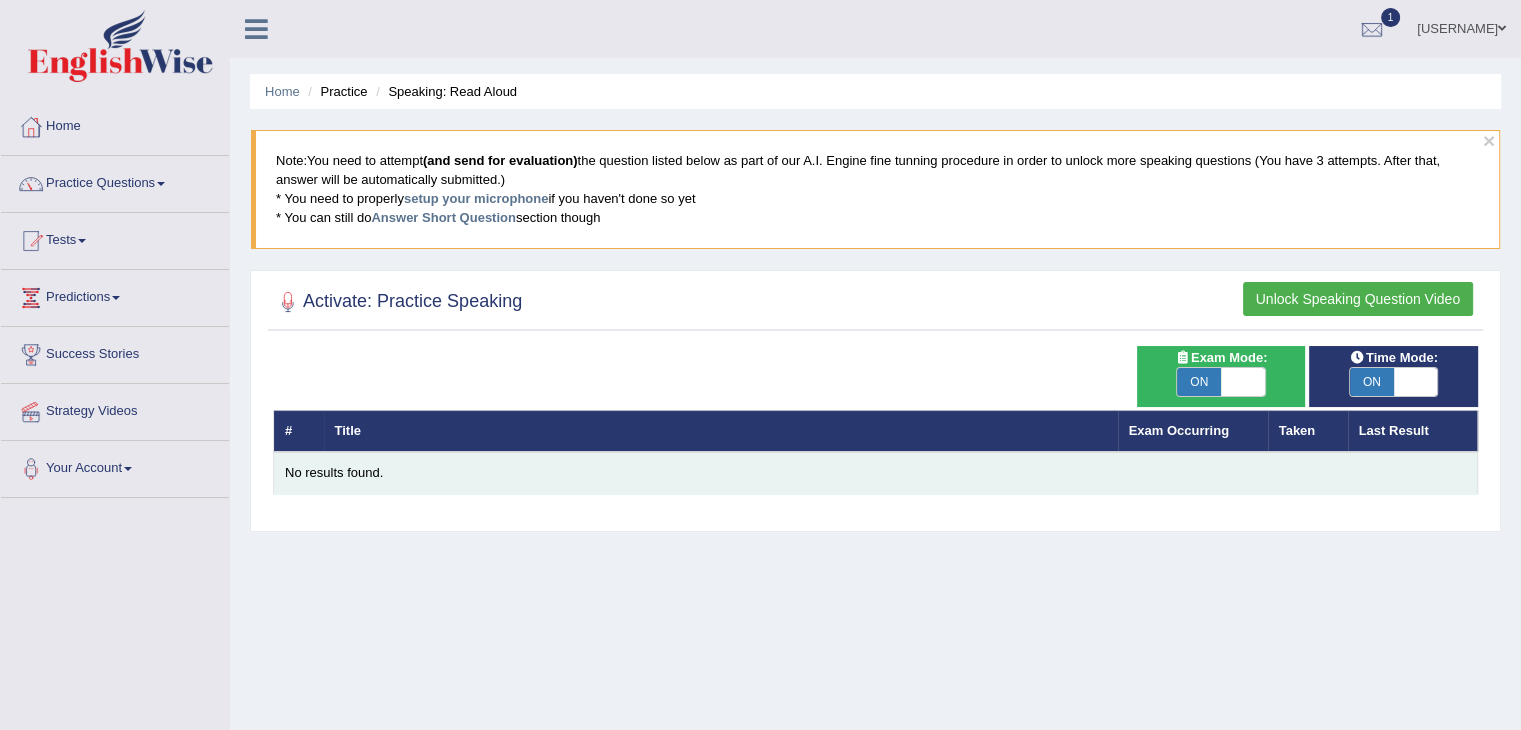 click on "No results found." at bounding box center [875, 473] 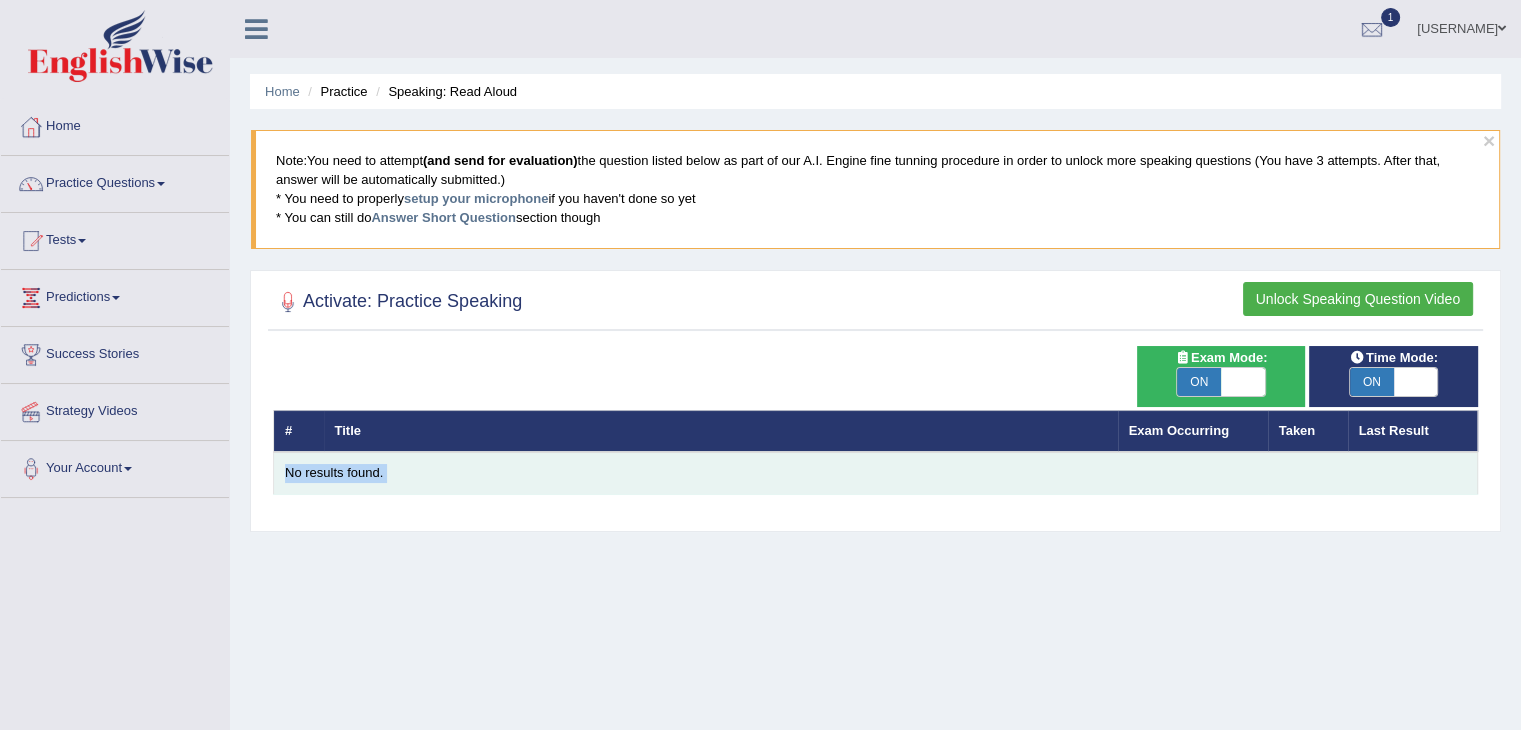 click on "No results found." at bounding box center [875, 473] 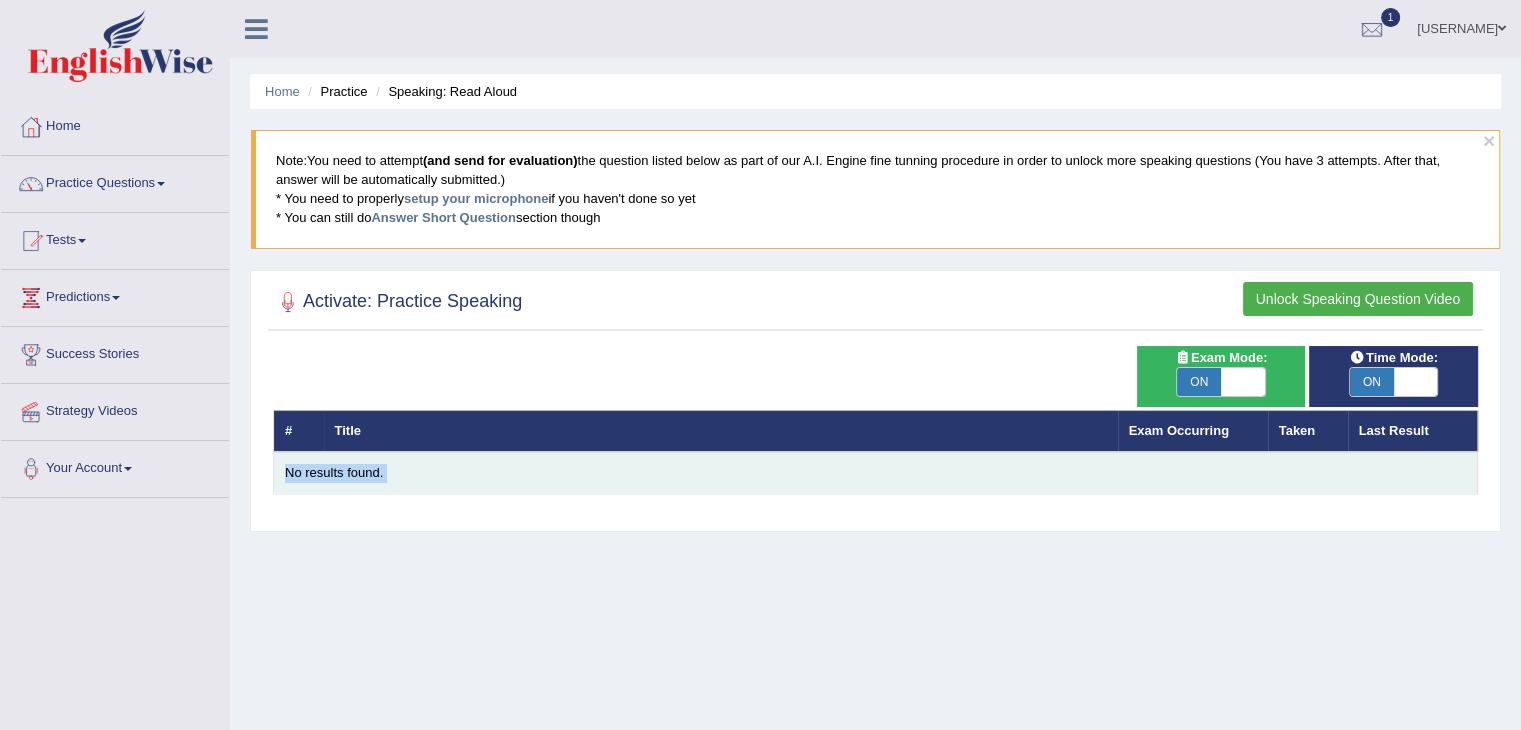 click on "No results found." at bounding box center [875, 473] 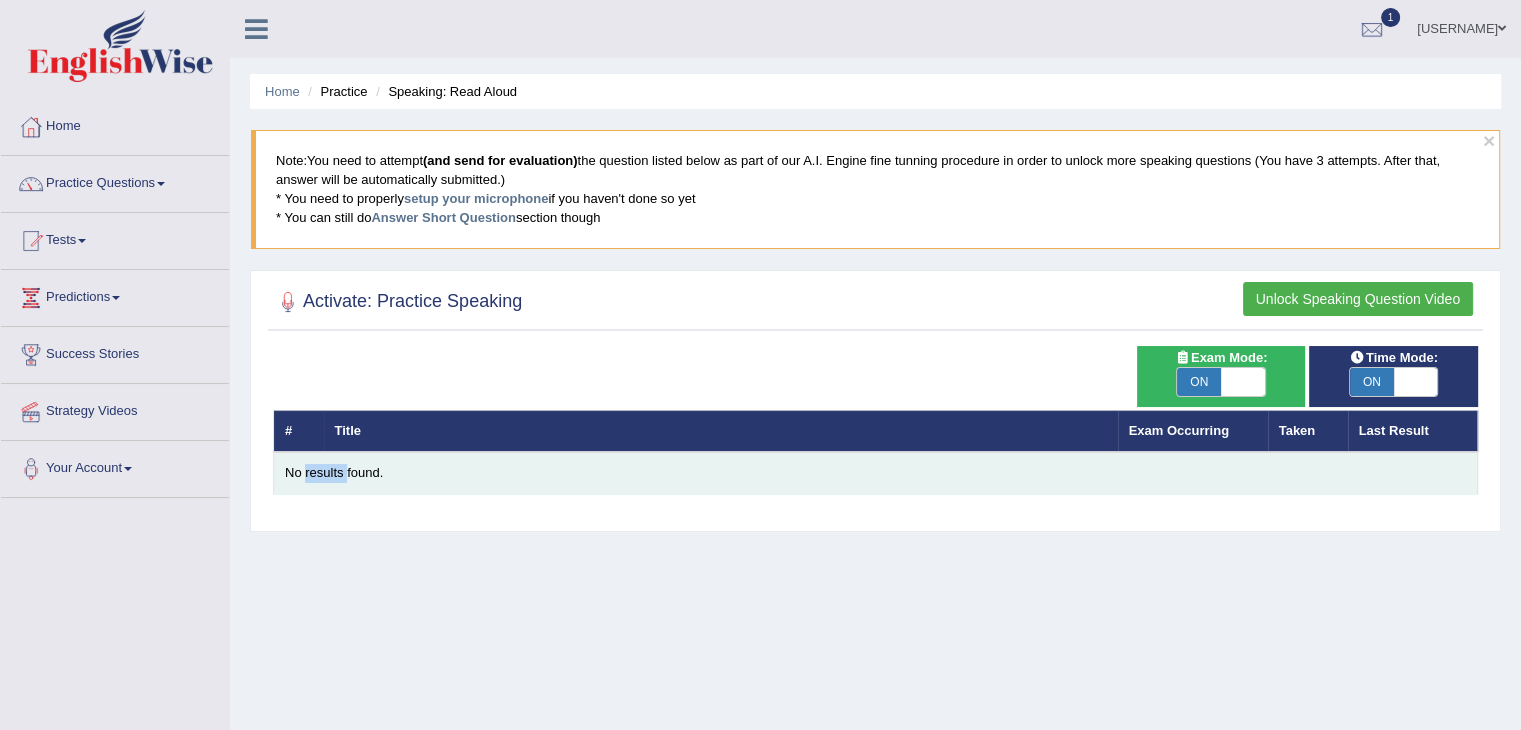 click on "No results found." at bounding box center (875, 473) 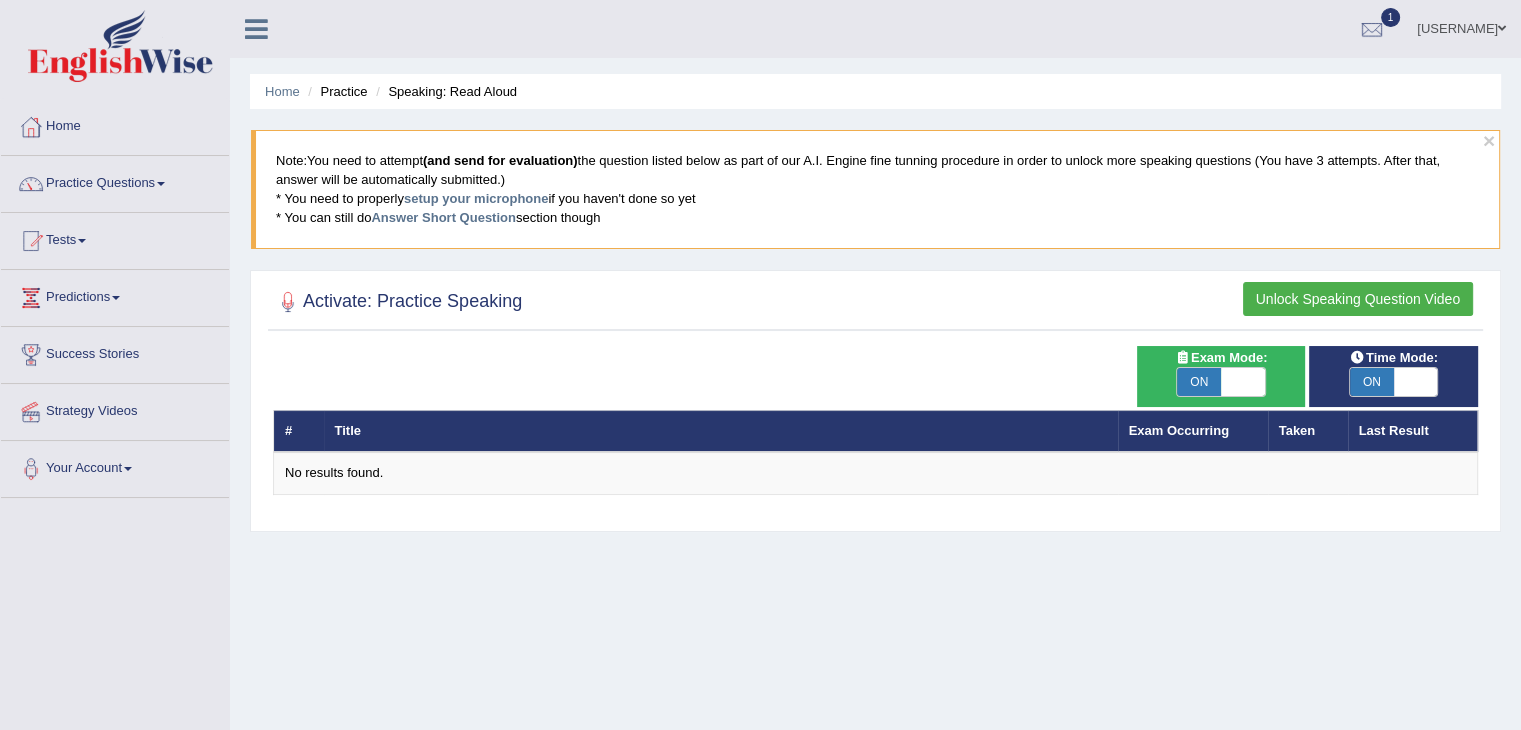 click on "Title" at bounding box center (721, 431) 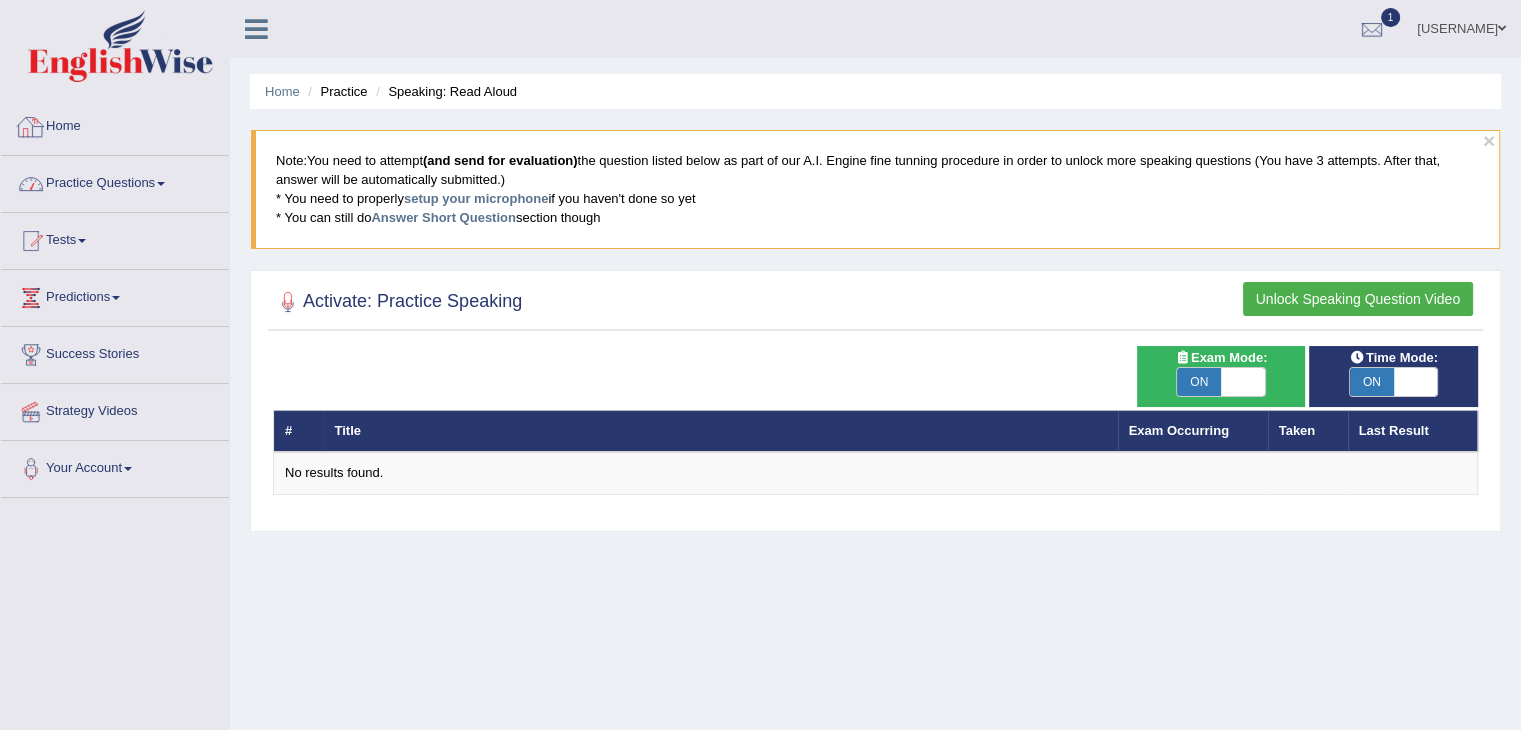 click on "Practice Questions" at bounding box center (115, 181) 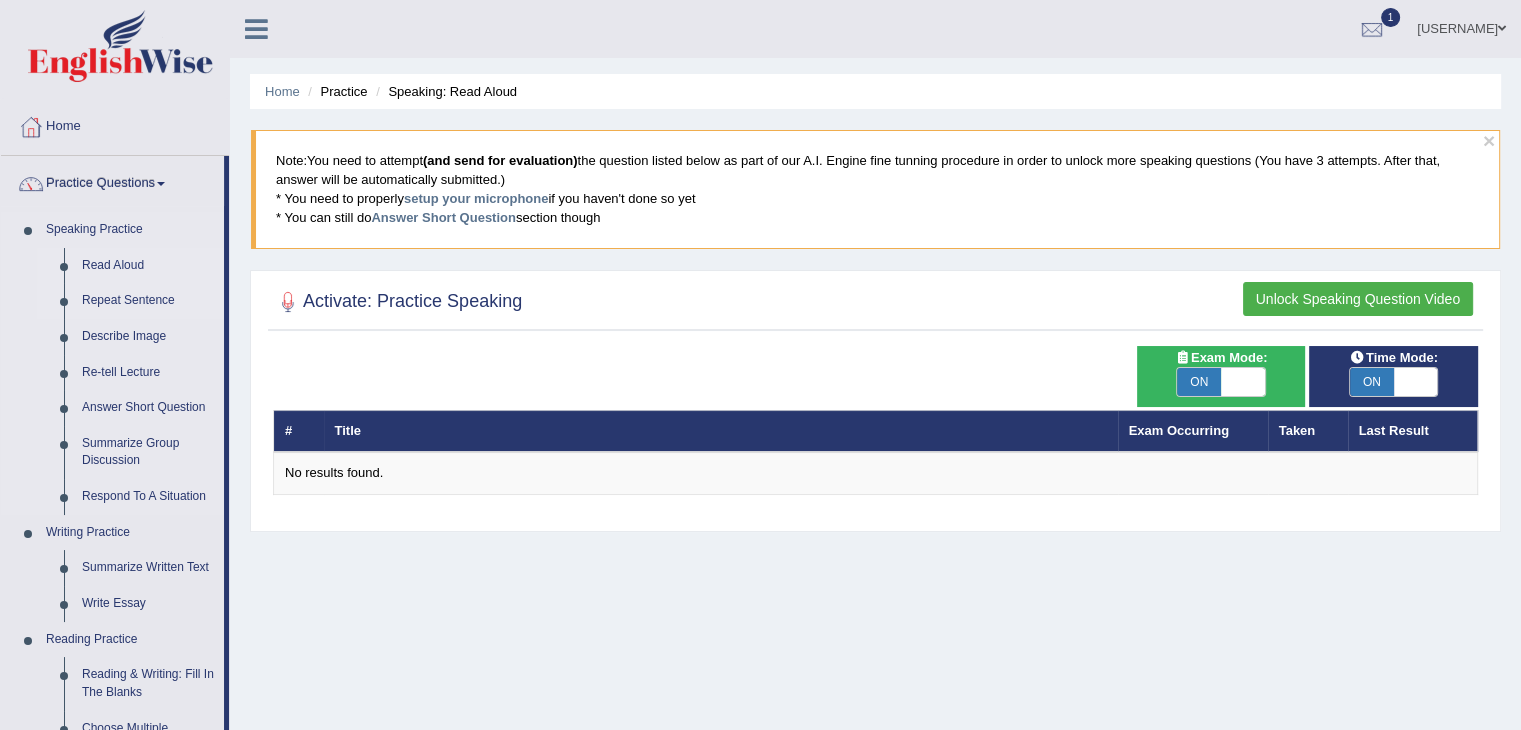 click on "Repeat Sentence" at bounding box center [148, 301] 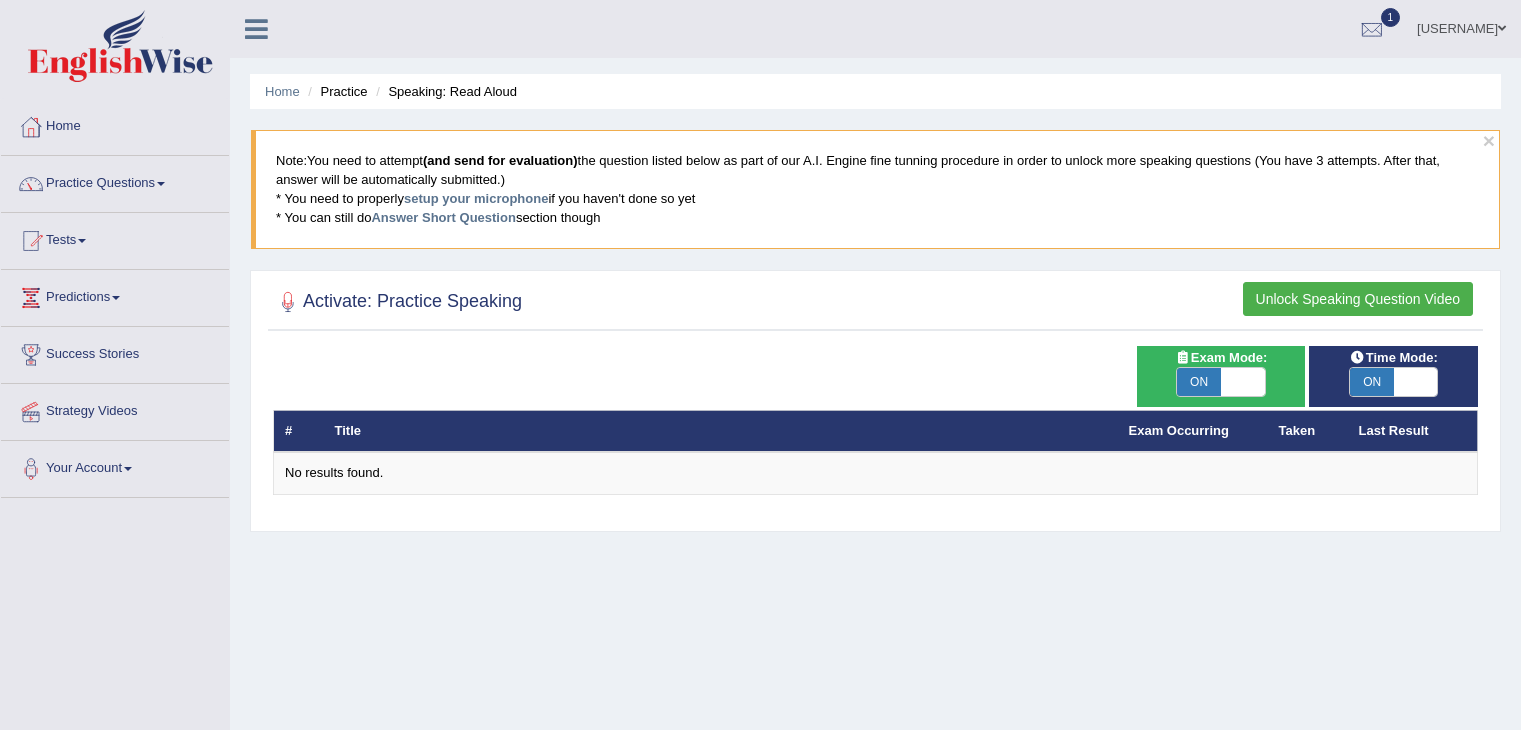 scroll, scrollTop: 0, scrollLeft: 0, axis: both 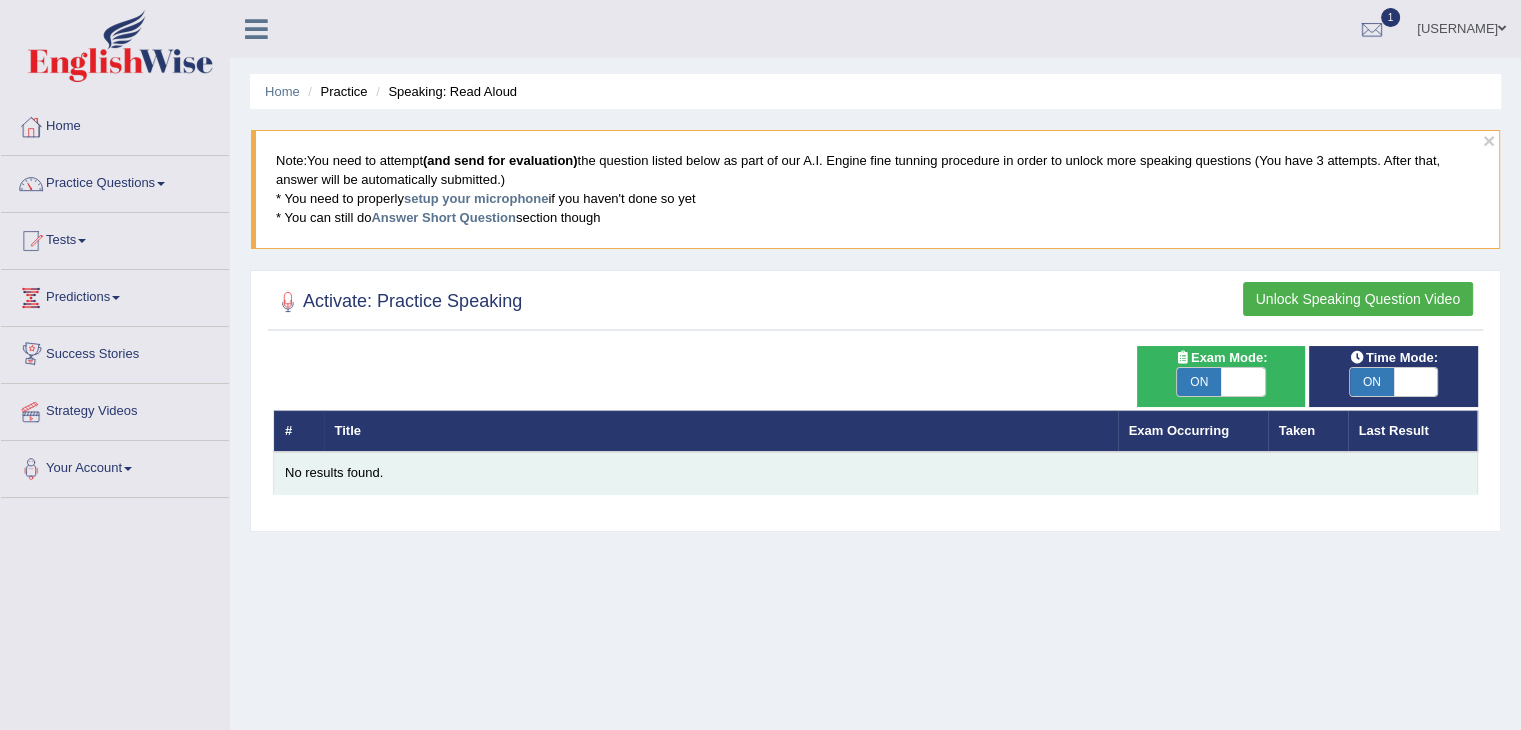 click on "No results found." at bounding box center [875, 473] 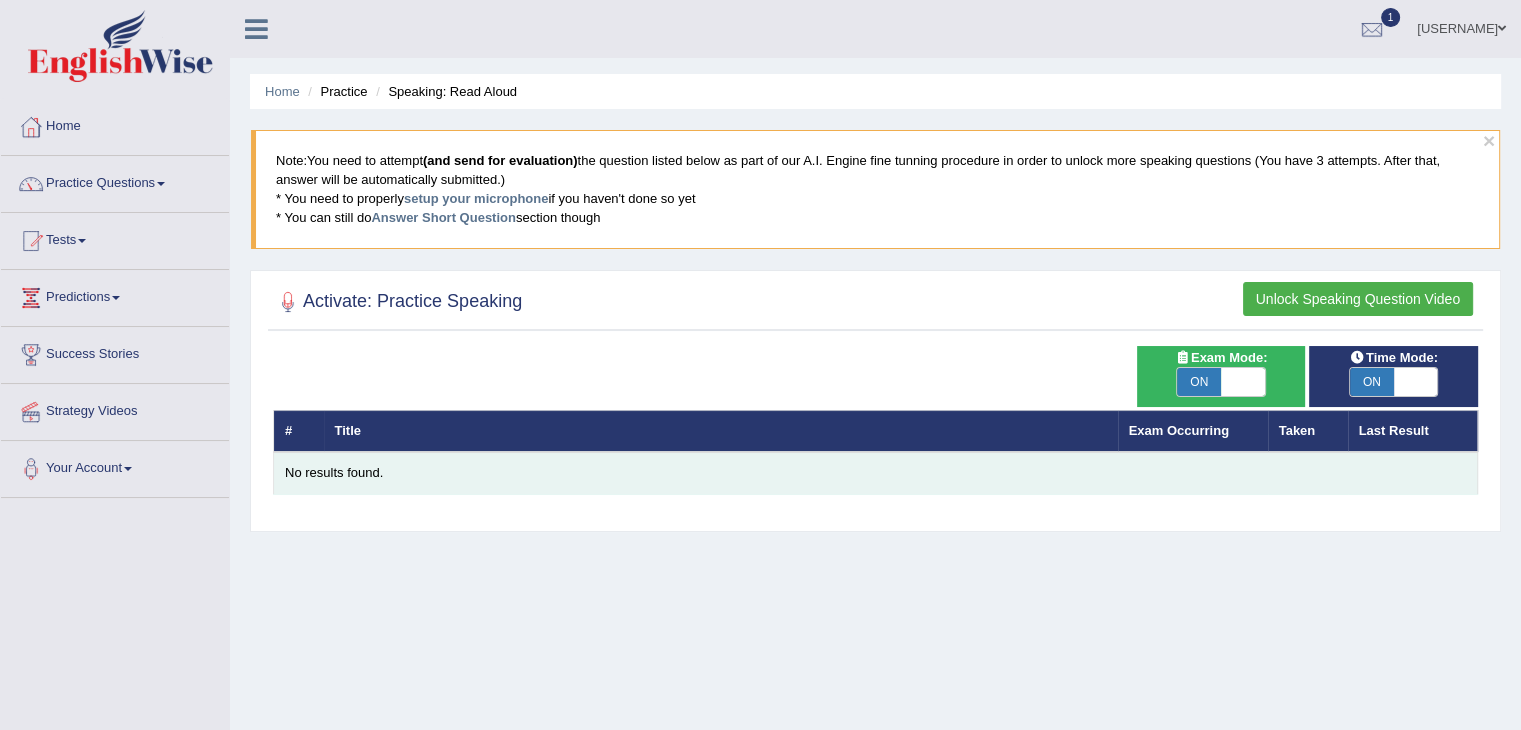 click on "No results found." at bounding box center (875, 473) 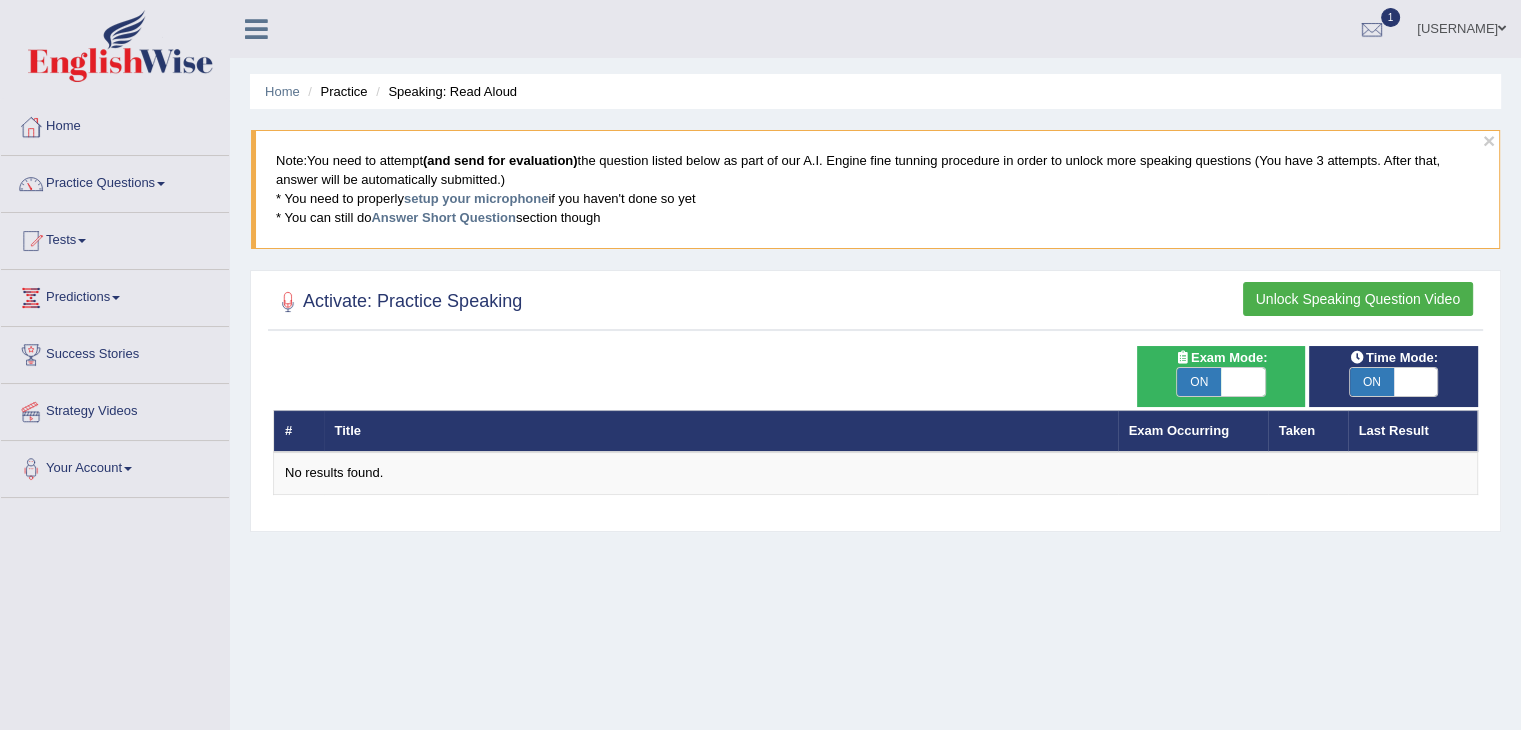 click on "Last Result" at bounding box center (1413, 431) 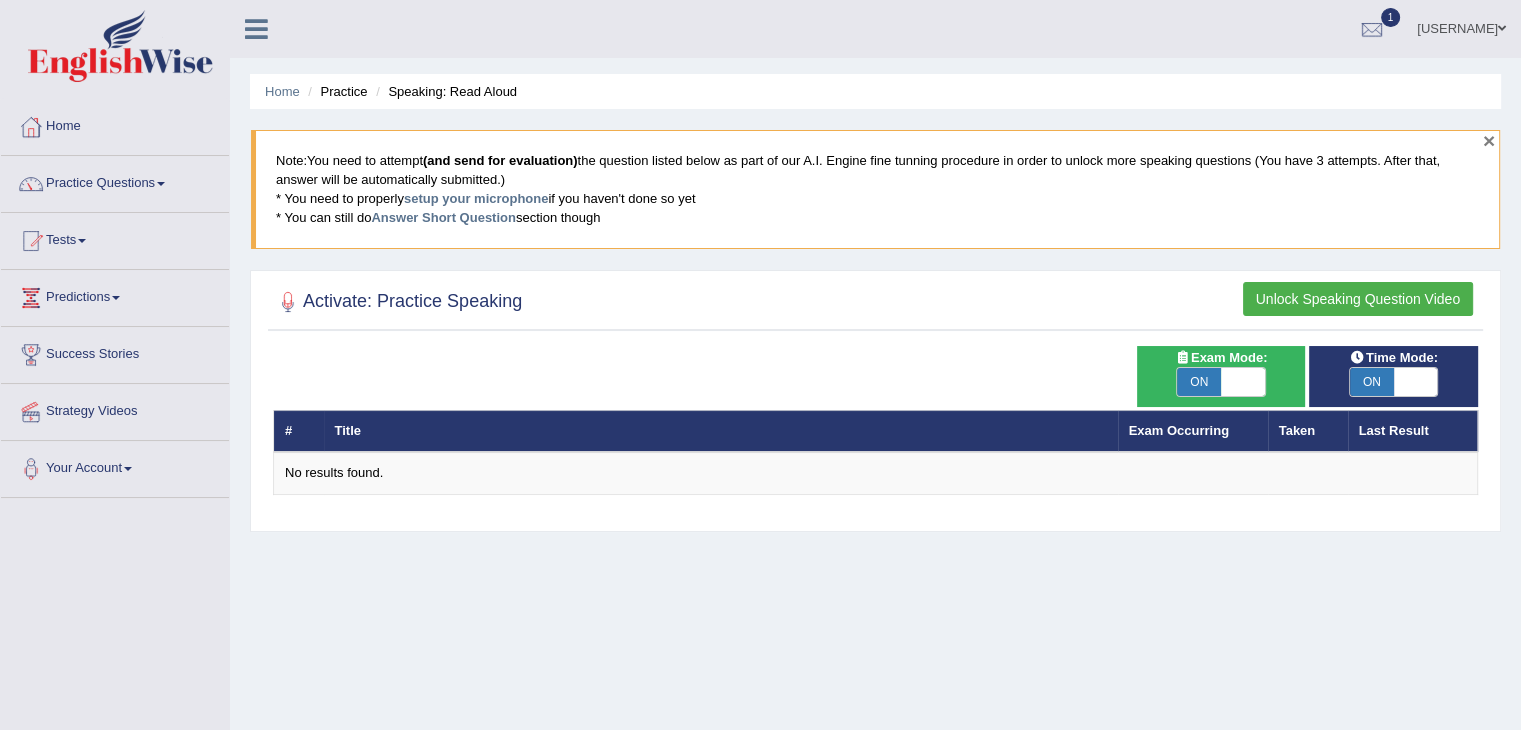 click on "×" at bounding box center (1489, 140) 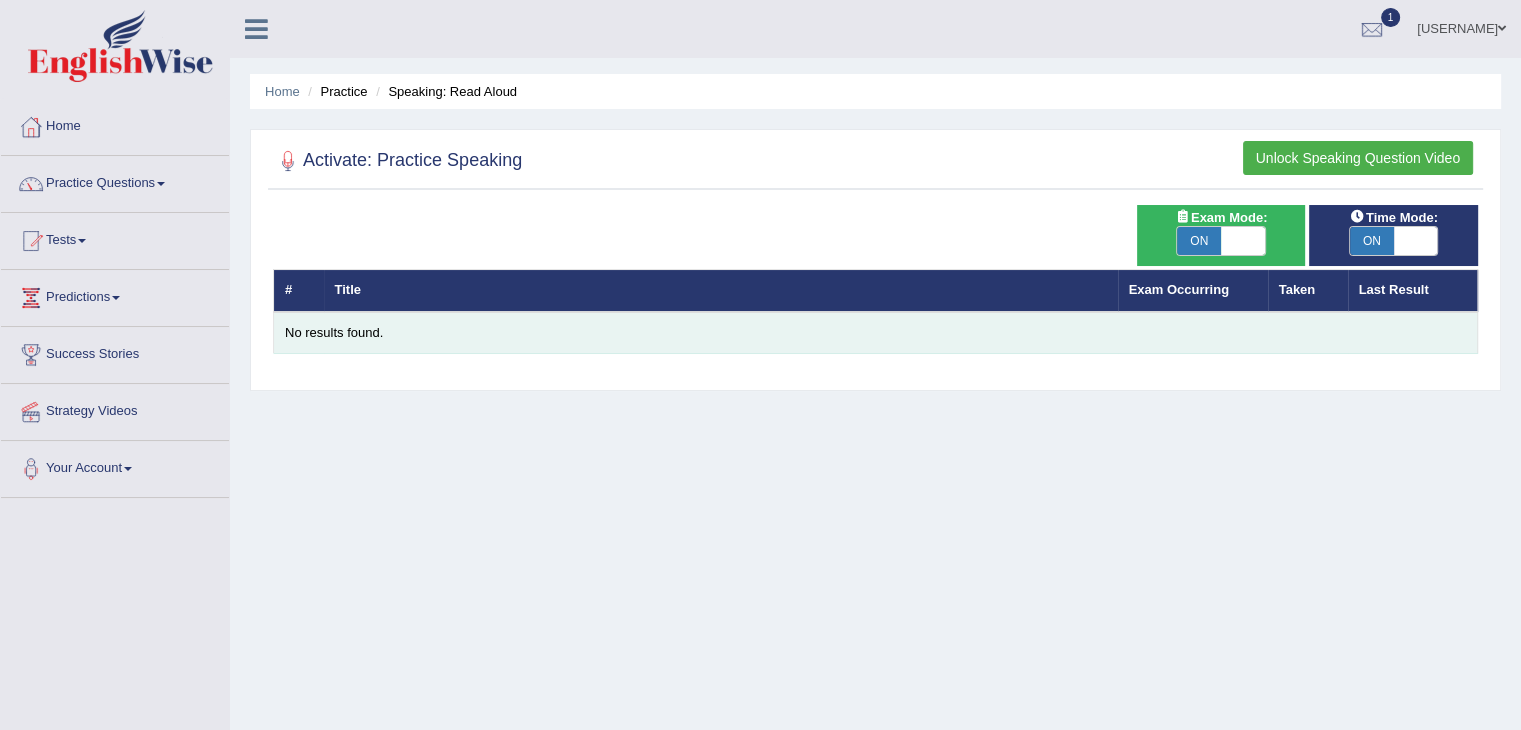 click on "No results found." at bounding box center (875, 333) 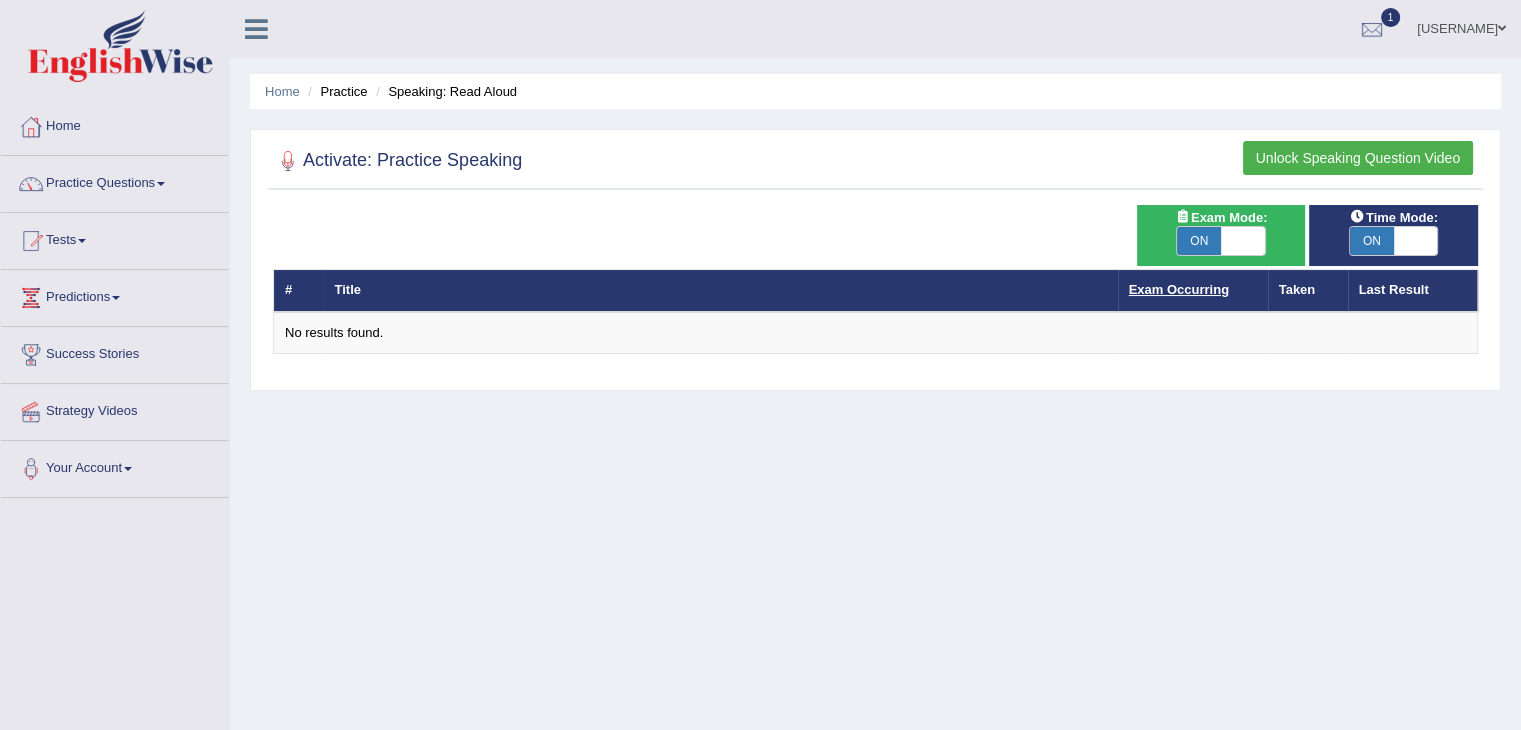 click on "Exam Occurring" at bounding box center (1179, 289) 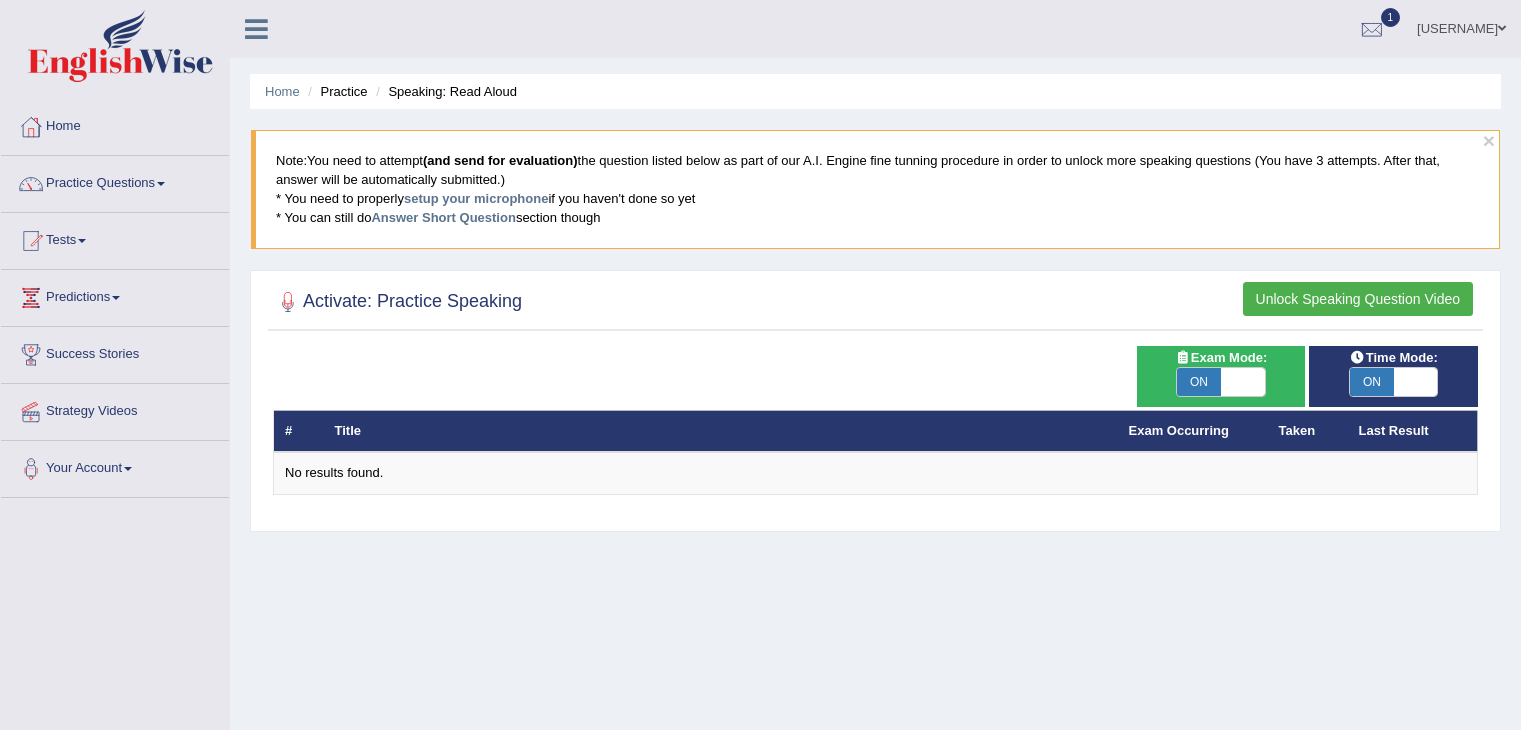 scroll, scrollTop: 0, scrollLeft: 0, axis: both 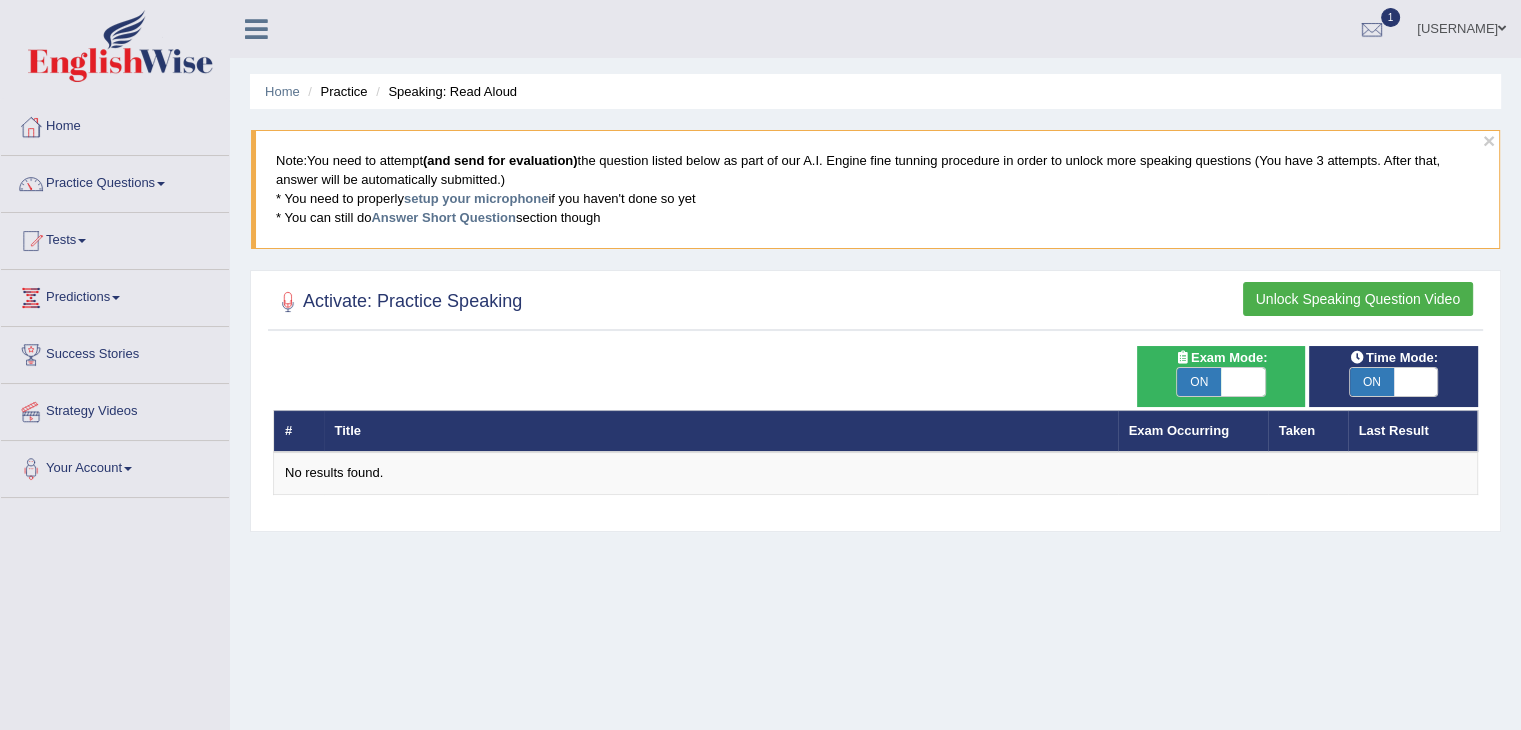 click on "Taken" at bounding box center (1308, 431) 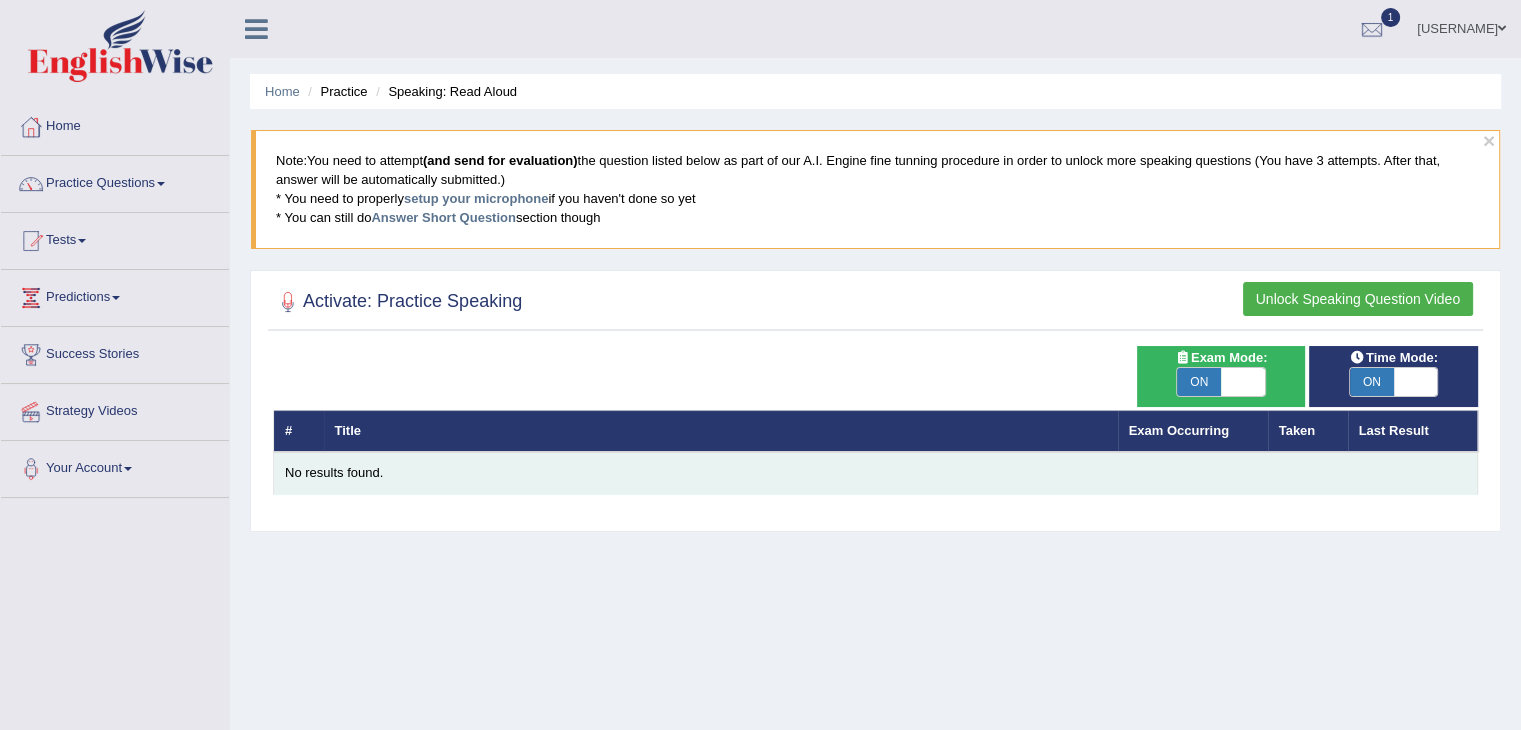 click on "No results found." at bounding box center (876, 473) 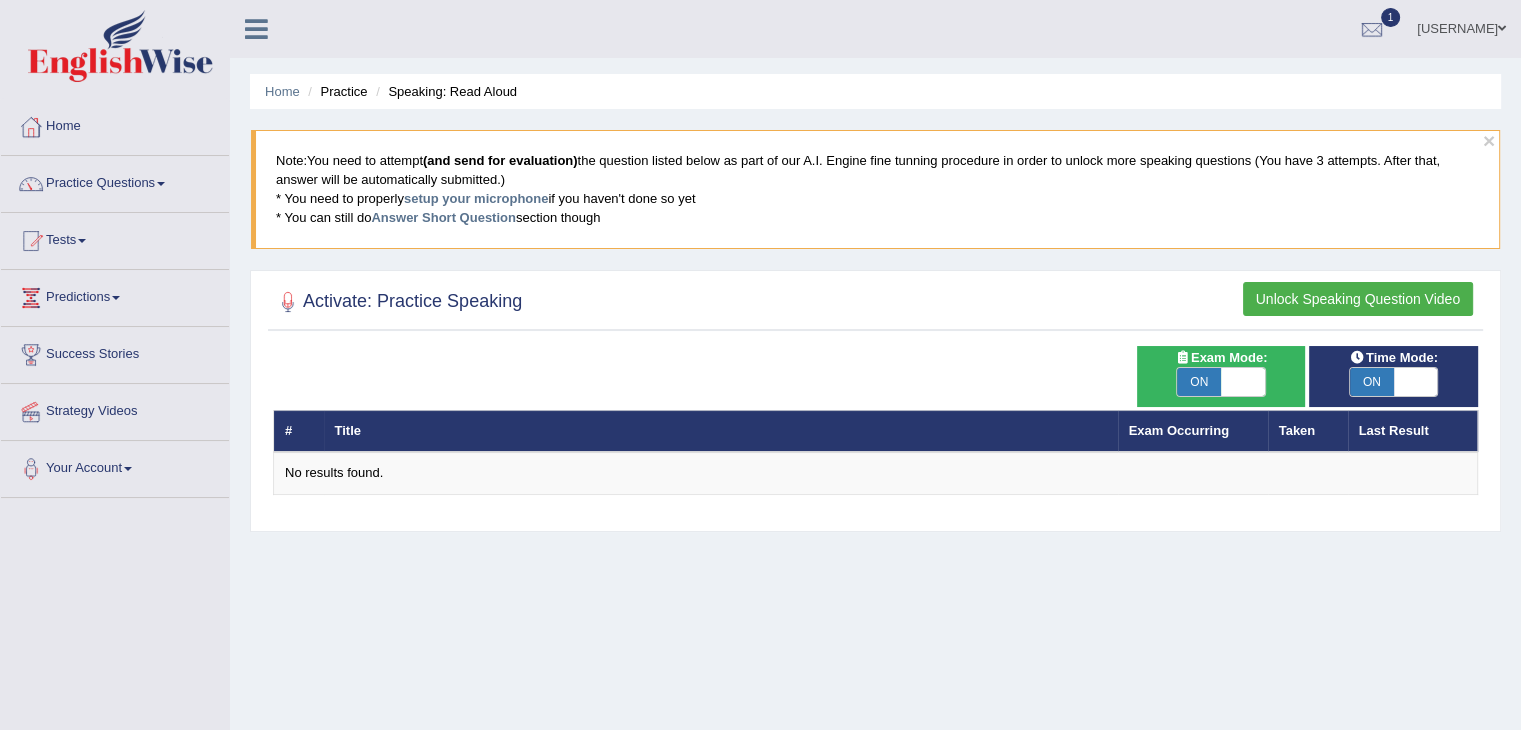 click at bounding box center [1502, 28] 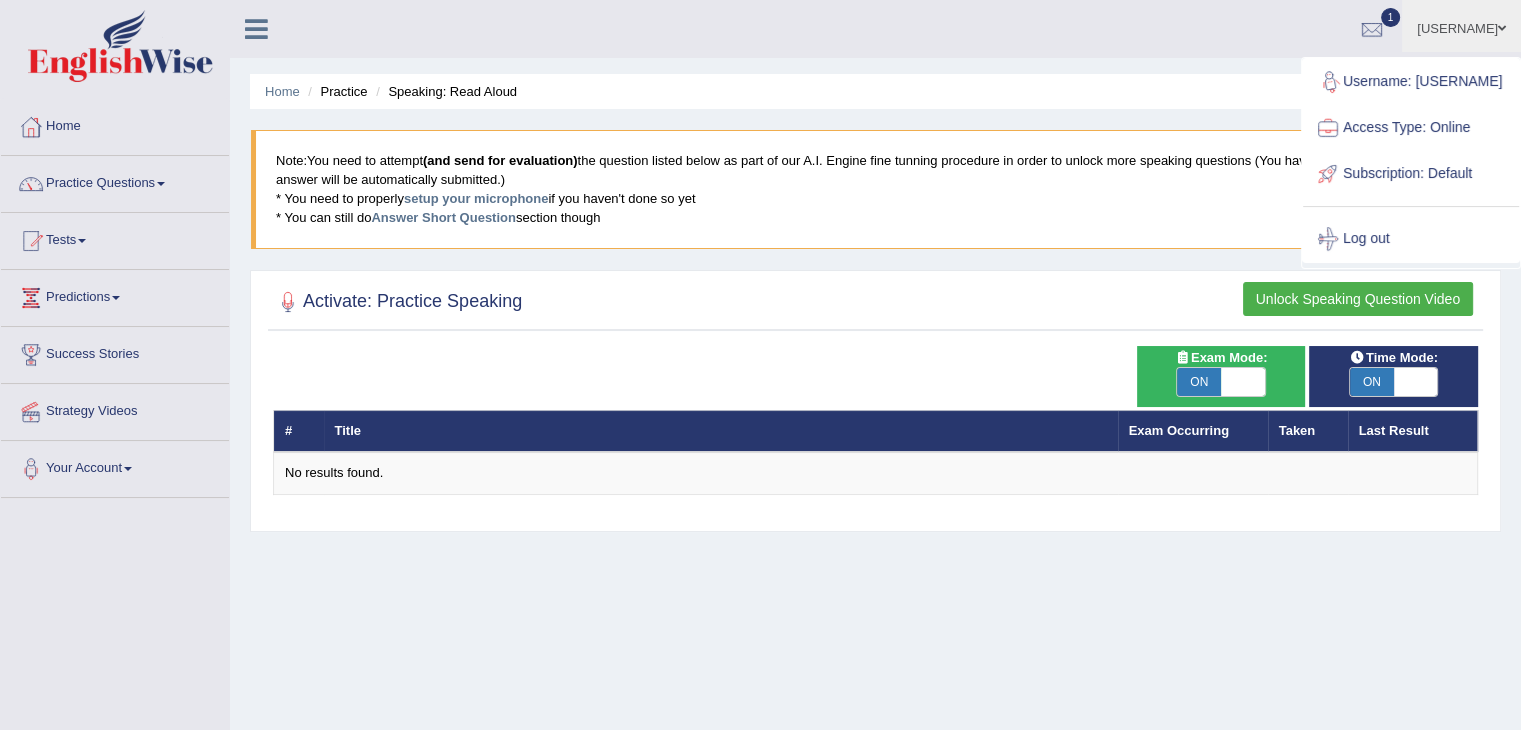 click on "Anlinmariabiju
Toggle navigation
Username: anlinmariabiju
Access Type: Online
Subscription: Default
Log out
1
EW25
Aug 6, 2025 See All Alerts" at bounding box center [1069, 28] 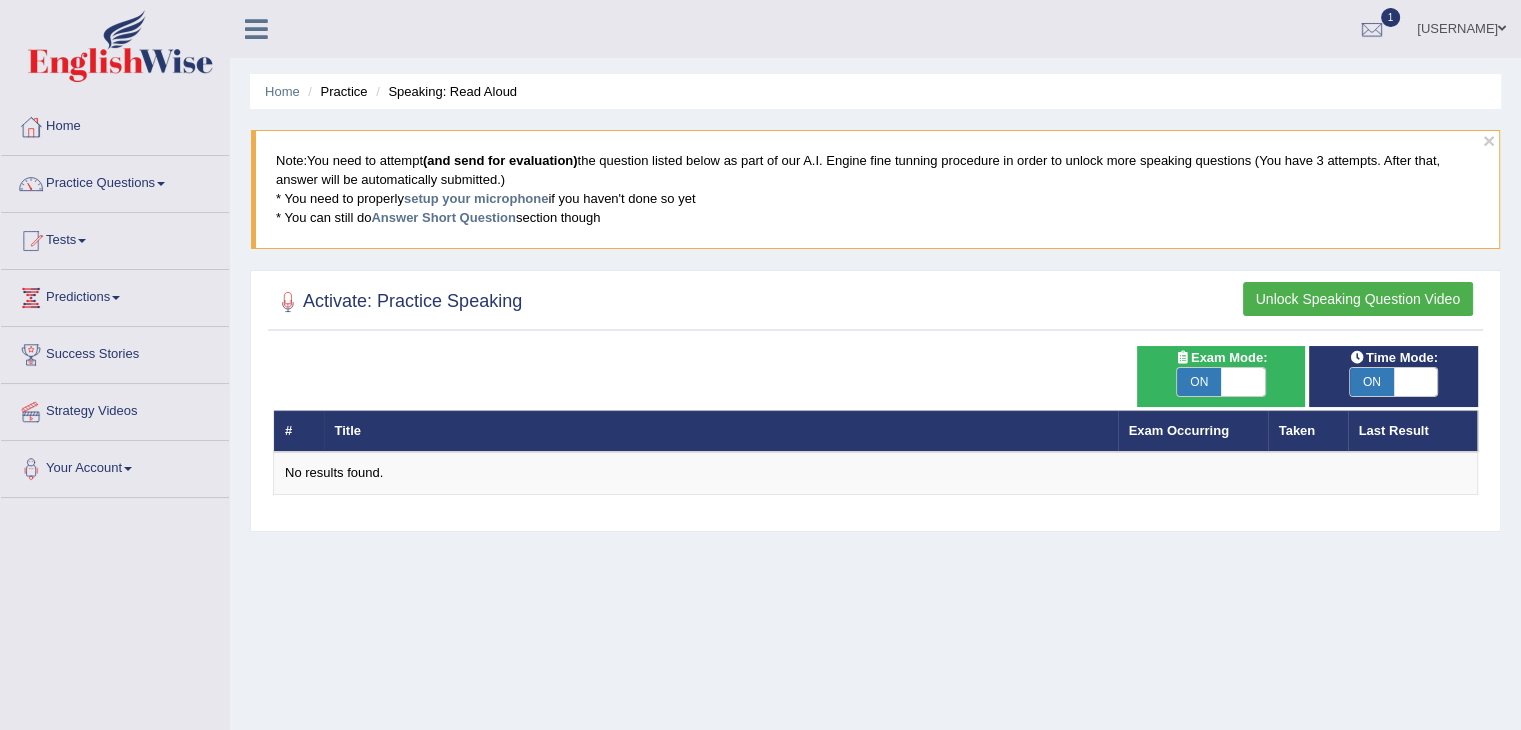 click on "Anlinmariabiju
Toggle navigation
Username: anlinmariabiju
Access Type: Online
Subscription: Default
Log out
1
EW25
Aug 6, 2025 See All Alerts" at bounding box center (1069, 28) 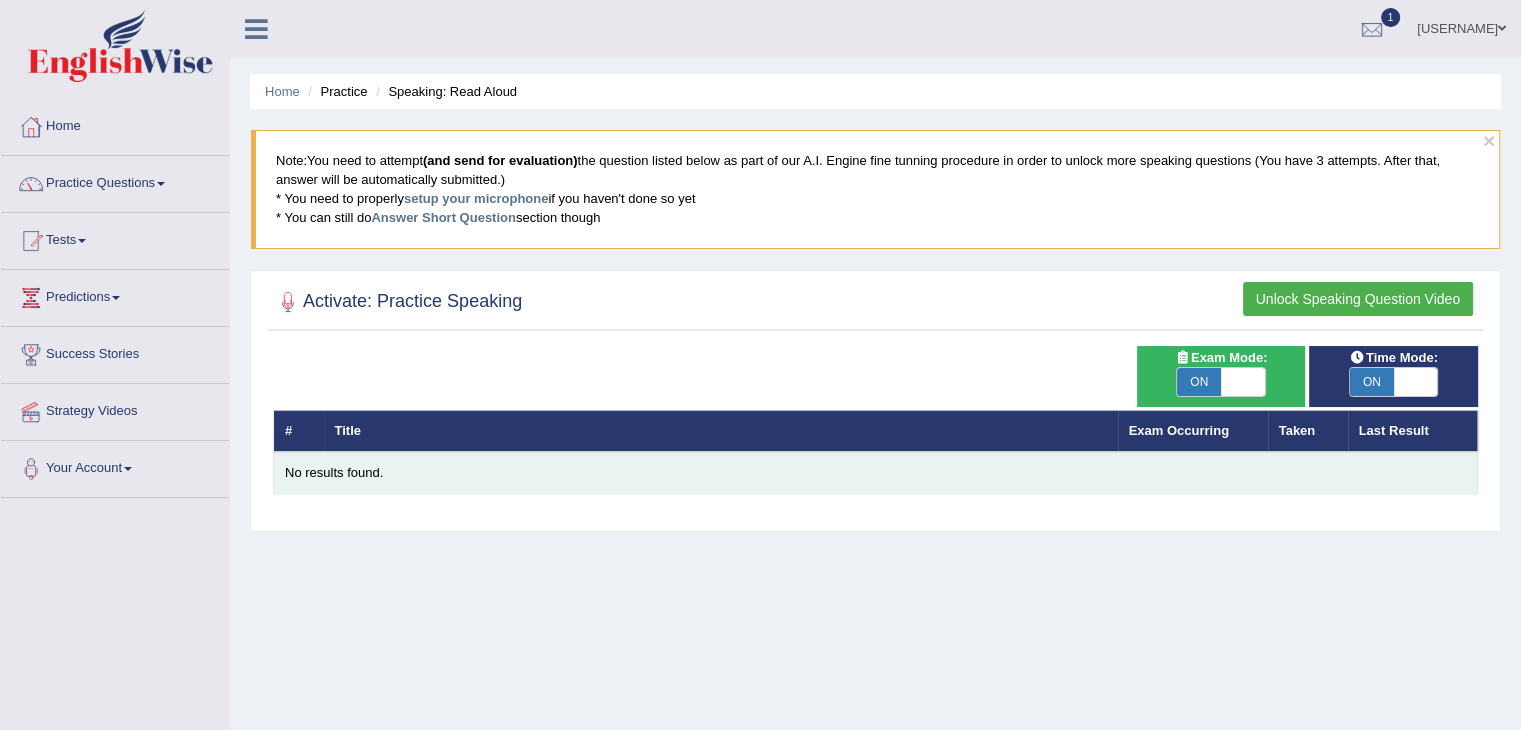click on "No results found." at bounding box center [876, 473] 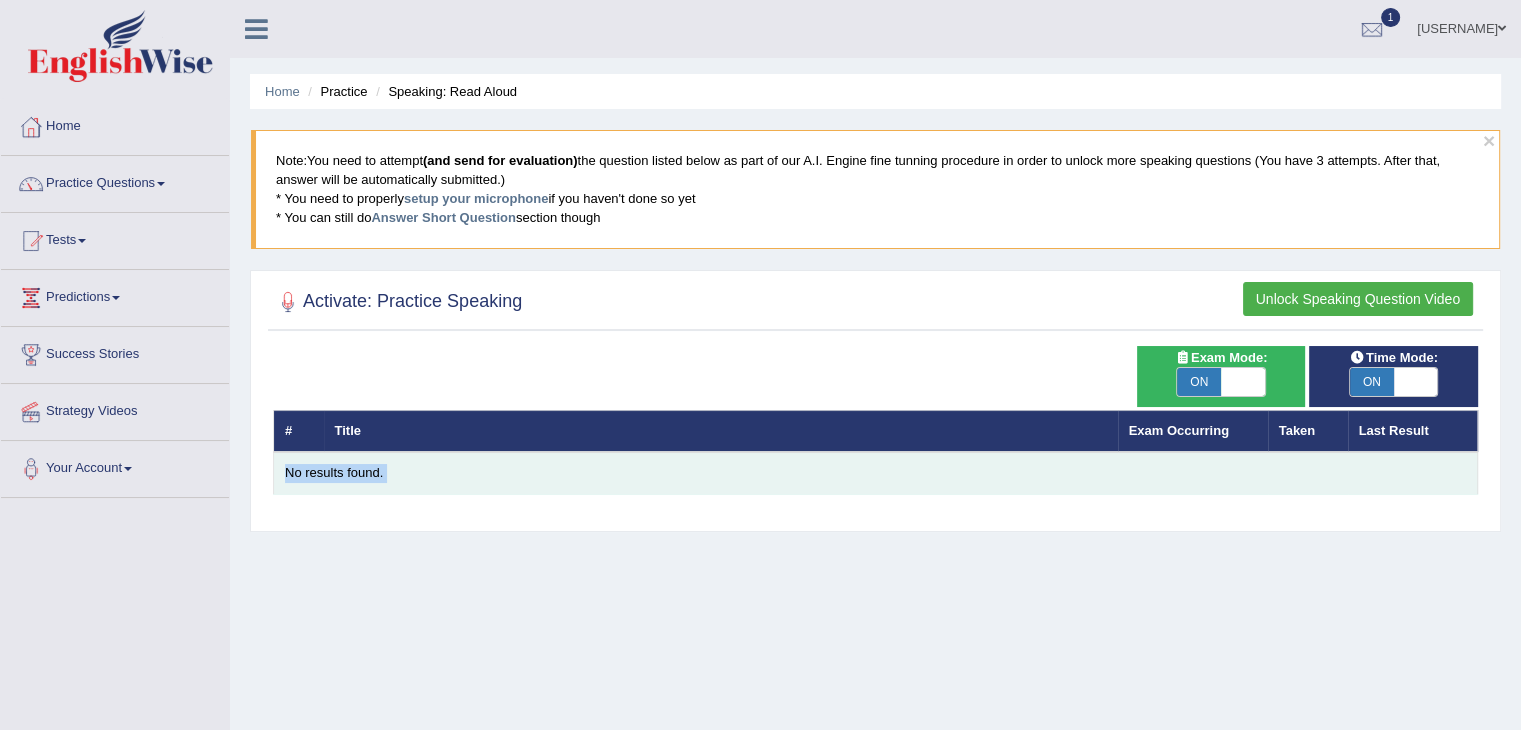 click on "No results found." at bounding box center [876, 473] 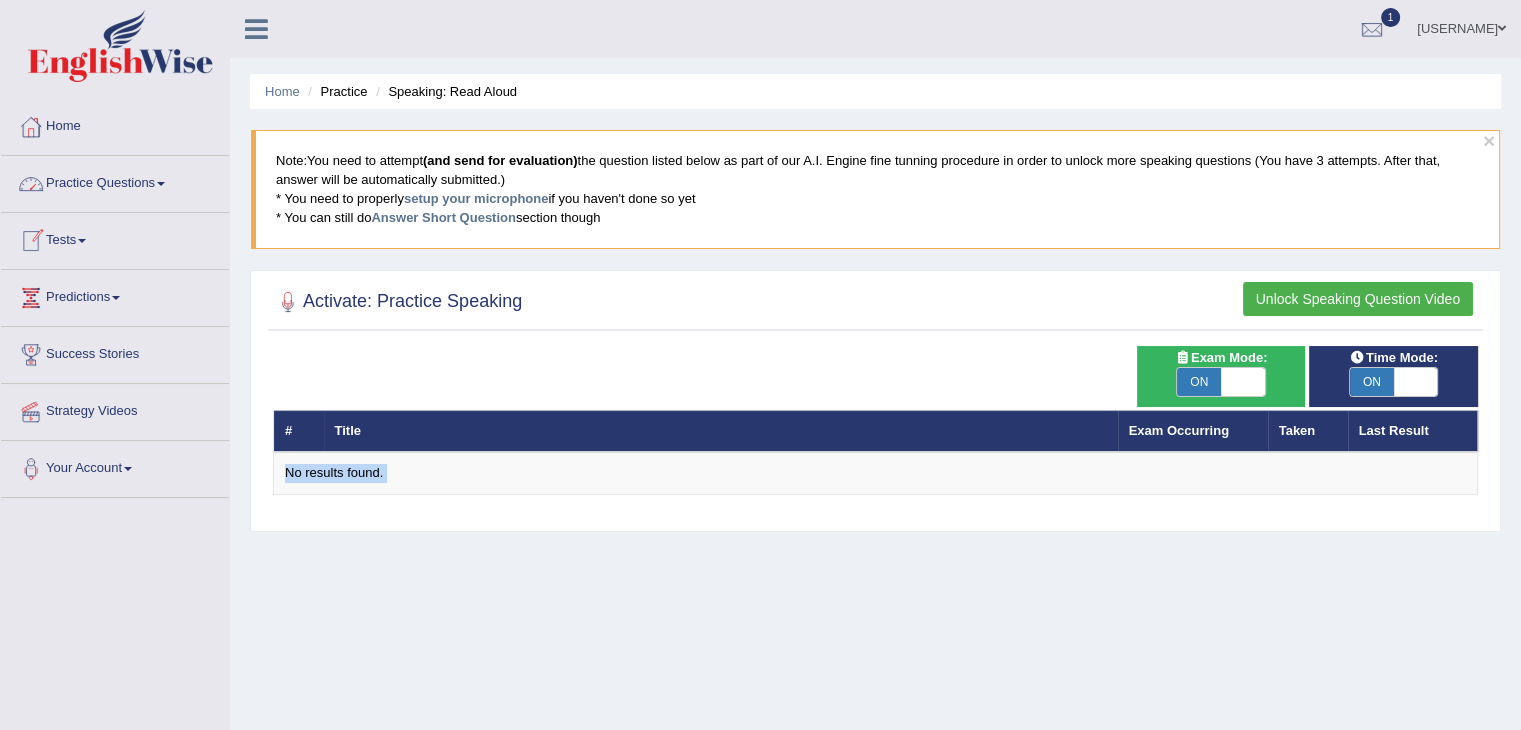 click on "Practice Questions" at bounding box center (115, 181) 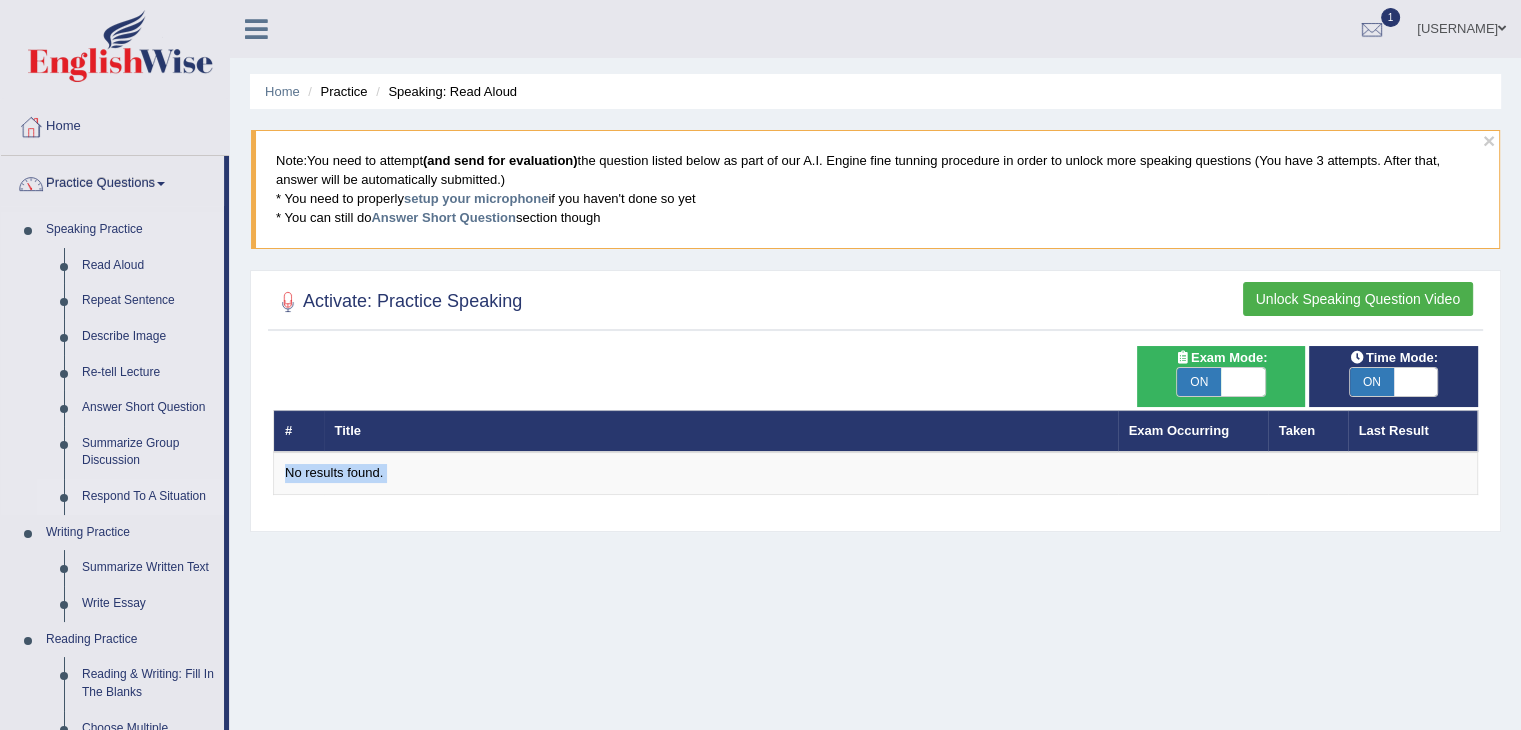 click on "Respond To A Situation" at bounding box center [148, 497] 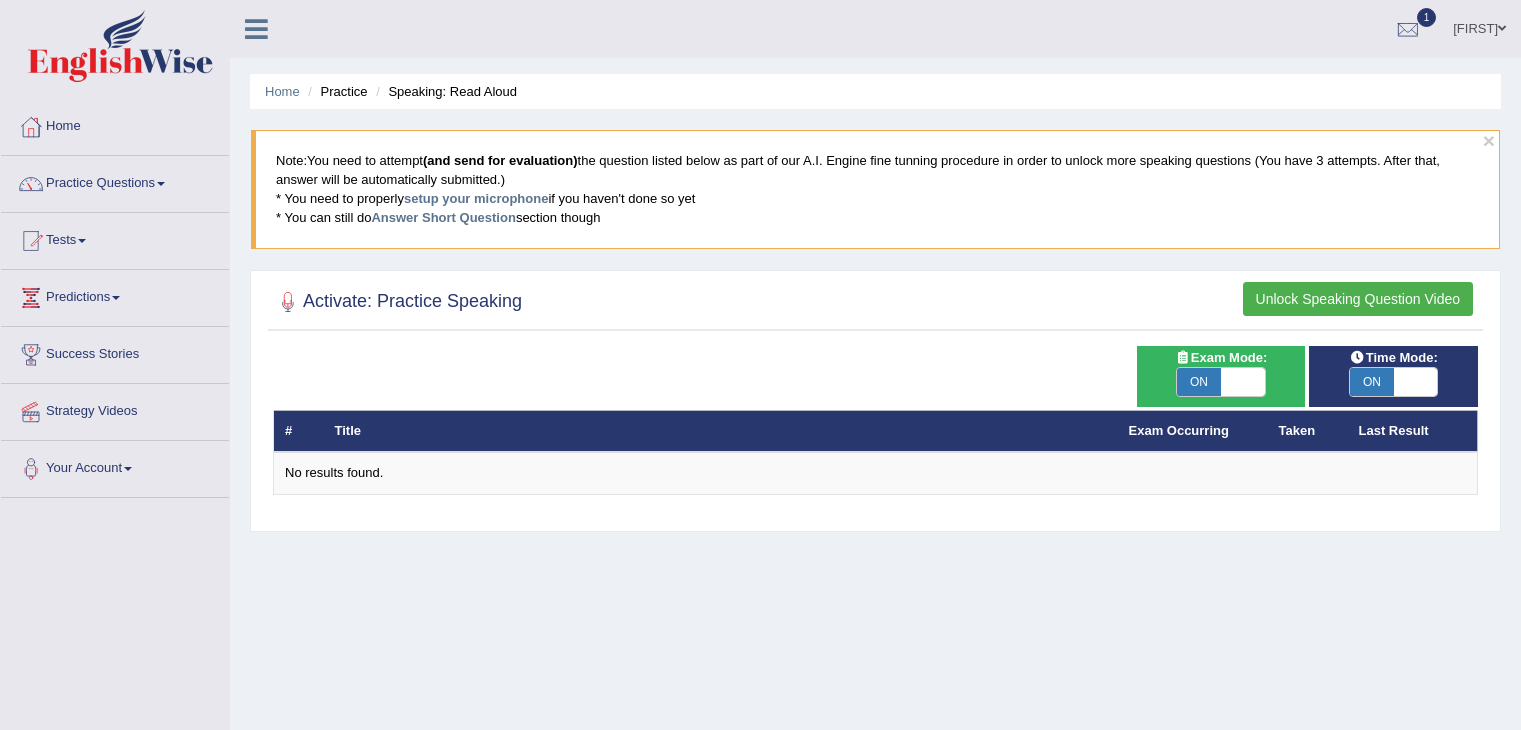 scroll, scrollTop: 0, scrollLeft: 0, axis: both 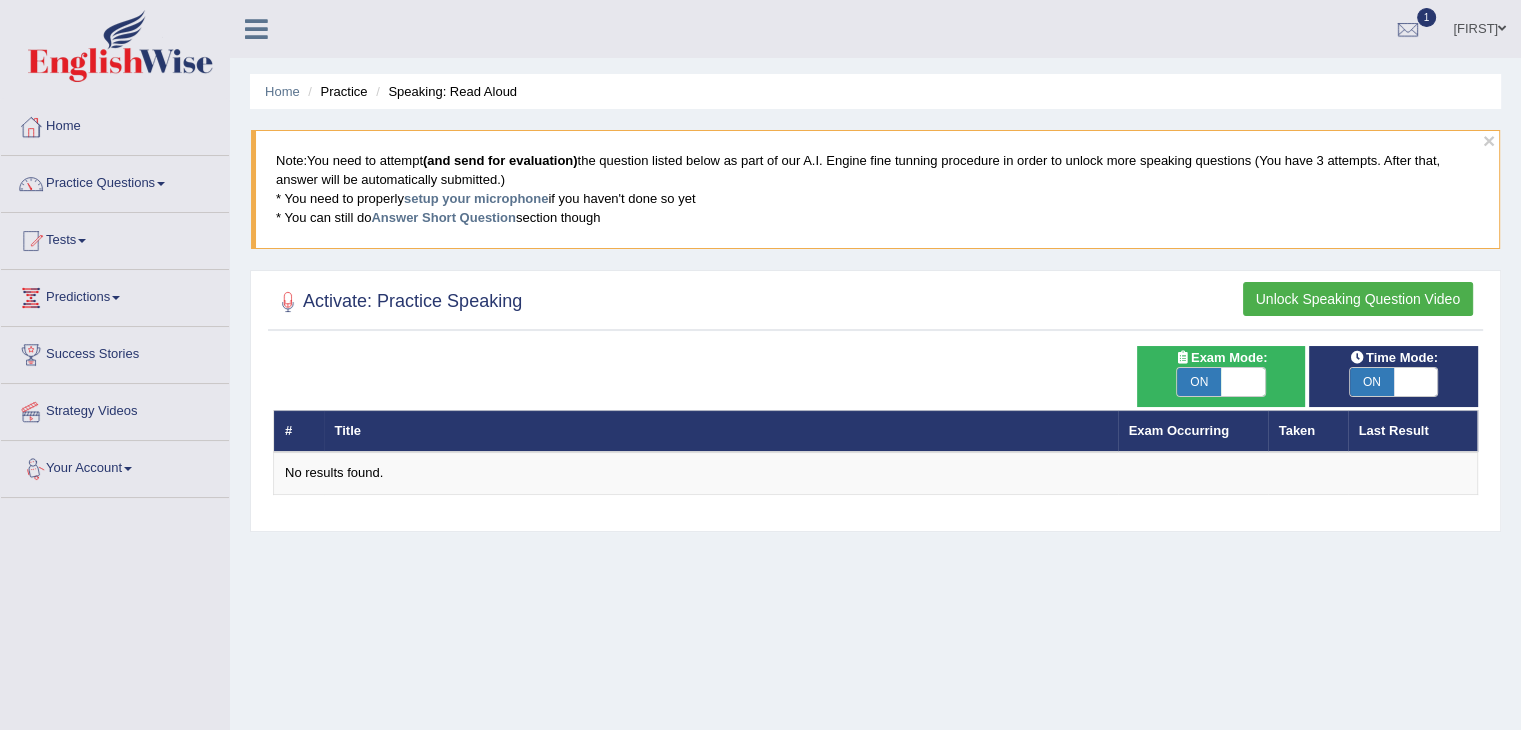 click on "Activate: Practice Speaking" at bounding box center [397, 302] 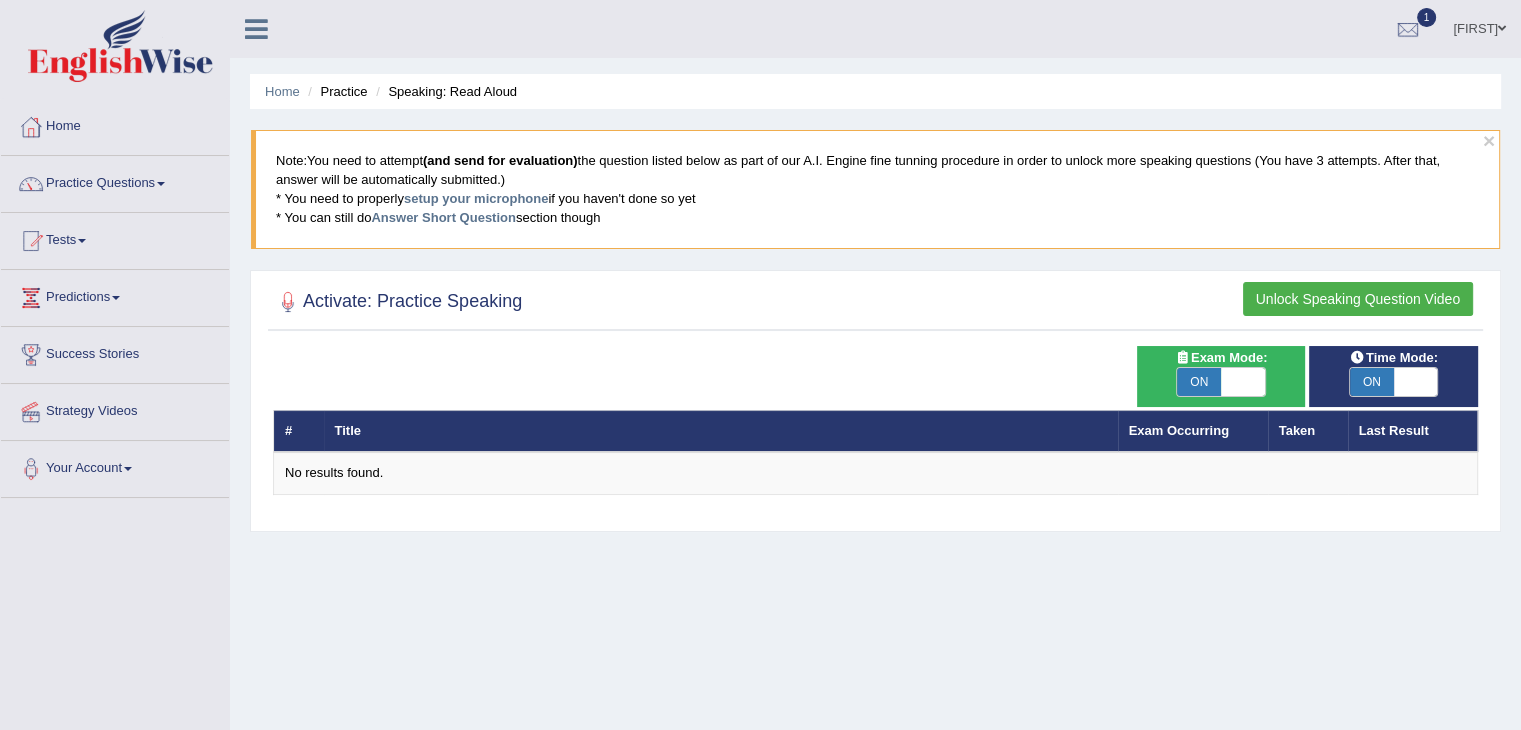 click on "Practice" at bounding box center [335, 91] 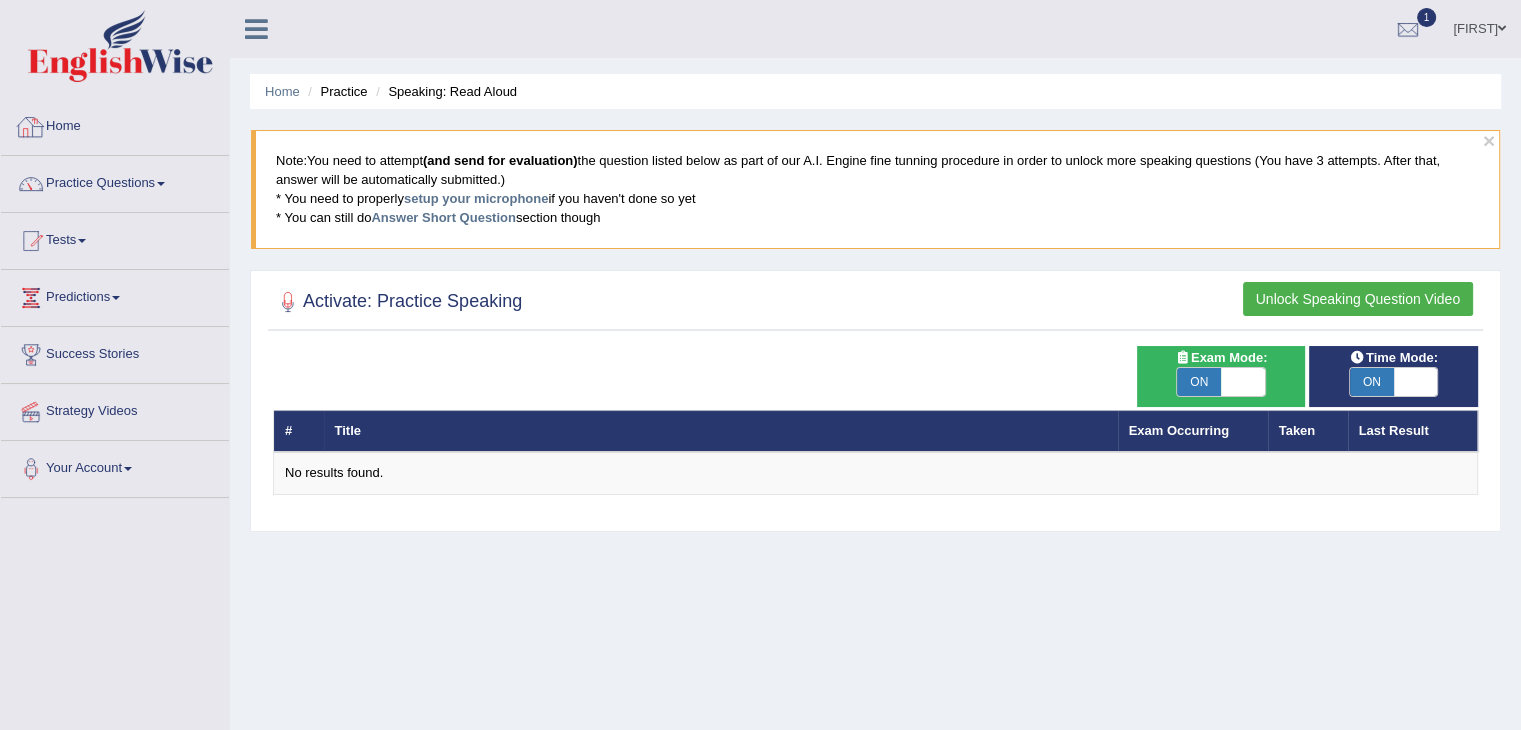 click on "Home" at bounding box center [115, 124] 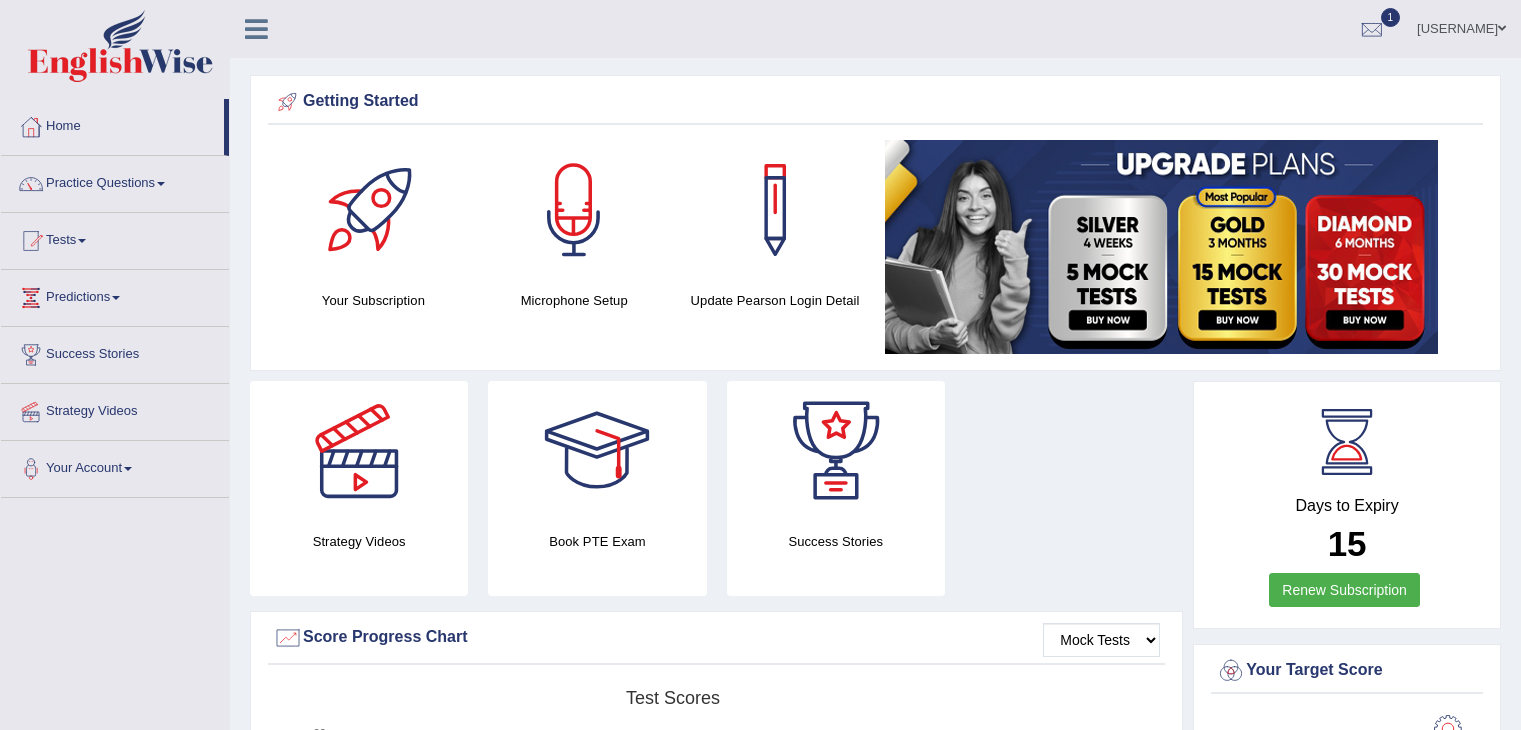 scroll, scrollTop: 0, scrollLeft: 0, axis: both 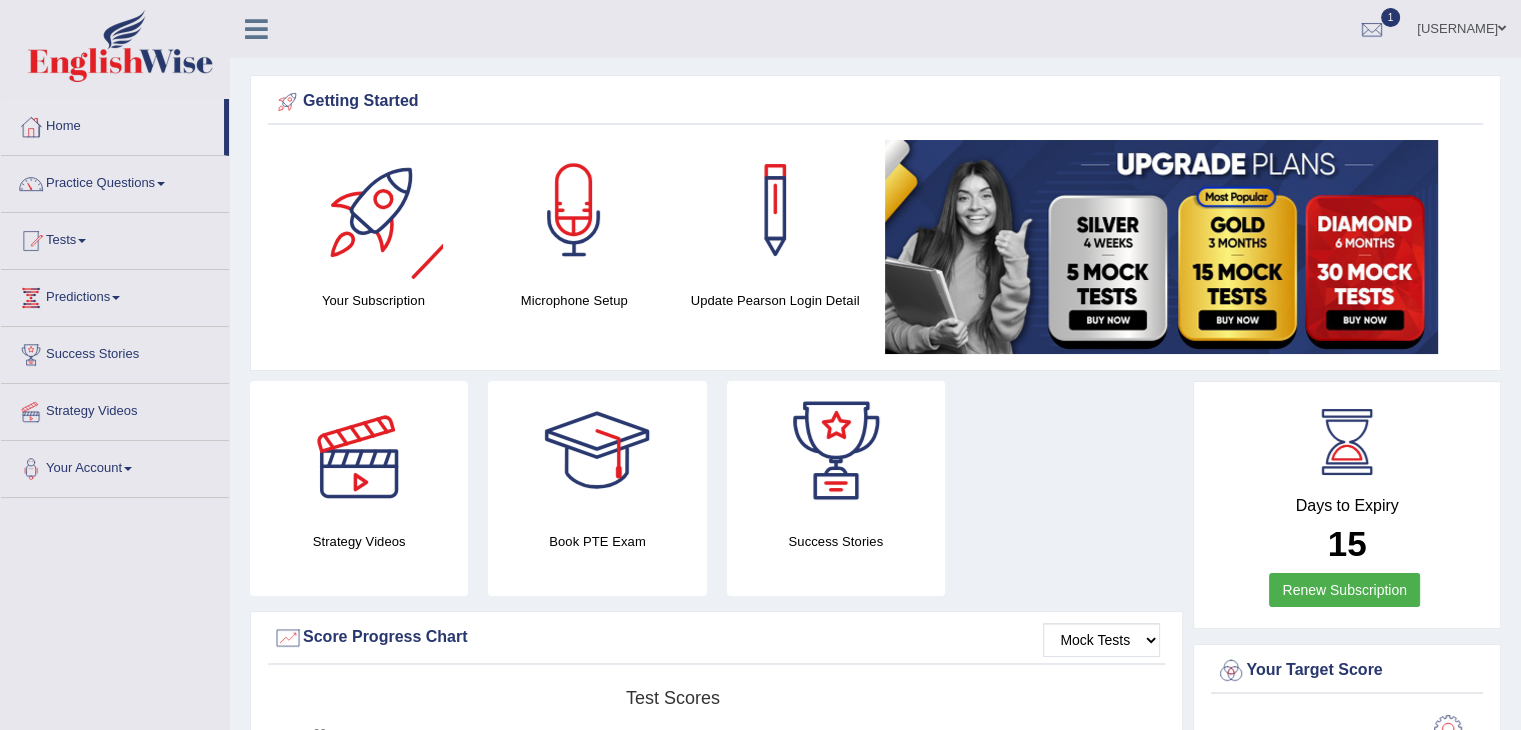 click at bounding box center [359, 451] 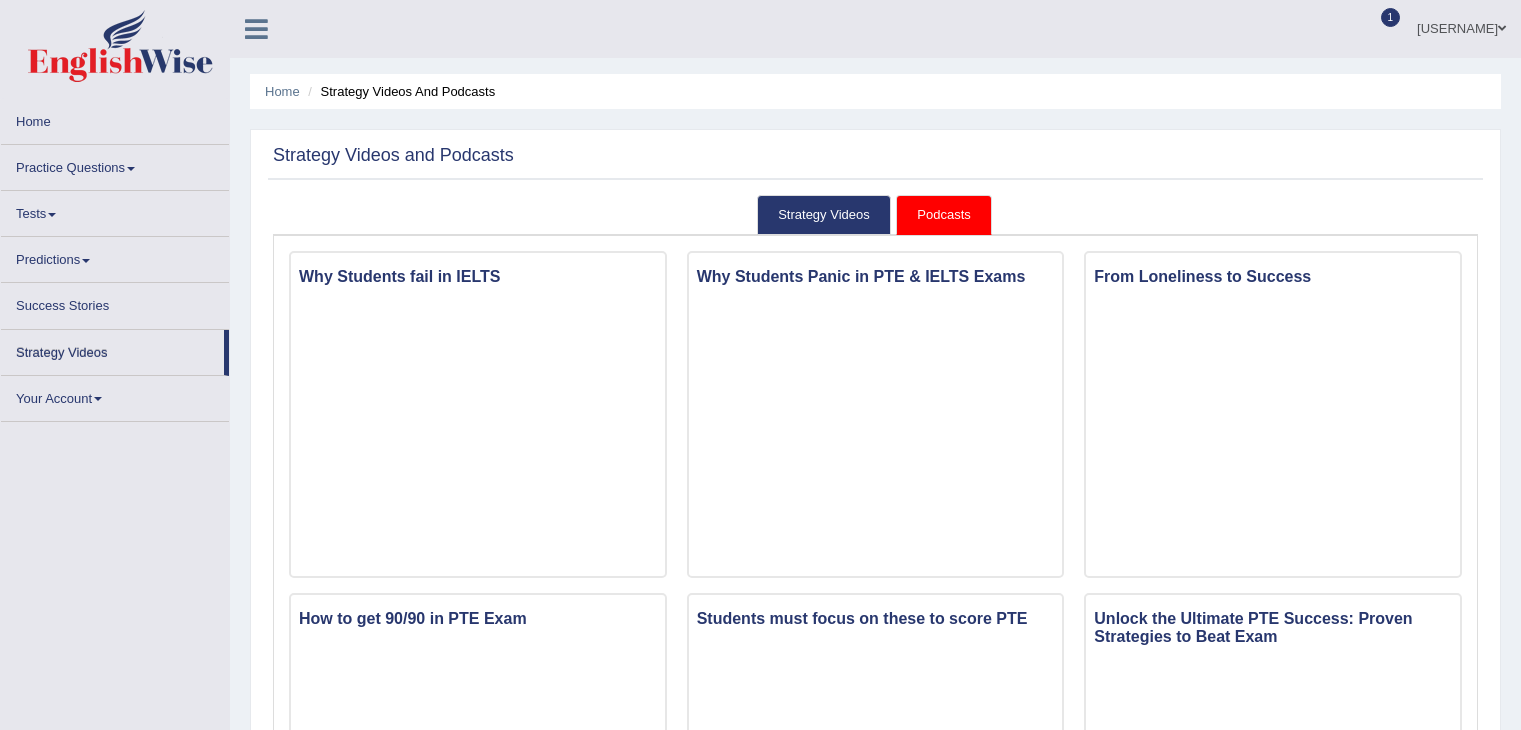 scroll, scrollTop: 400, scrollLeft: 0, axis: vertical 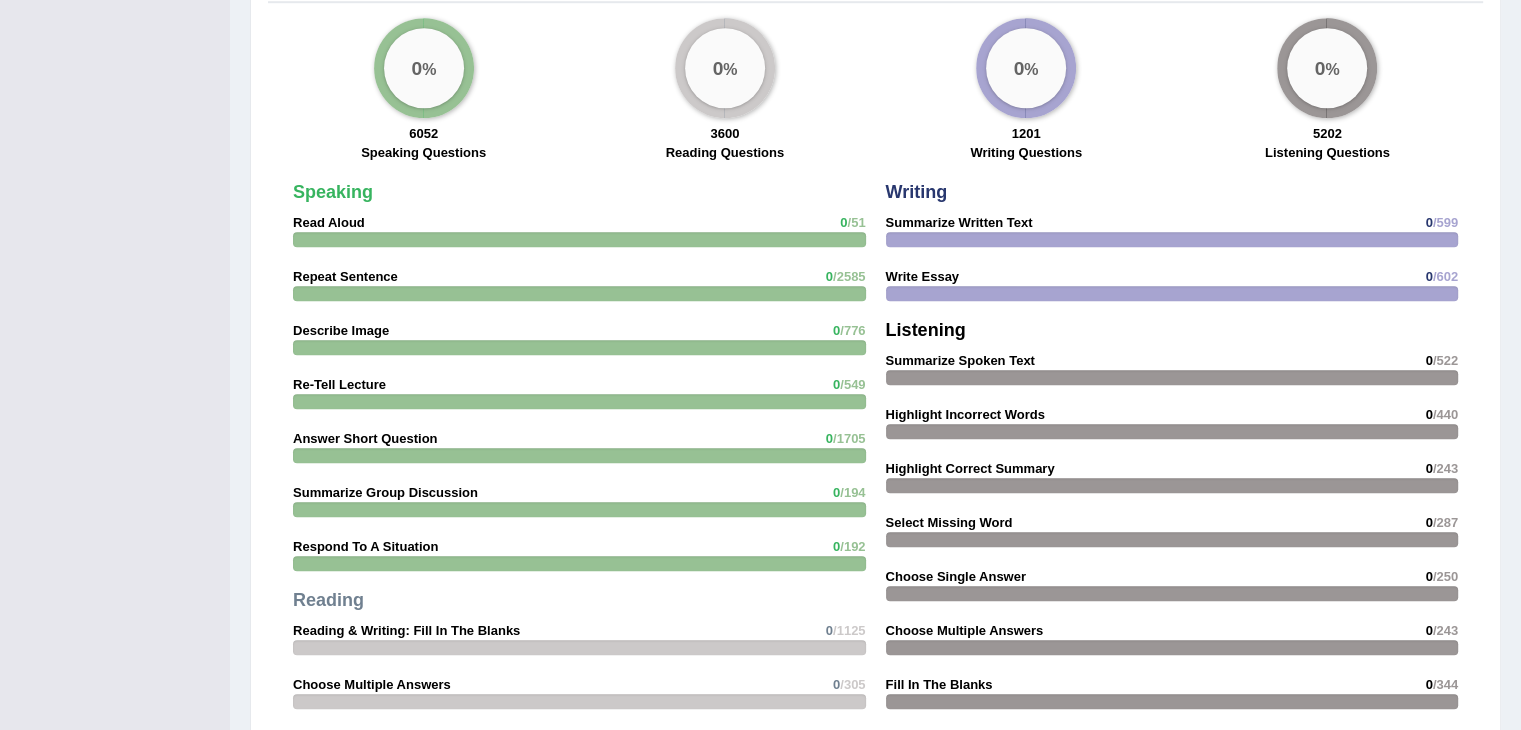 click on "Speaking
Read Aloud
0 /51
Repeat Sentence
0 /2585
Describe Image
0 /776
Re-Tell Lecture
0 /549
Answer Short Question
0 /1705
Summarize Group Discussion
0 /194
Respond To A Situation
0 /192
Reading
Reading & Writing: Fill In The Blanks
0 /1125" at bounding box center (579, 532) 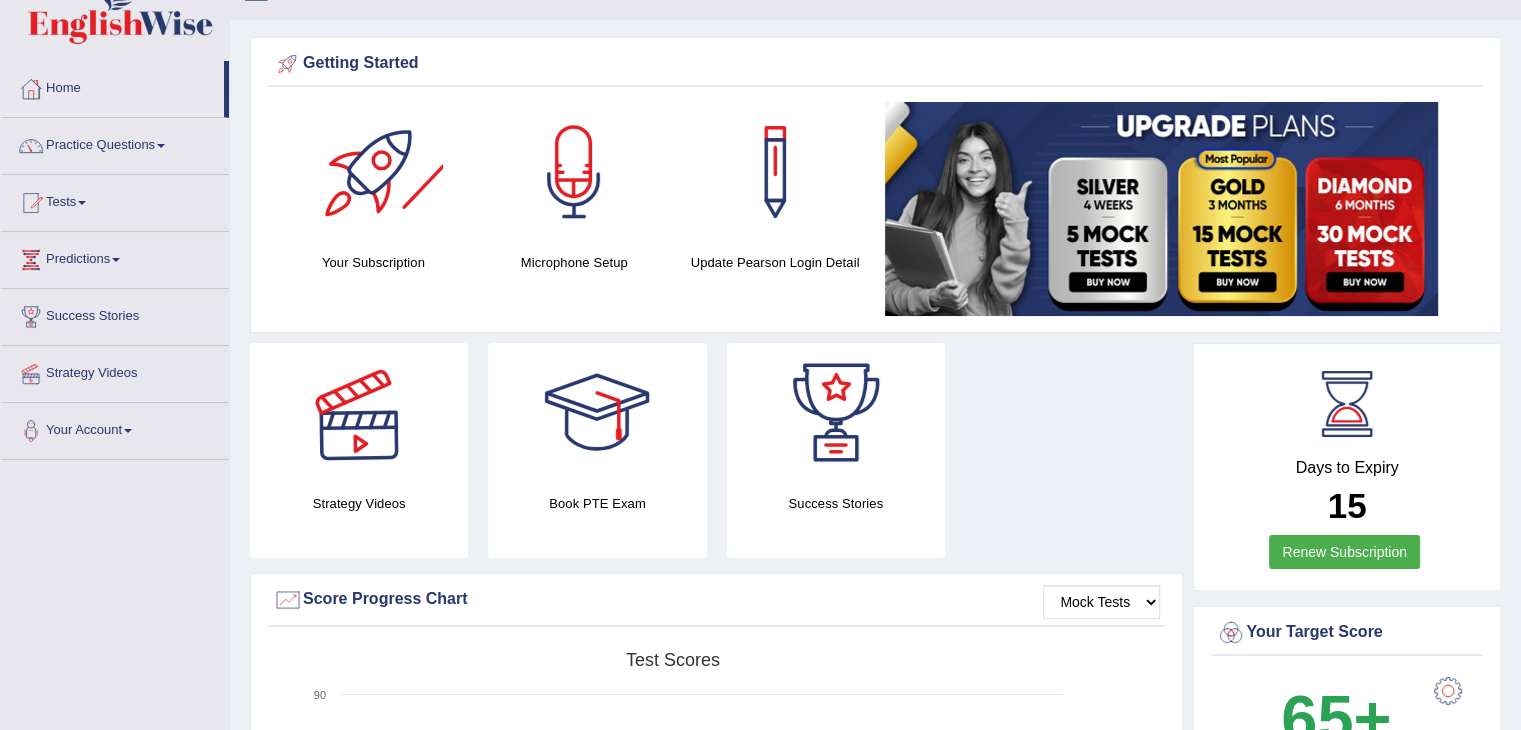 scroll, scrollTop: 0, scrollLeft: 0, axis: both 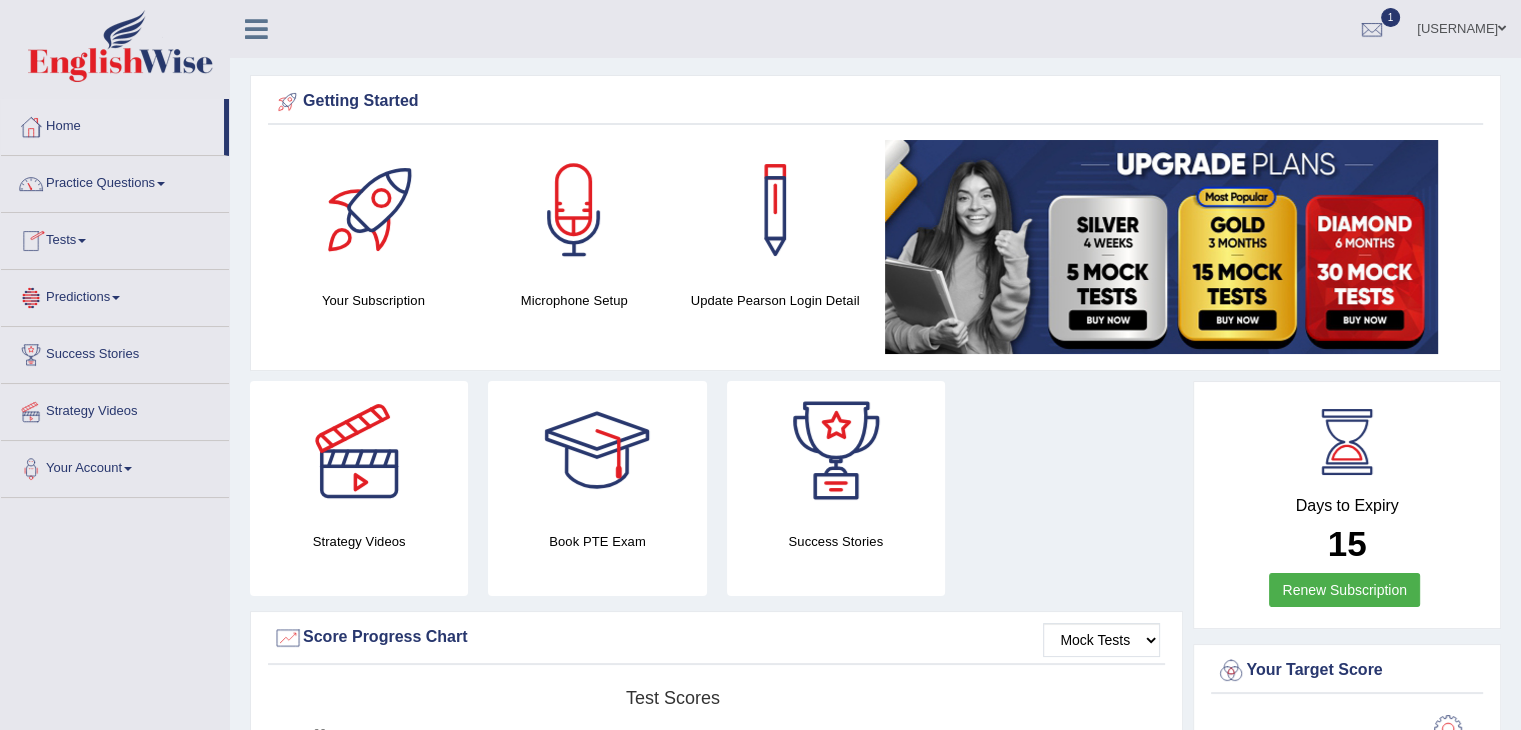 click on "Practice Questions" at bounding box center [115, 181] 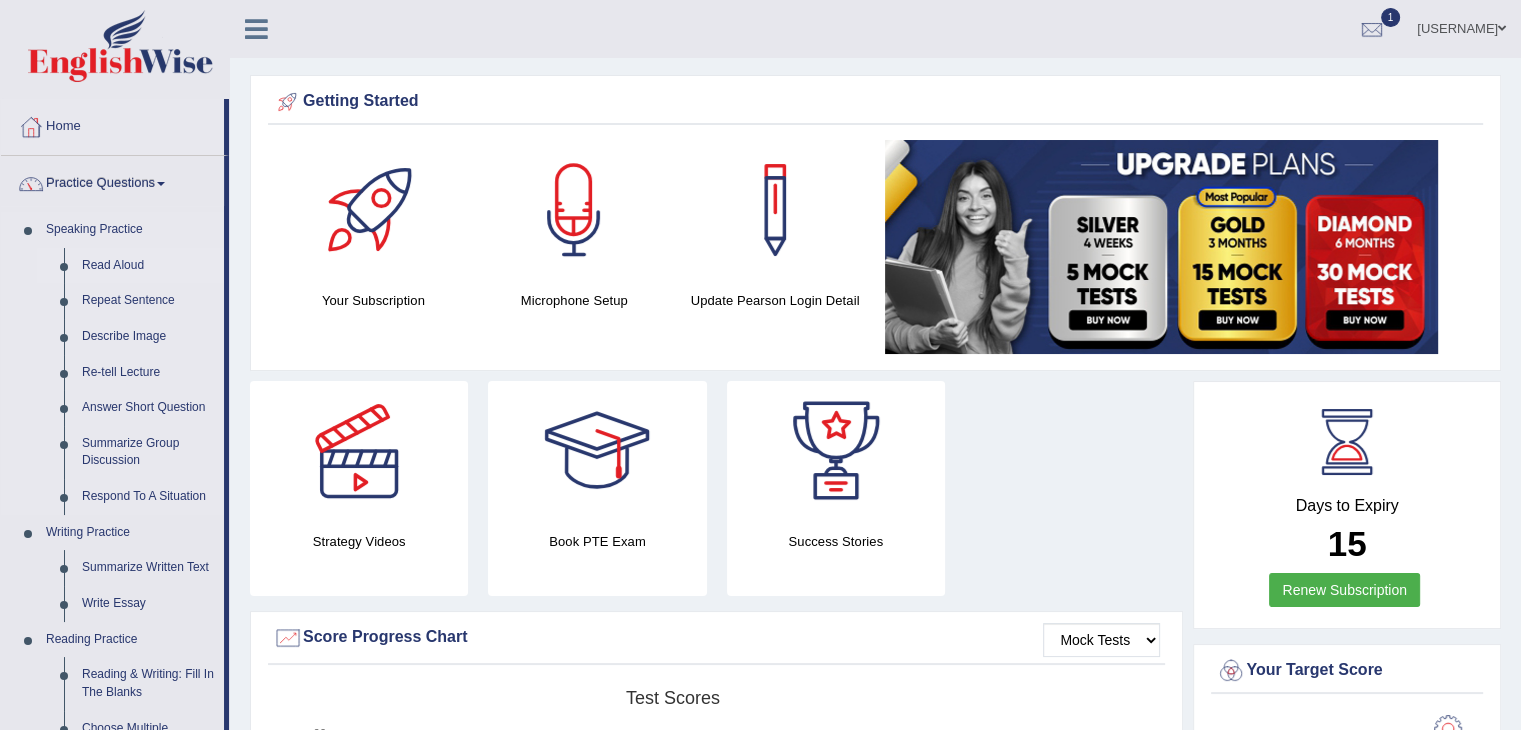 click on "Read Aloud" at bounding box center [148, 266] 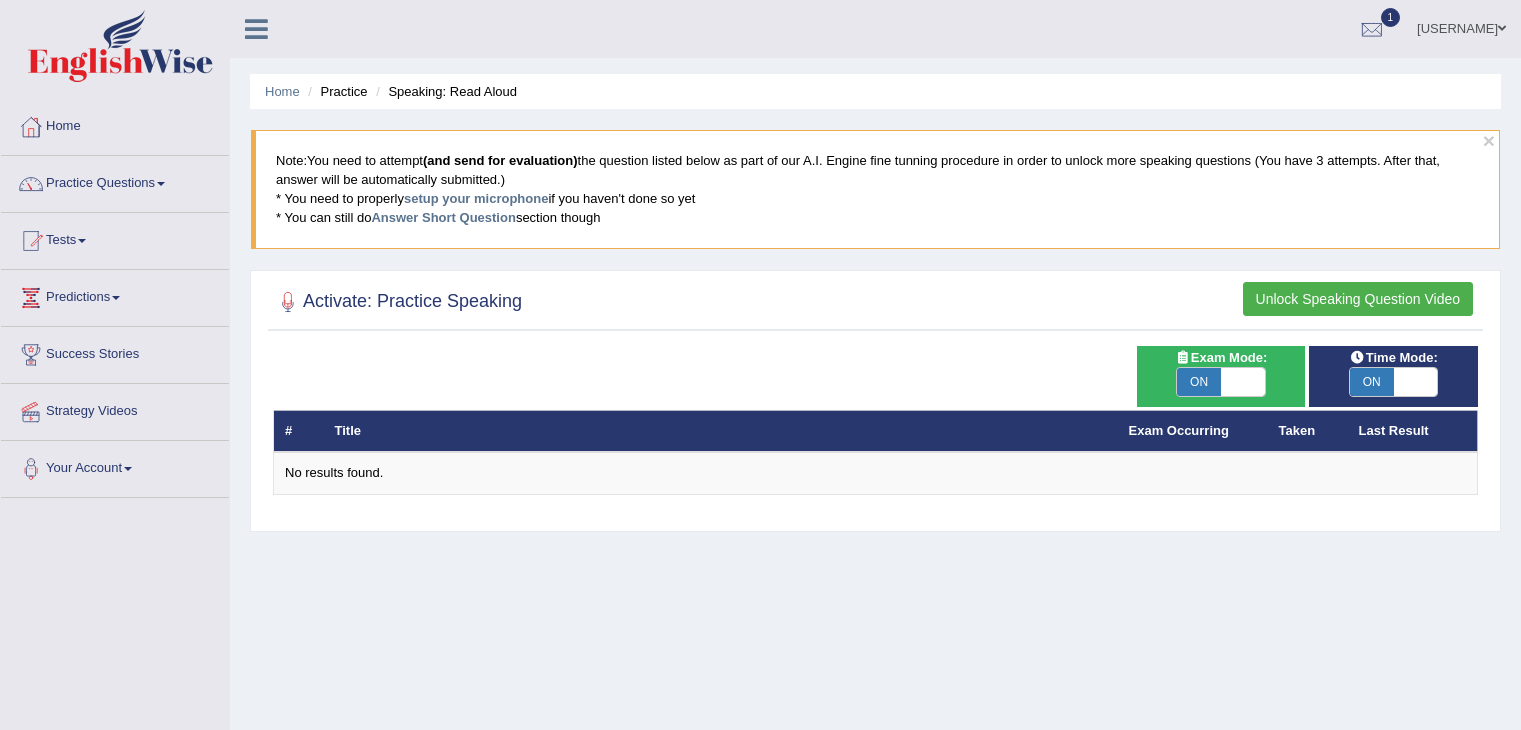 scroll, scrollTop: 0, scrollLeft: 0, axis: both 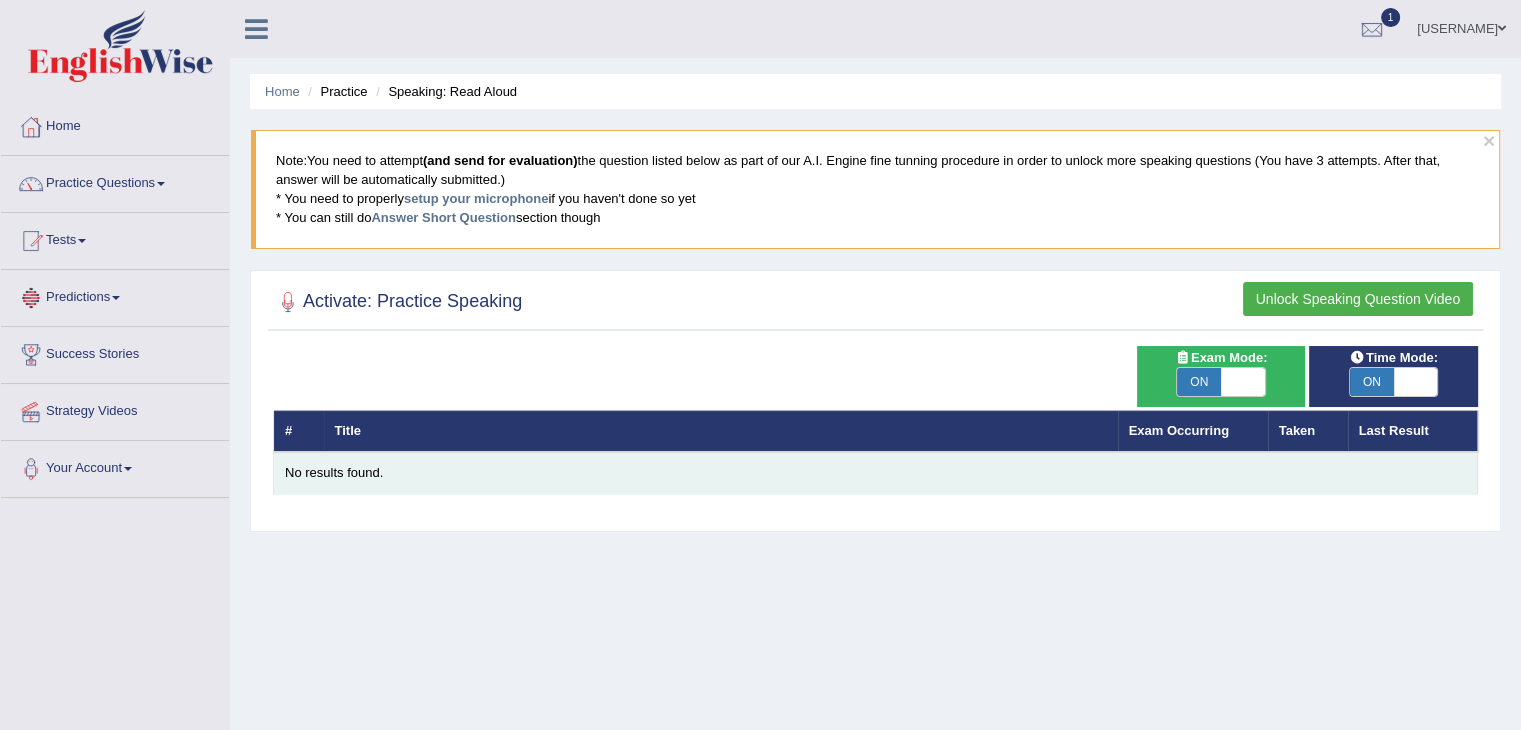 click on "No results found." at bounding box center [875, 473] 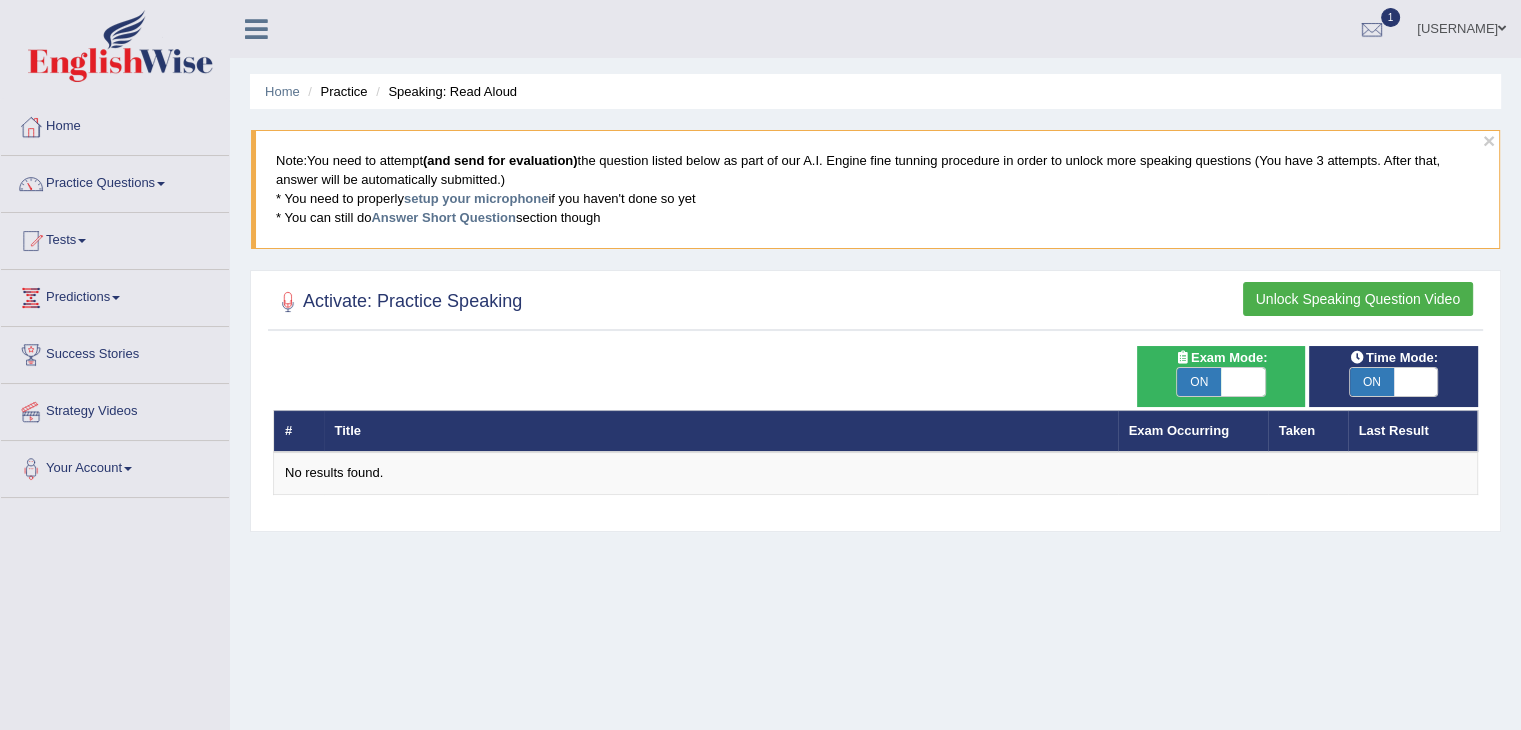 click on "Title" at bounding box center (721, 431) 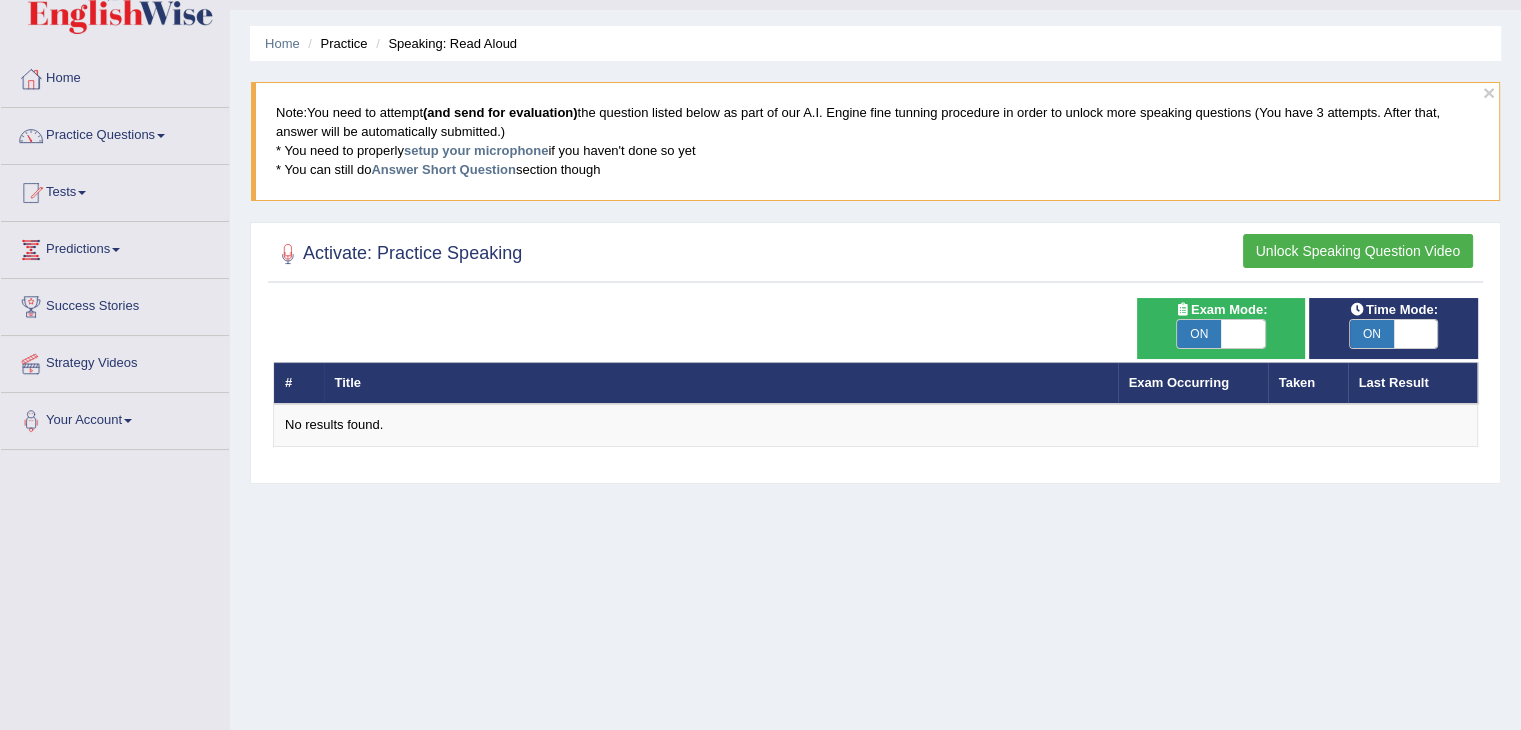 scroll, scrollTop: 0, scrollLeft: 0, axis: both 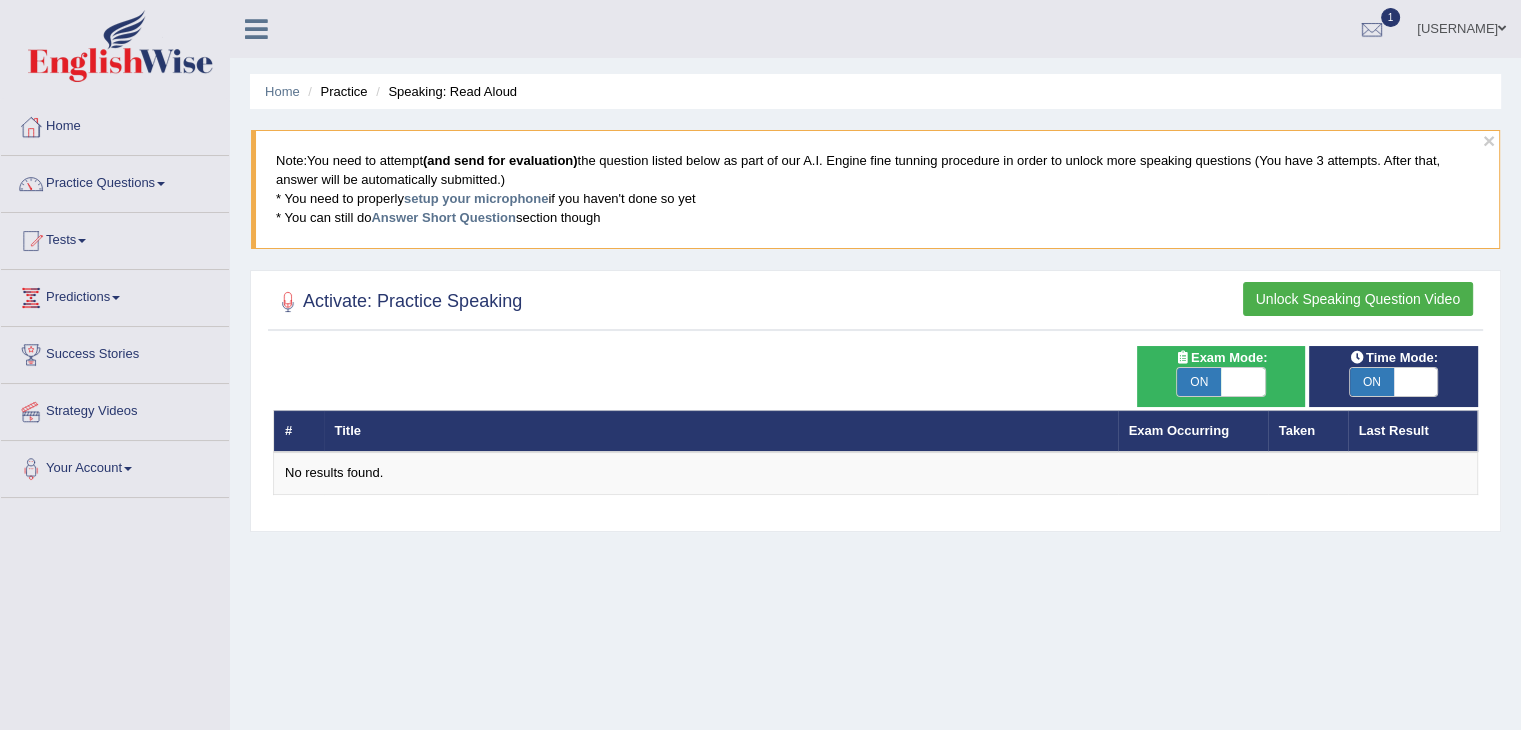 click on "Unlock Speaking Question Video" at bounding box center (1358, 299) 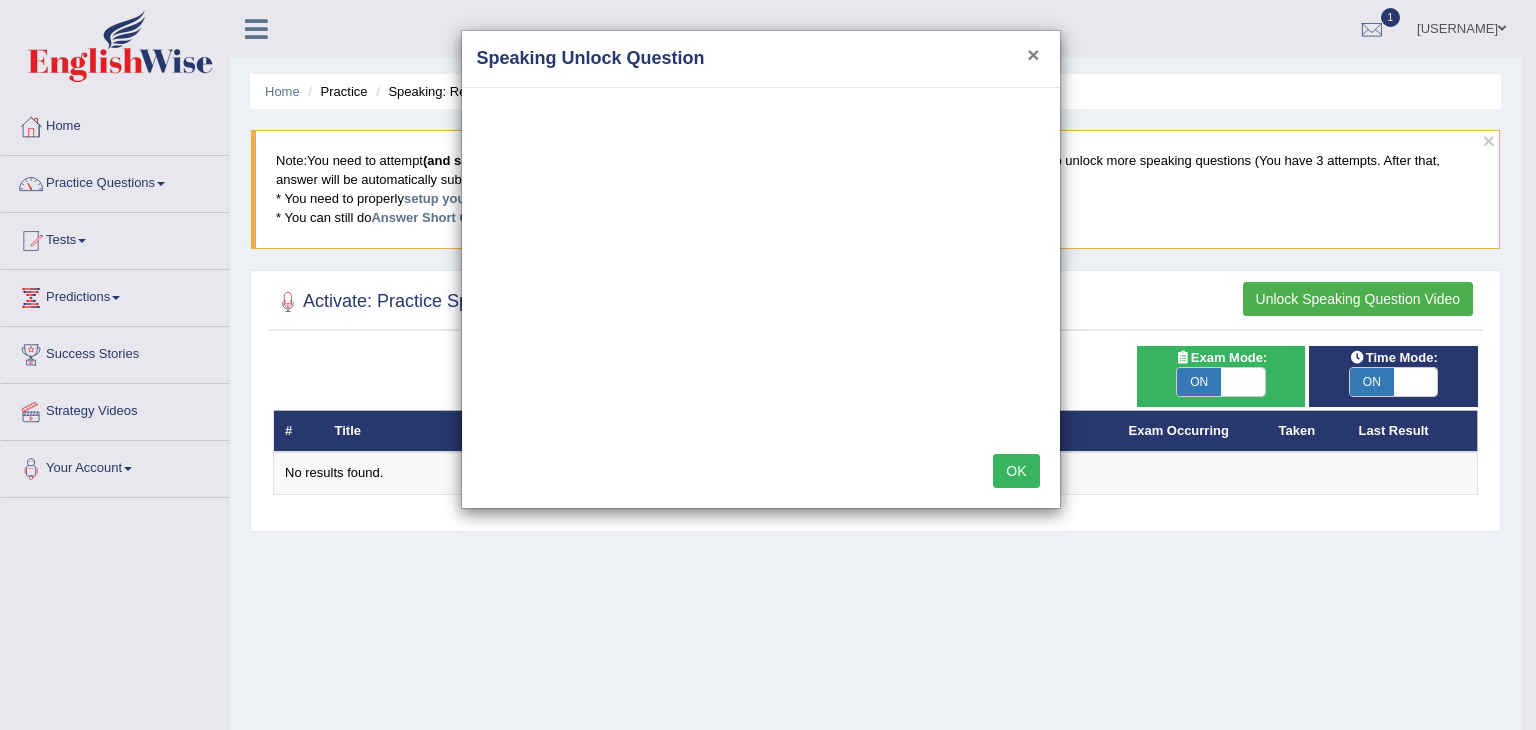 click on "×" at bounding box center [1033, 54] 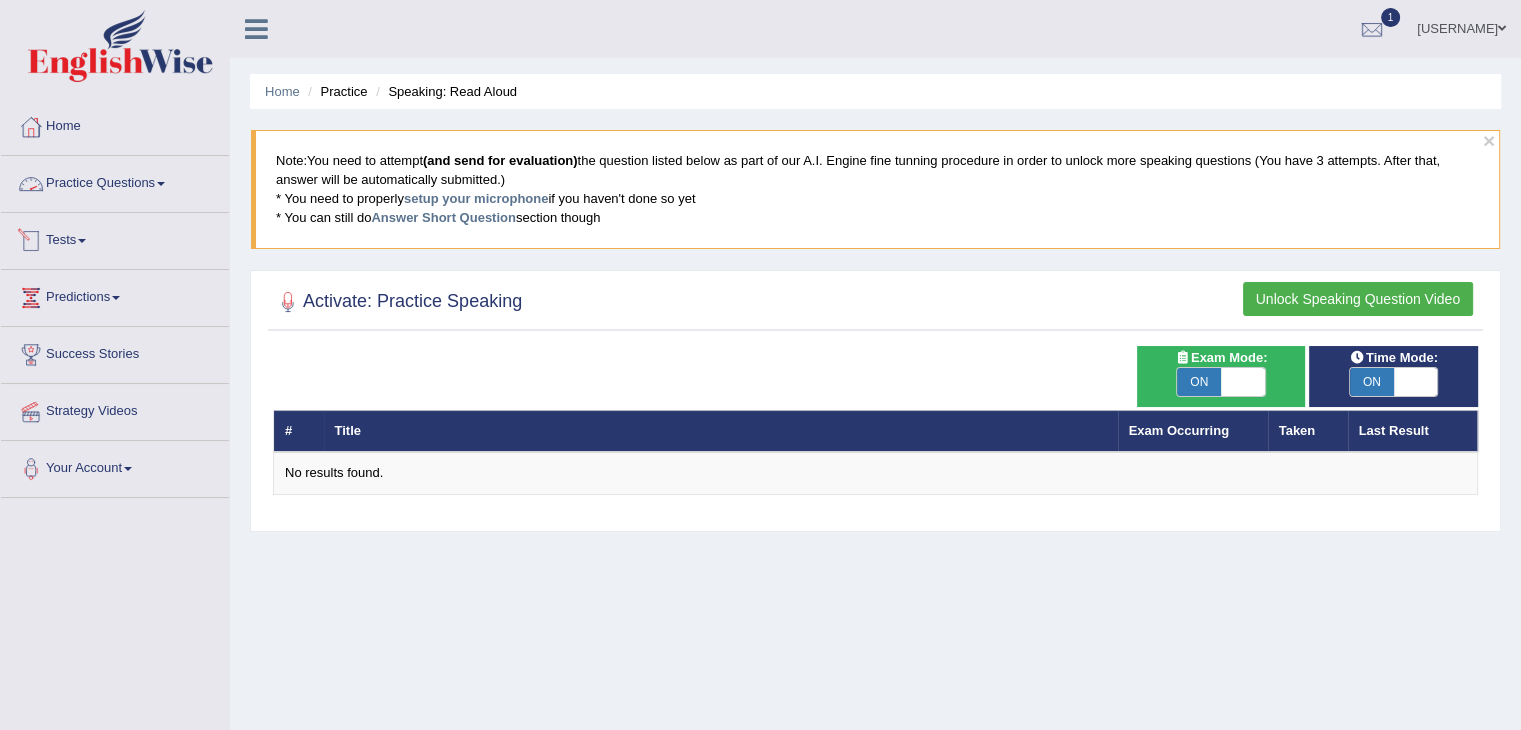 click on "Practice Questions" at bounding box center [115, 181] 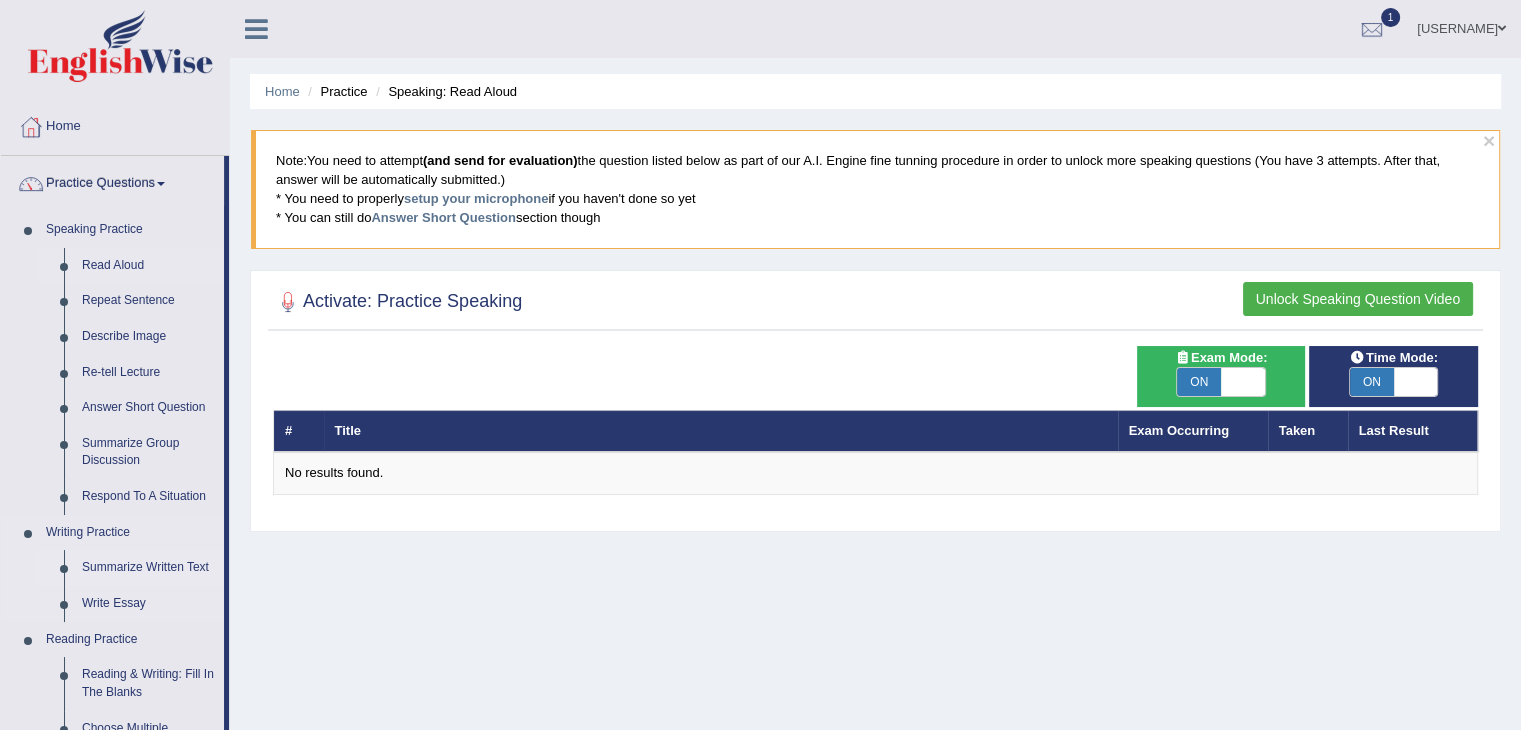 click on "Summarize Written Text" at bounding box center (148, 568) 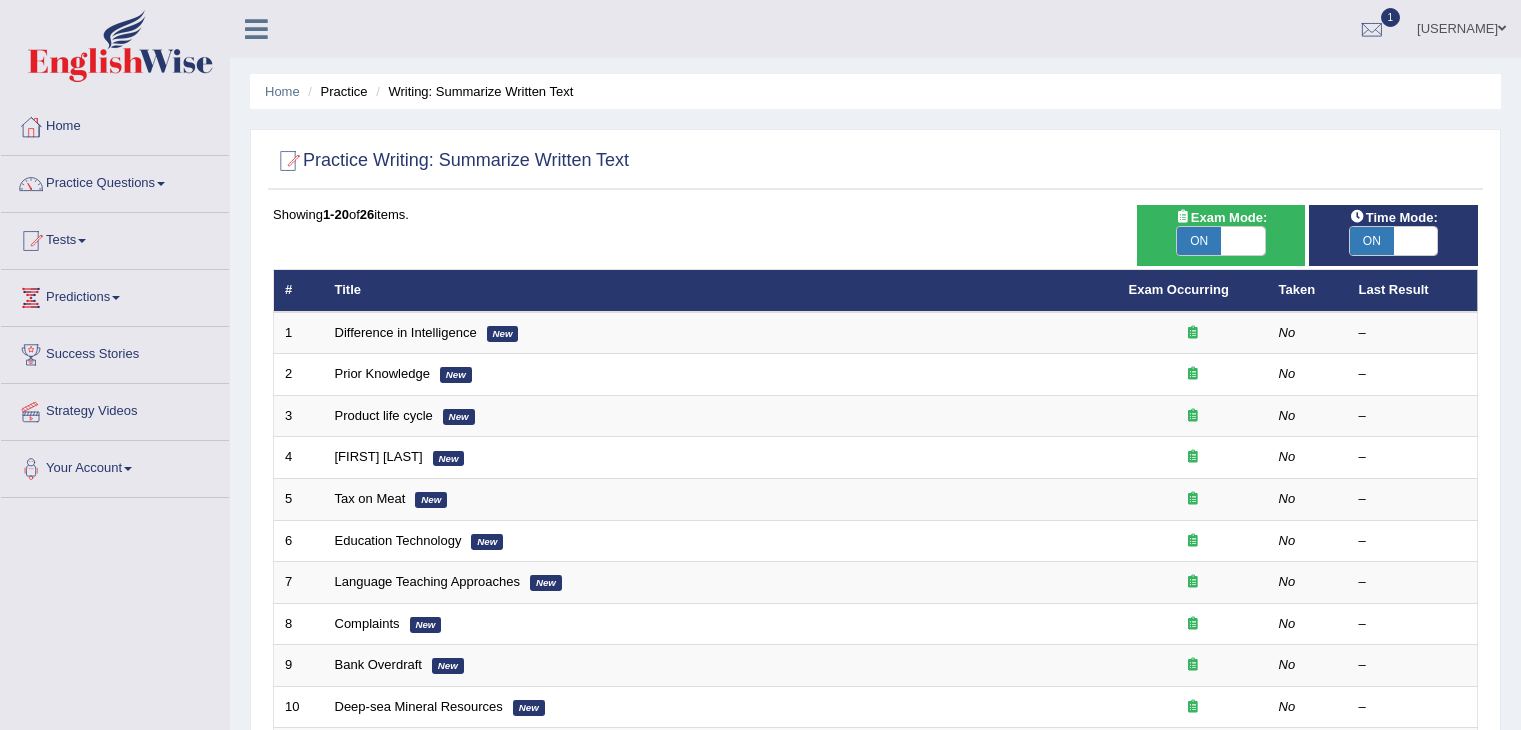 scroll, scrollTop: 0, scrollLeft: 0, axis: both 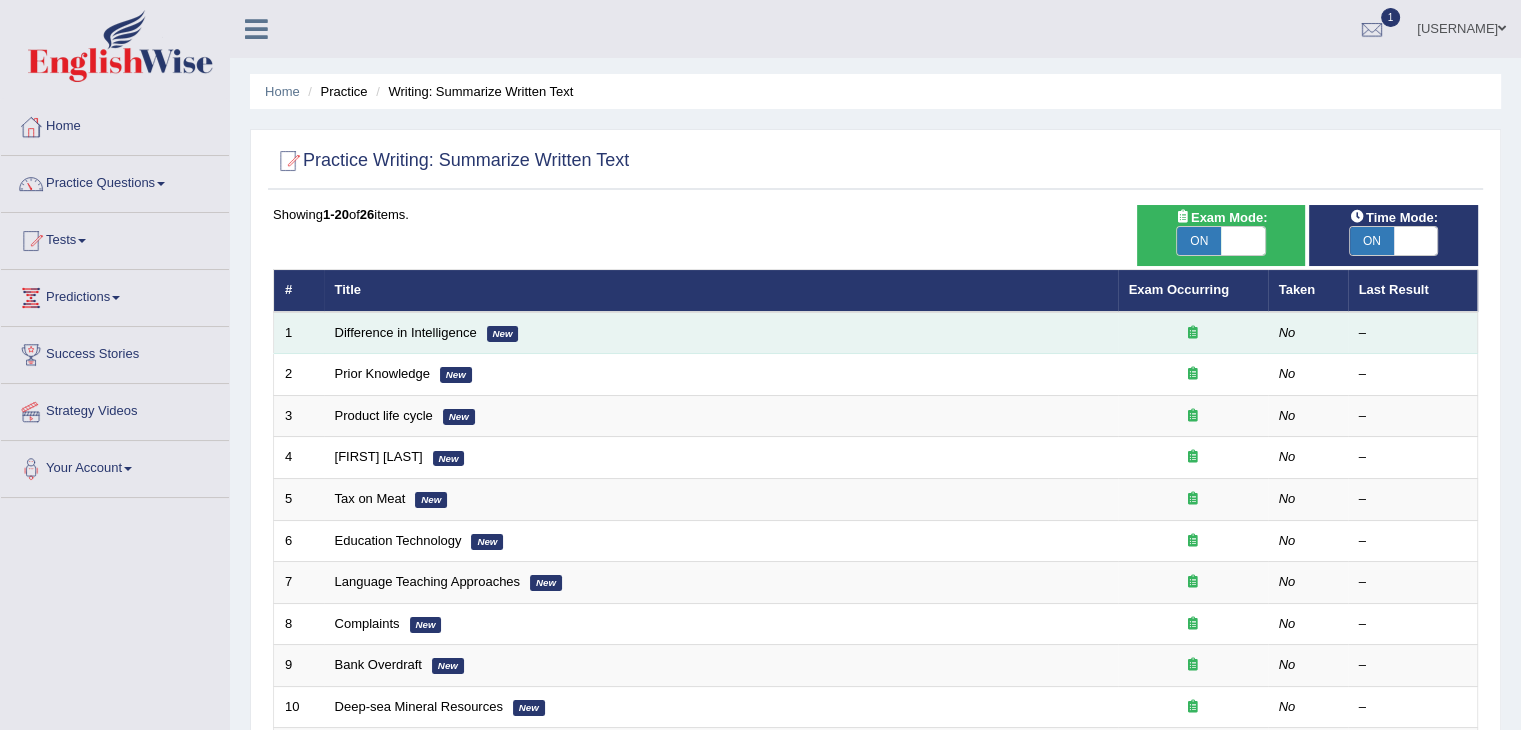 click on "Difference in Intelligence New" at bounding box center [721, 333] 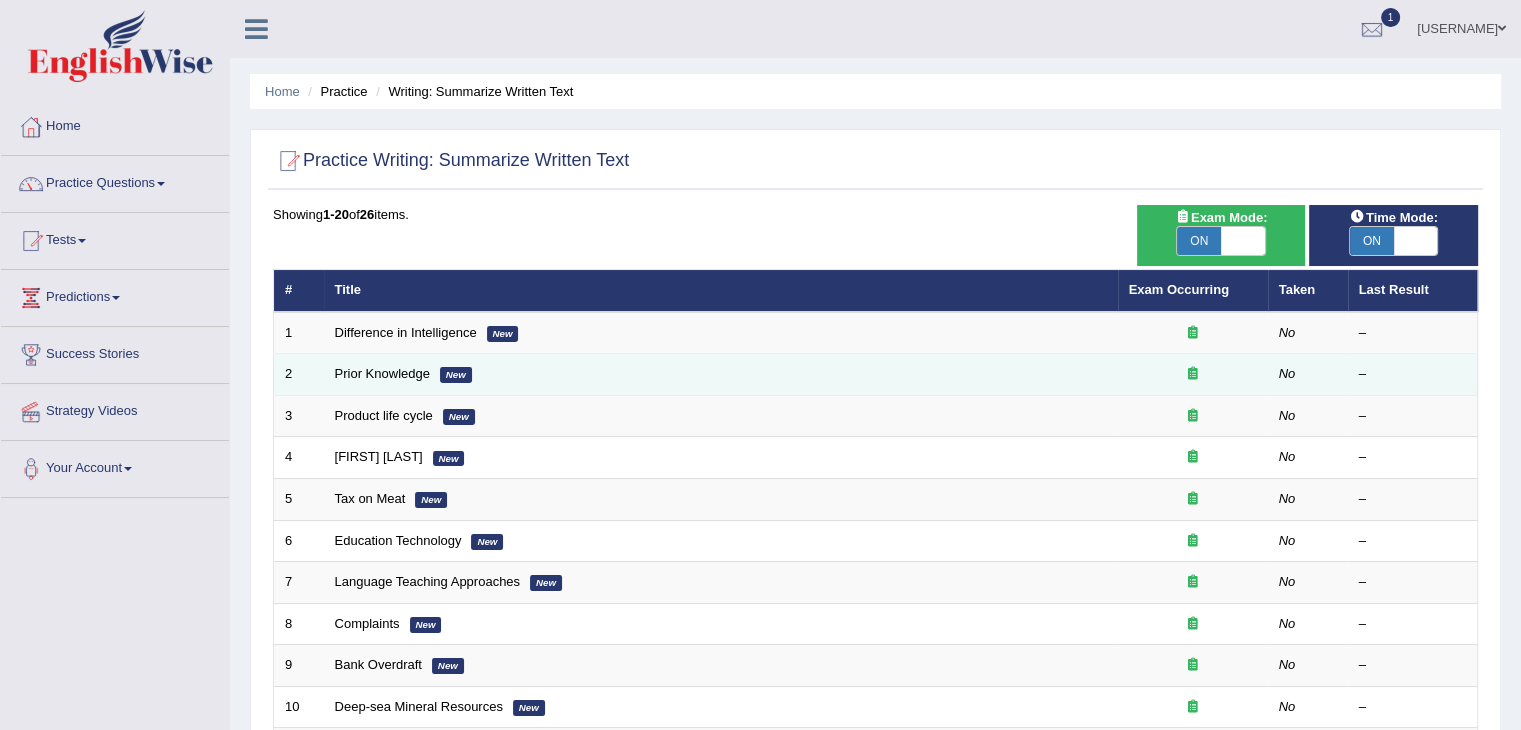 click on "Prior Knowledge New" at bounding box center (721, 375) 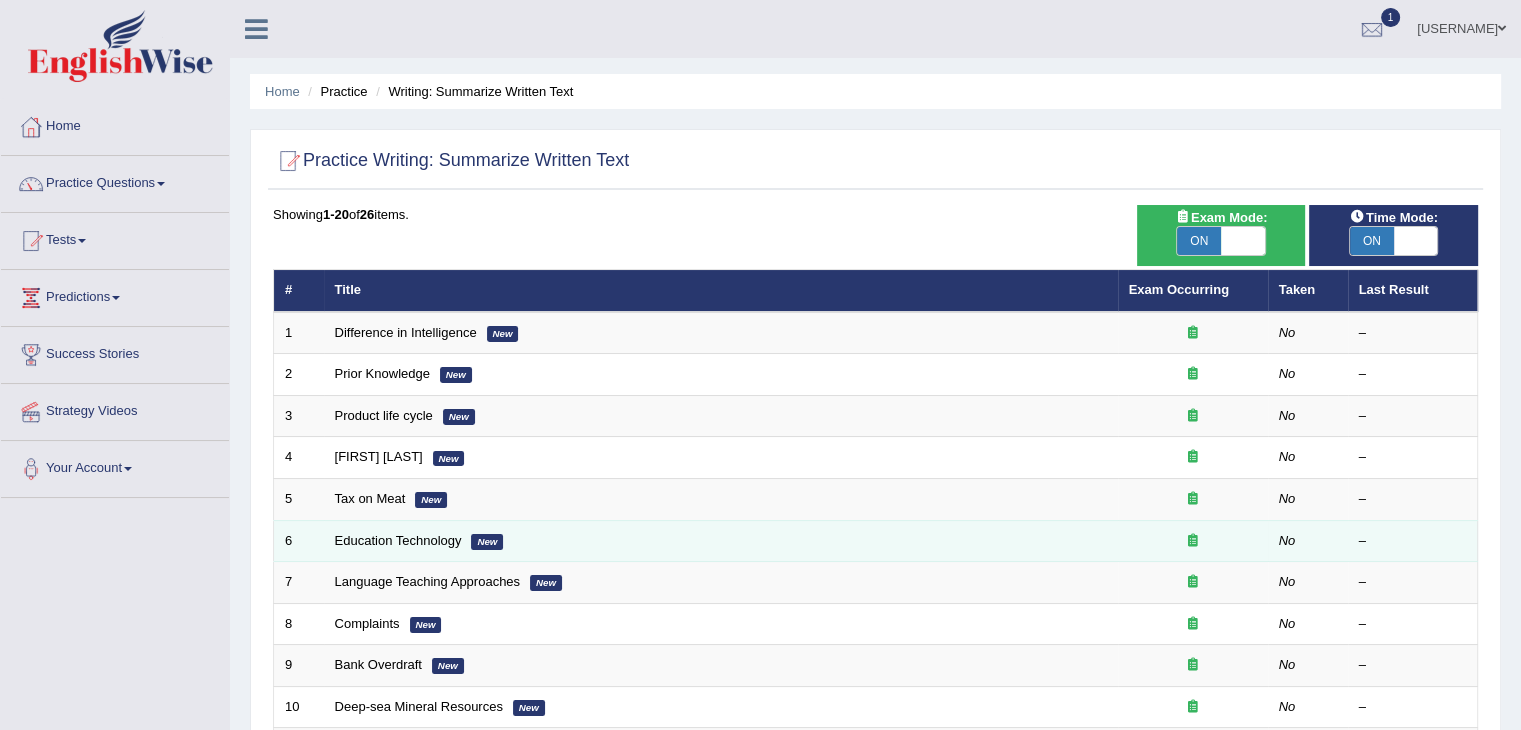 click on "Education Technology New" at bounding box center (721, 541) 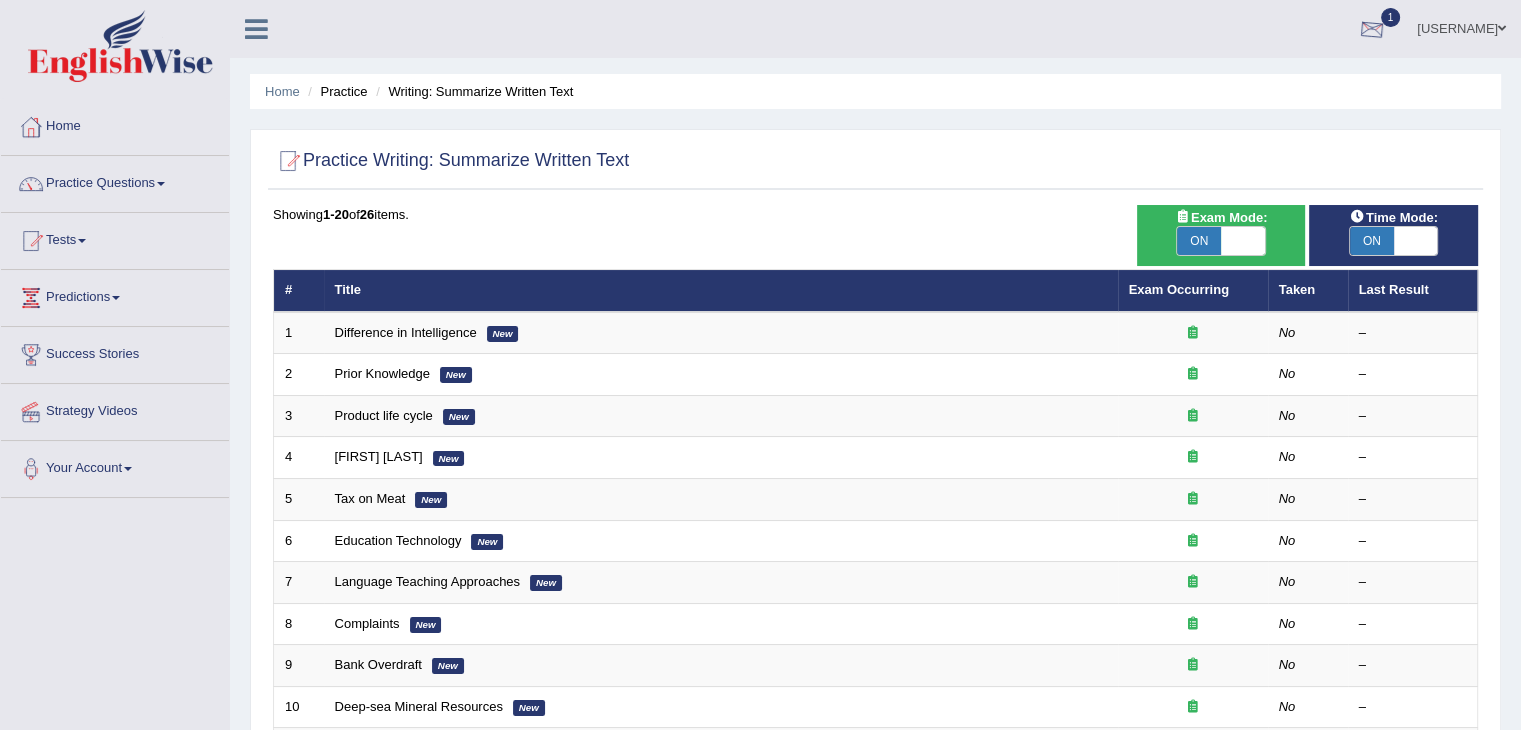 click at bounding box center (1372, 30) 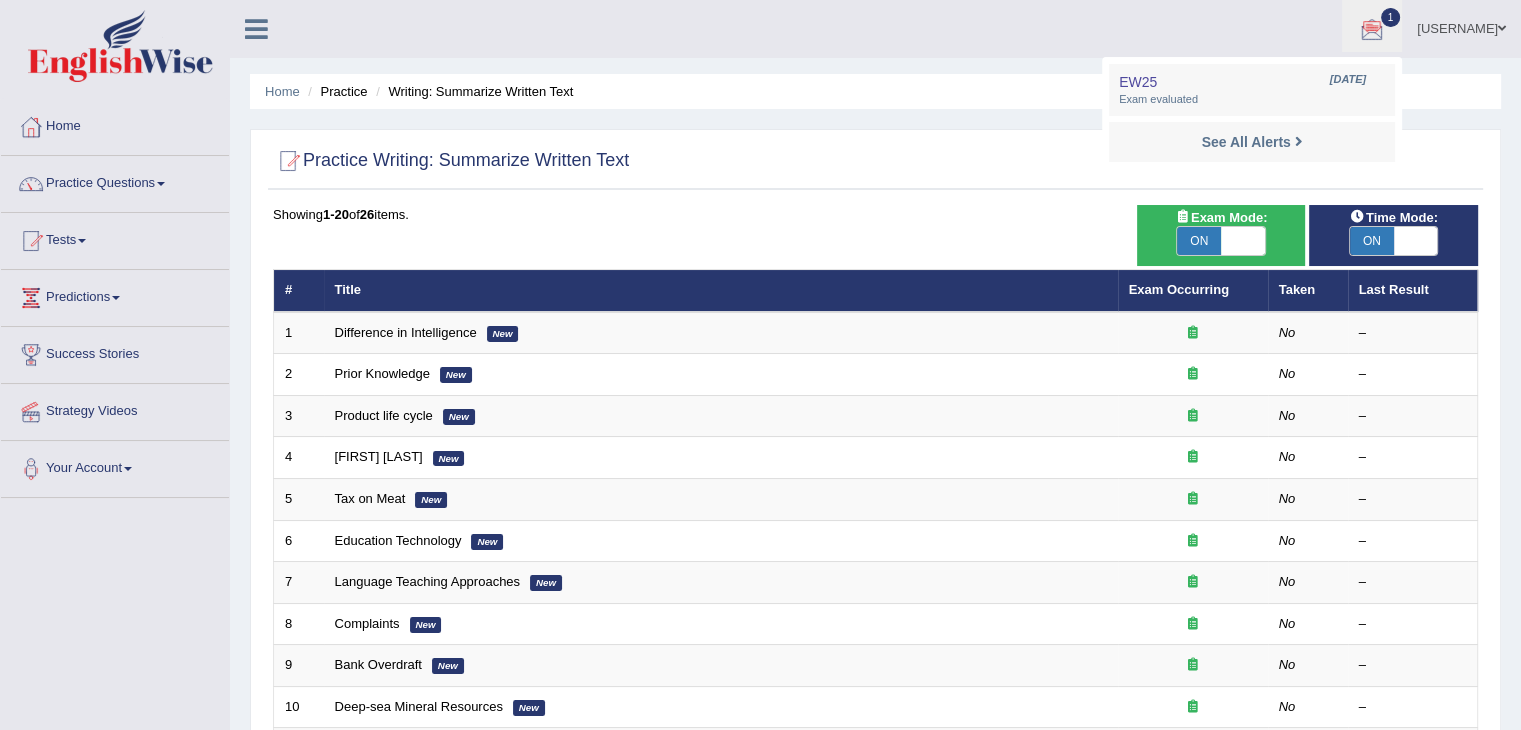 click on "Anlinmariabiju
Toggle navigation
Username: anlinmariabiju
Access Type: Online
Subscription: Default
Log out
1
EW25
Aug 6, 2025 See All Alerts" at bounding box center (1069, 28) 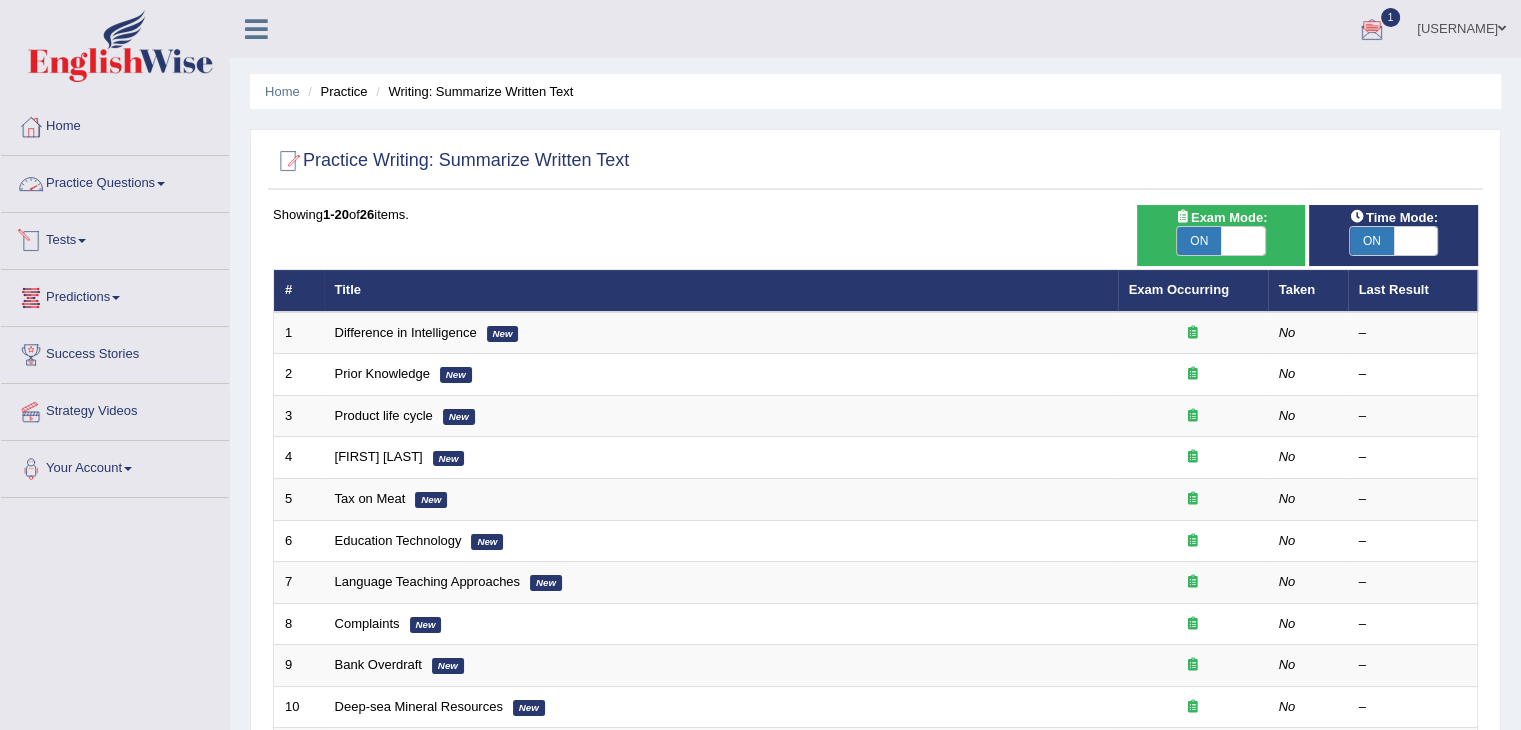 click on "Practice Questions" at bounding box center (115, 181) 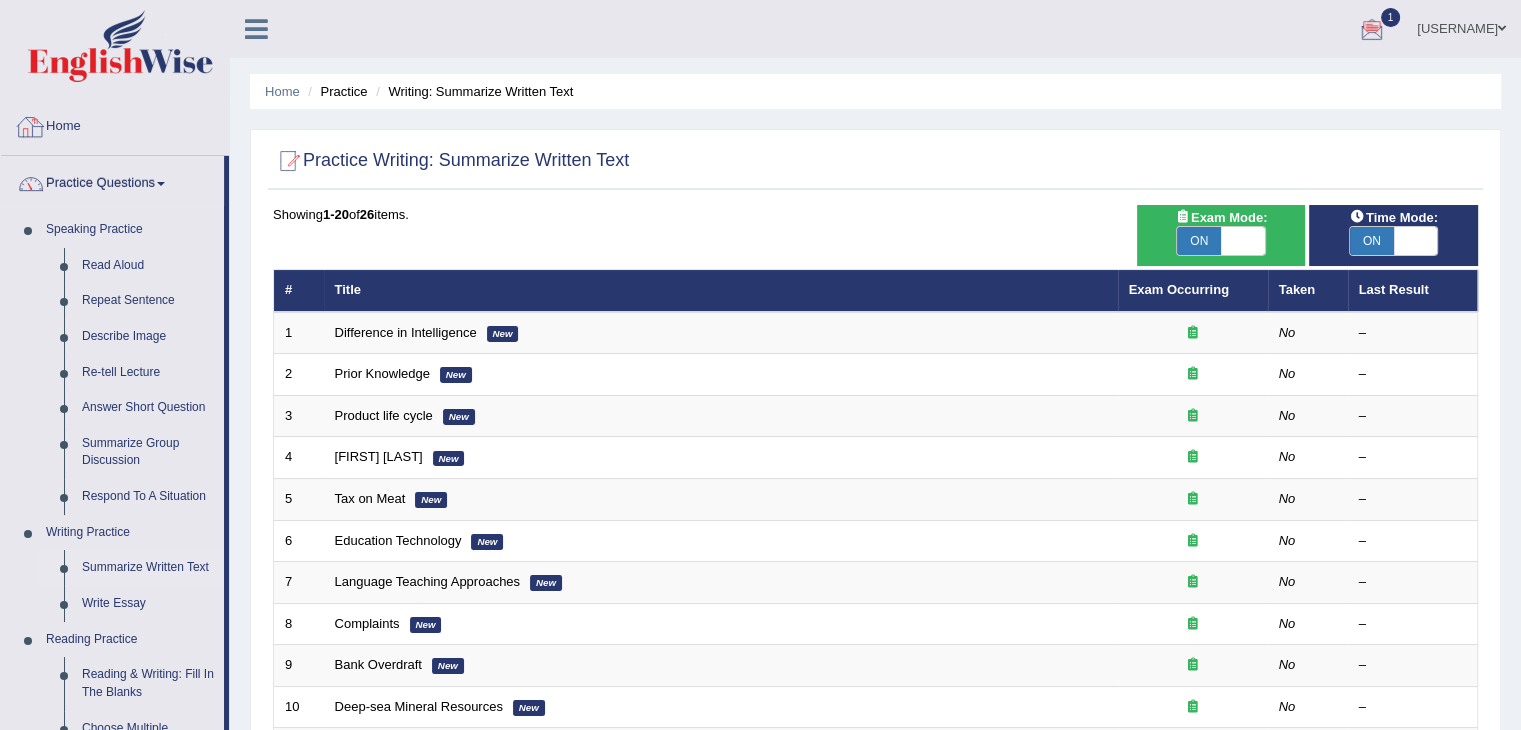 click on "Home" at bounding box center (115, 124) 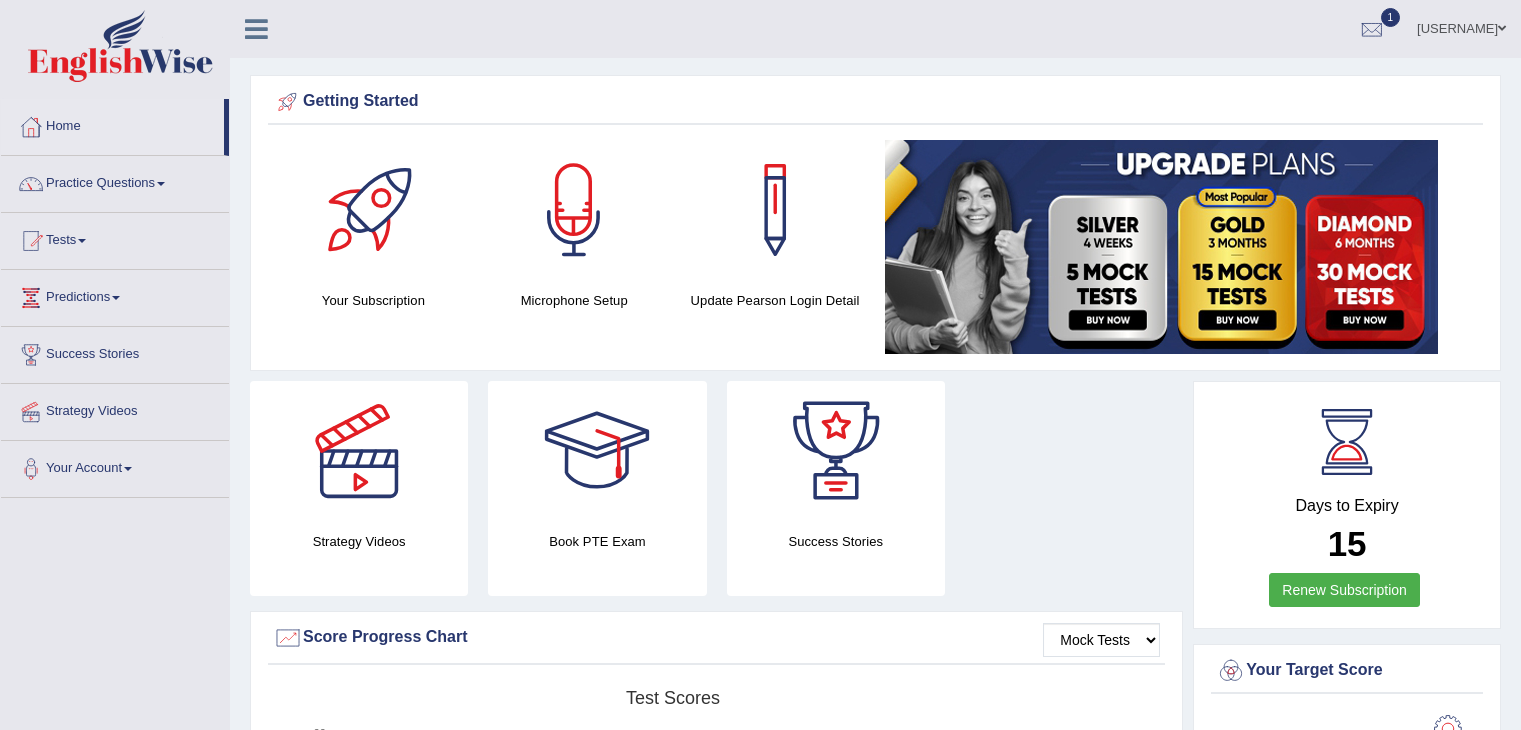 scroll, scrollTop: 0, scrollLeft: 0, axis: both 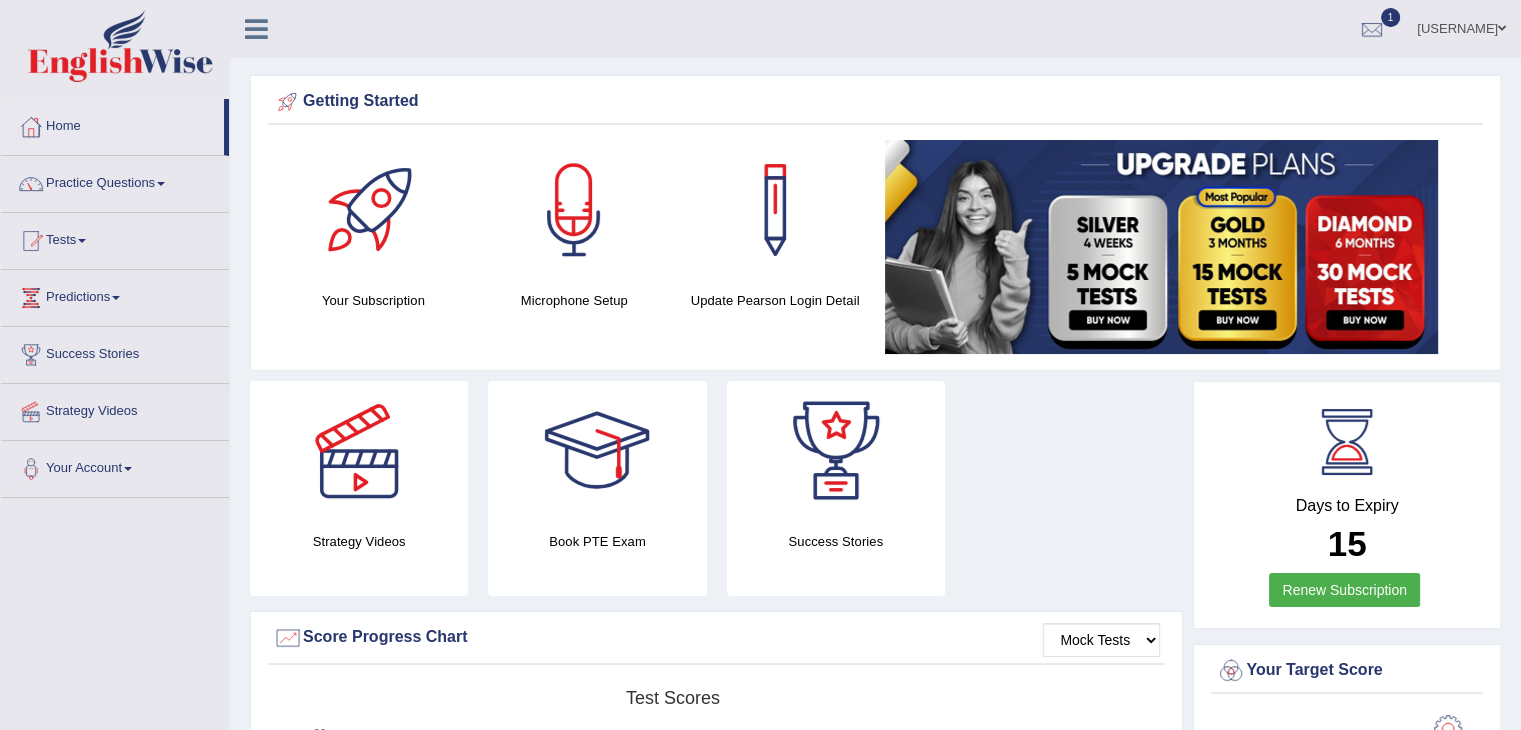 click on "Strategy Videos
Book PTE Exam
Success Stories" at bounding box center (716, 496) 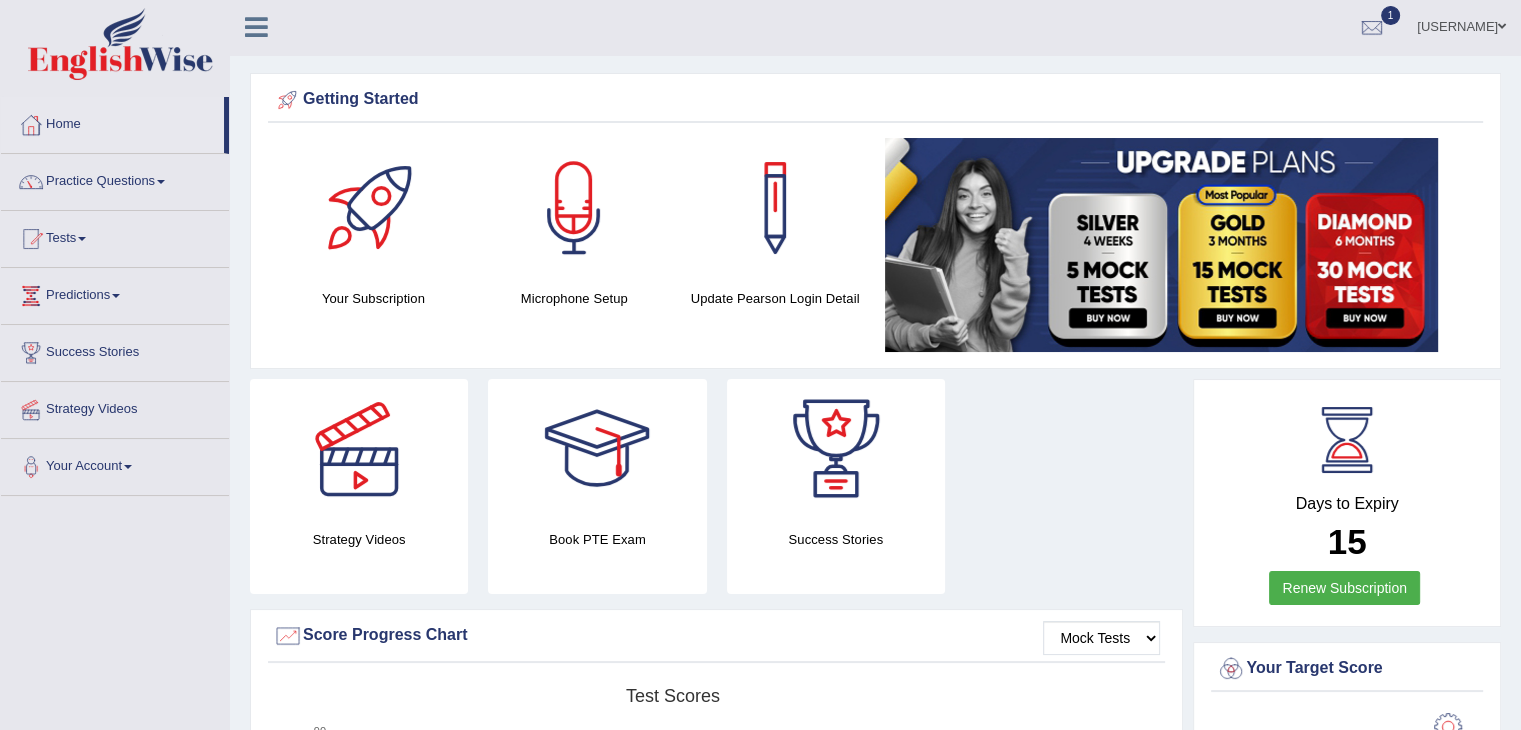 scroll, scrollTop: 0, scrollLeft: 0, axis: both 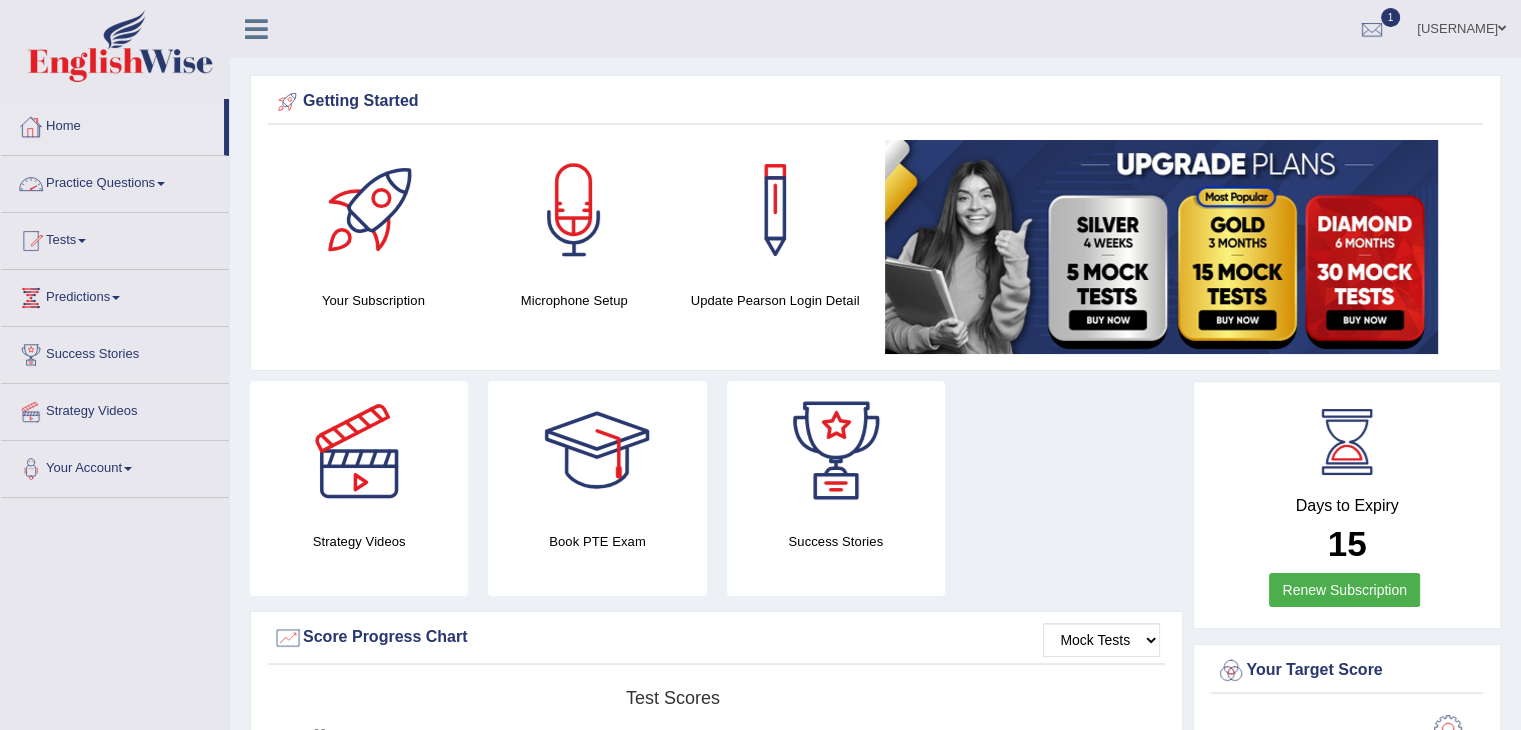 click on "Practice Questions" at bounding box center (115, 181) 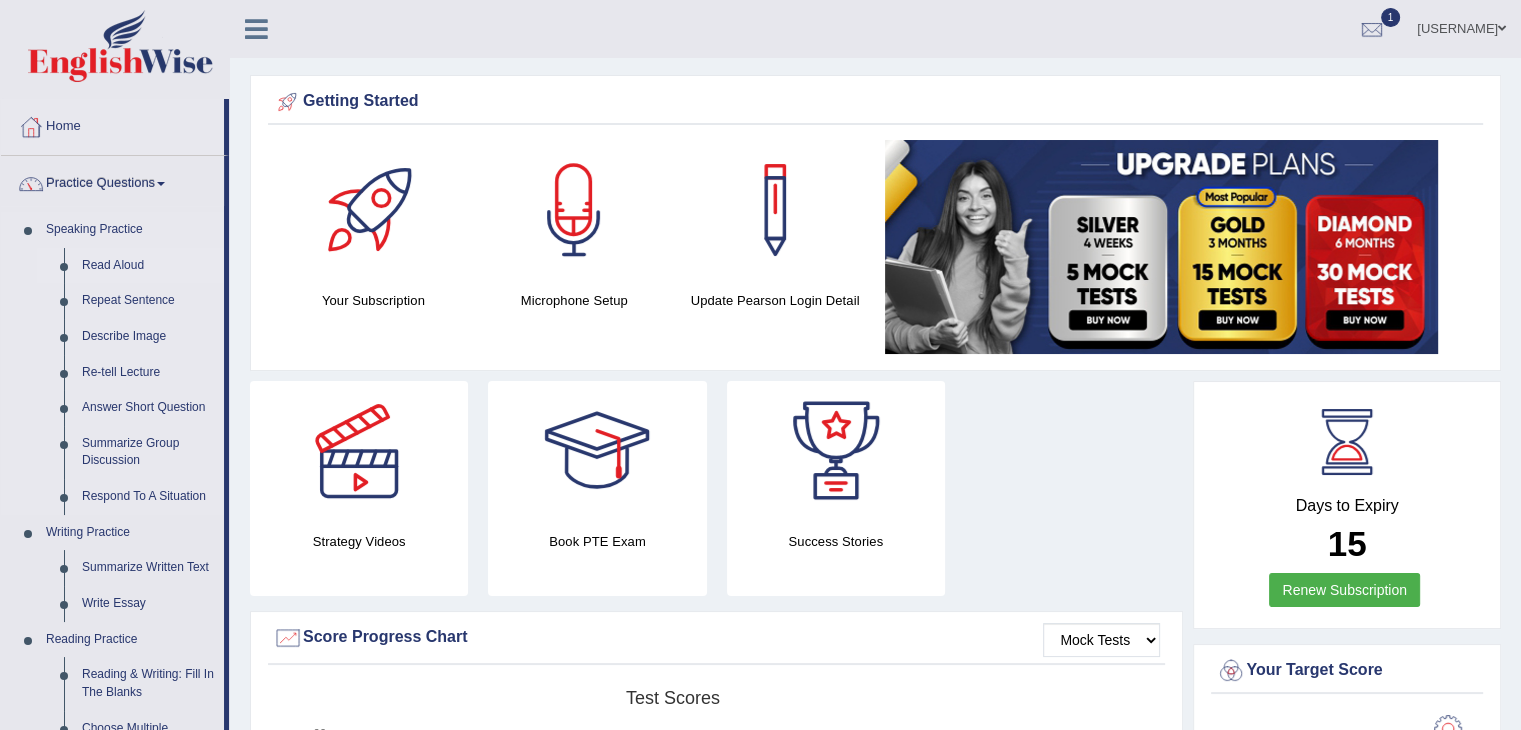 click on "Read Aloud" at bounding box center (148, 266) 